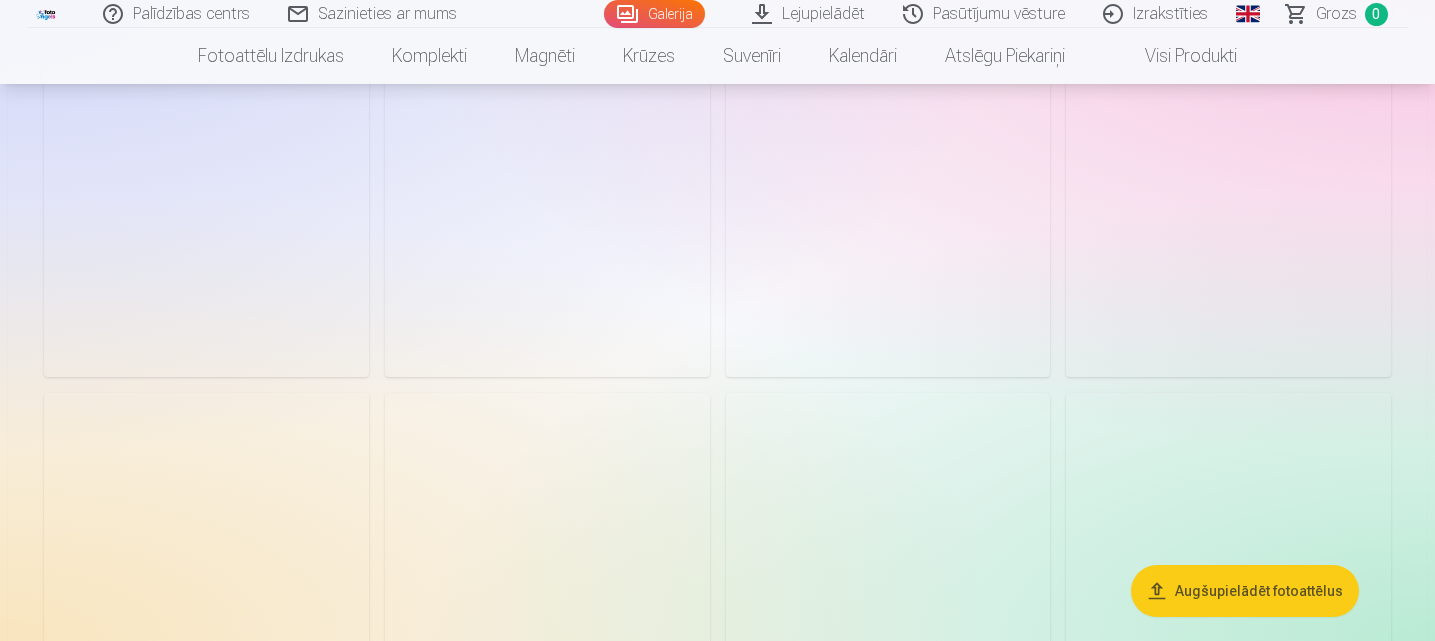scroll, scrollTop: 9200, scrollLeft: 0, axis: vertical 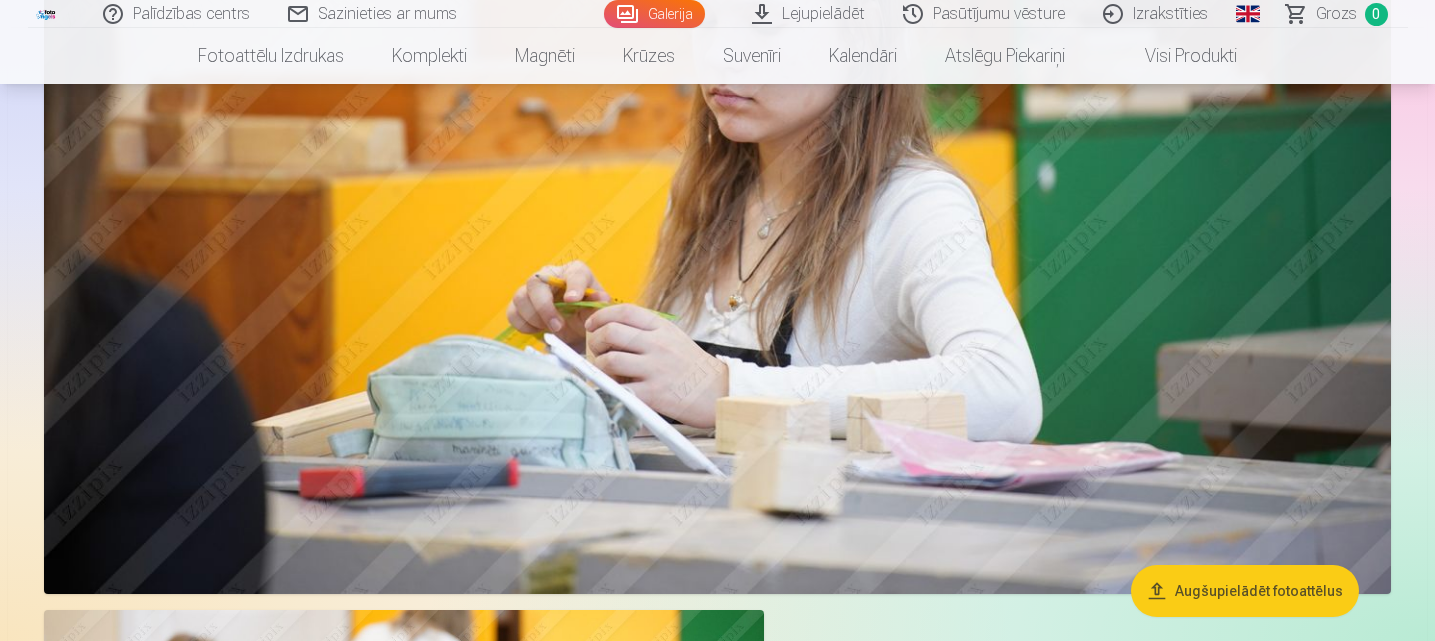 click on "Palīdzības centrs Sazinieties ar mums Galerija Lejupielādēt Pasūtījumu vēsture Izrakstīties Globāls Latviešu (lv) Lietuviešu (lt) Krievu (ru) Angļu (en) Grozs 0 Fotoattēlu izdrukas Augstas kvalitātes fotoattēlu izdrukas 210 g/m² papīrs, satriecošas krāsas un detaļas Sākot no 3,60 € Augstas kvalitātes grupu fotoattēlu izdrukas Spilgtas krāsas un detaļas uz Fuji Film Crystal papīra Sākot no 4,30 € Divu fotoattēlu foto kolāža Divi neaizmirstami mirkļi, viens satriecošs atklājums Sākot no 4,10 € Personalizētas dokumentu fotoattēlu izdrukas Ērtas un daudzpusīgas personu apliecinošas fotogrāfijas (6 fotoattēli) Sākot no 4,40 € Augstas izšķirtspējas digitālā fotogrāfija JPG formātā Iemūžiniet savas atmiņas satriecoši detalizēti Sākot no 6,00 € Skatīt visus produktus Komplekti Pilns atmiņu komplekts – apdrukātas (15x23 cm, 40% ATLAIDE) un 🎁 digitālās fotogrāfijas Klasiskais komplekts Sākot no 19,20 € Populārs komplekts Sākot no Magnēti" at bounding box center (717, -16580) 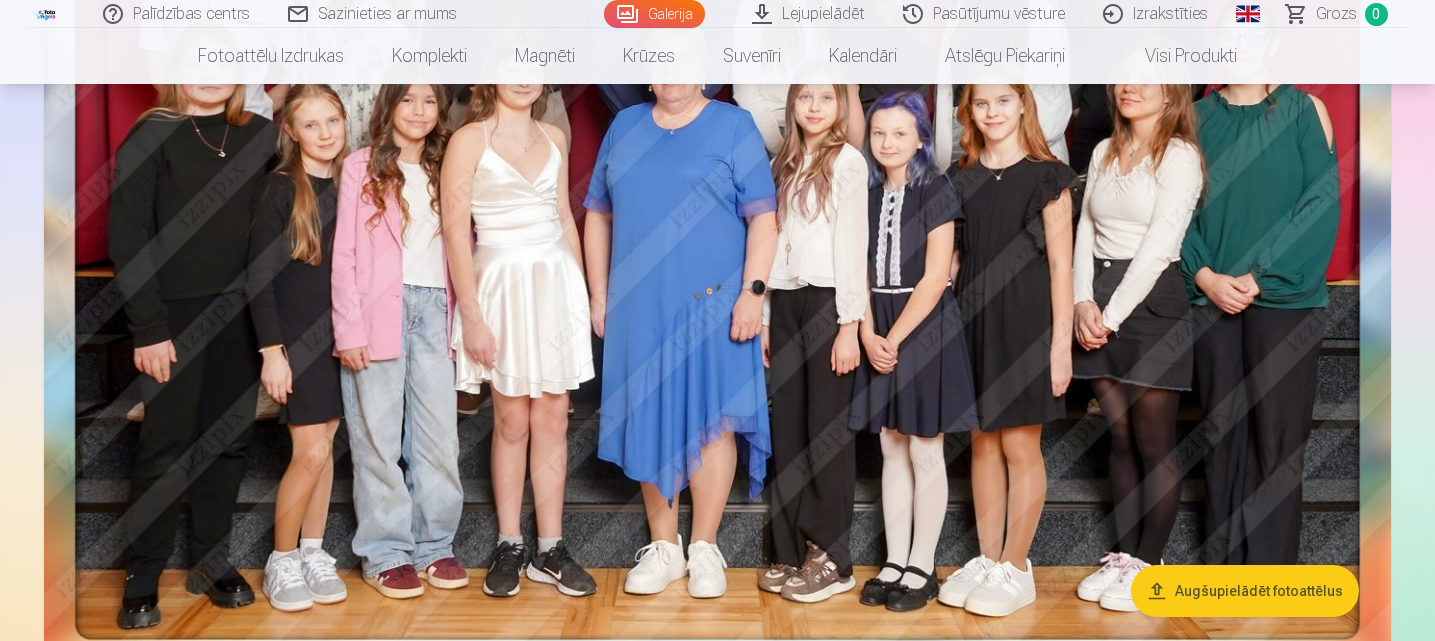 scroll, scrollTop: 251, scrollLeft: 0, axis: vertical 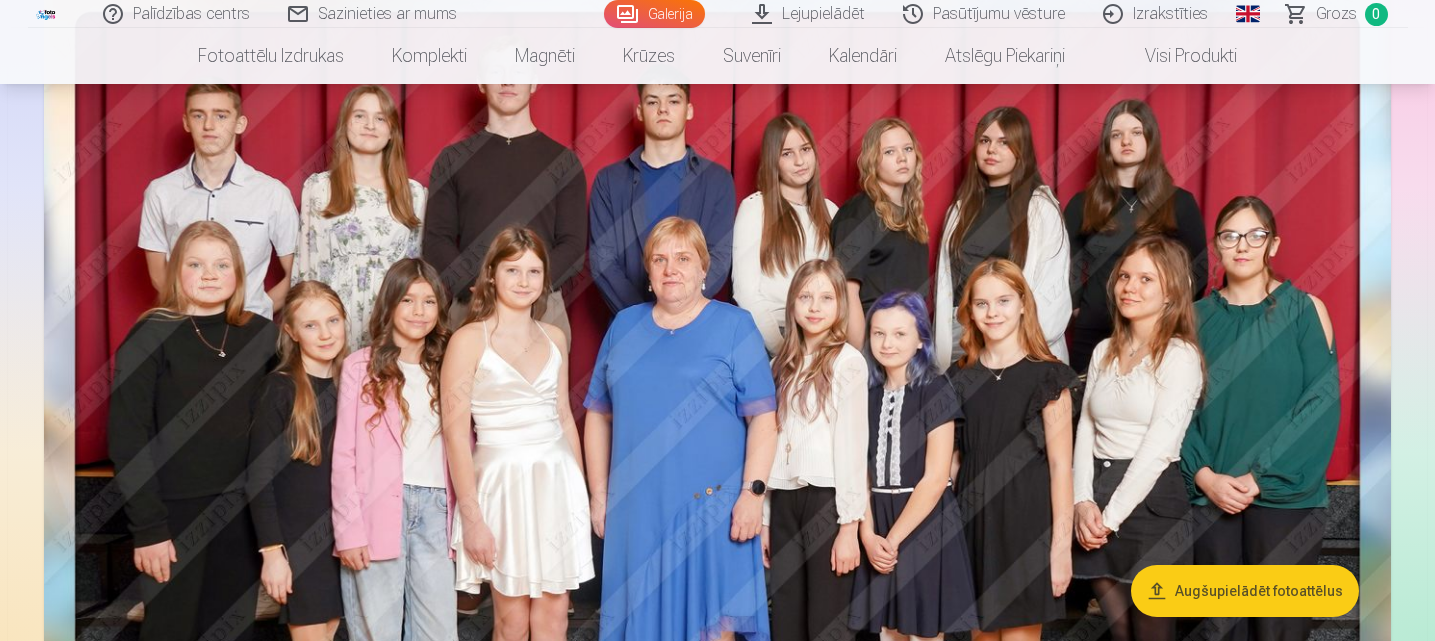 click at bounding box center (717, 433) 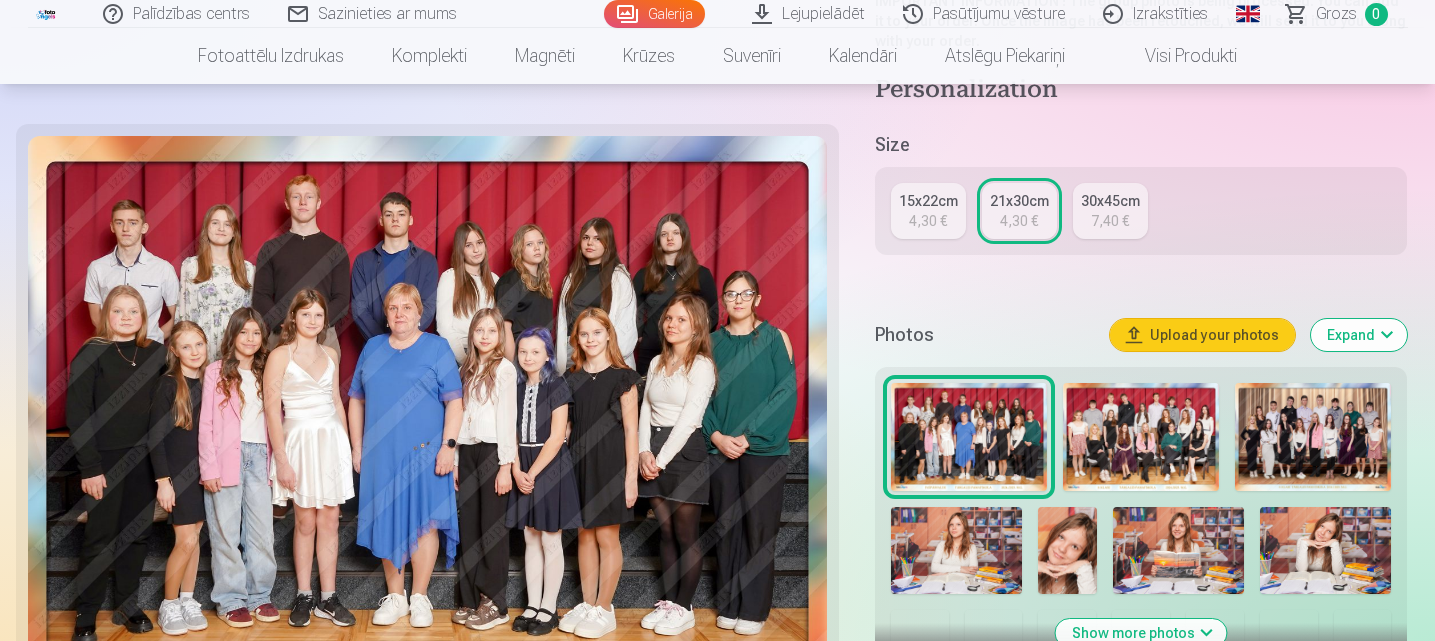scroll, scrollTop: 800, scrollLeft: 0, axis: vertical 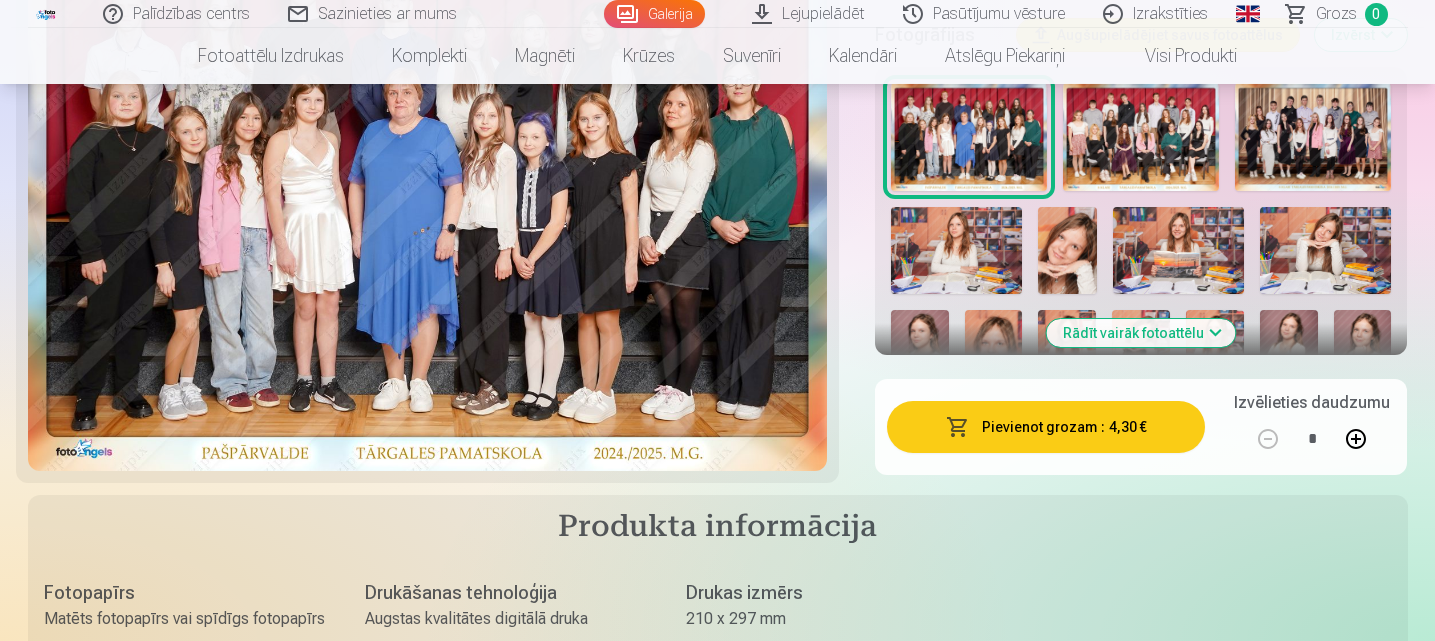 click at bounding box center (958, 427) 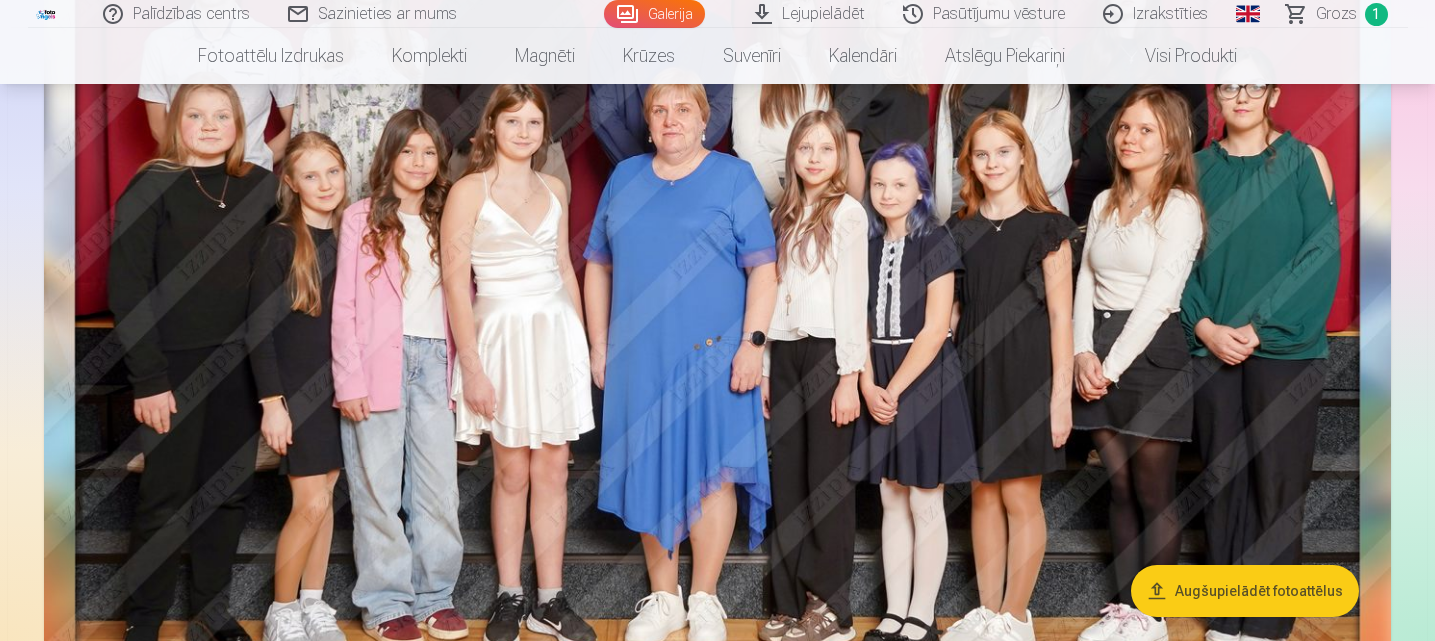 scroll, scrollTop: 400, scrollLeft: 0, axis: vertical 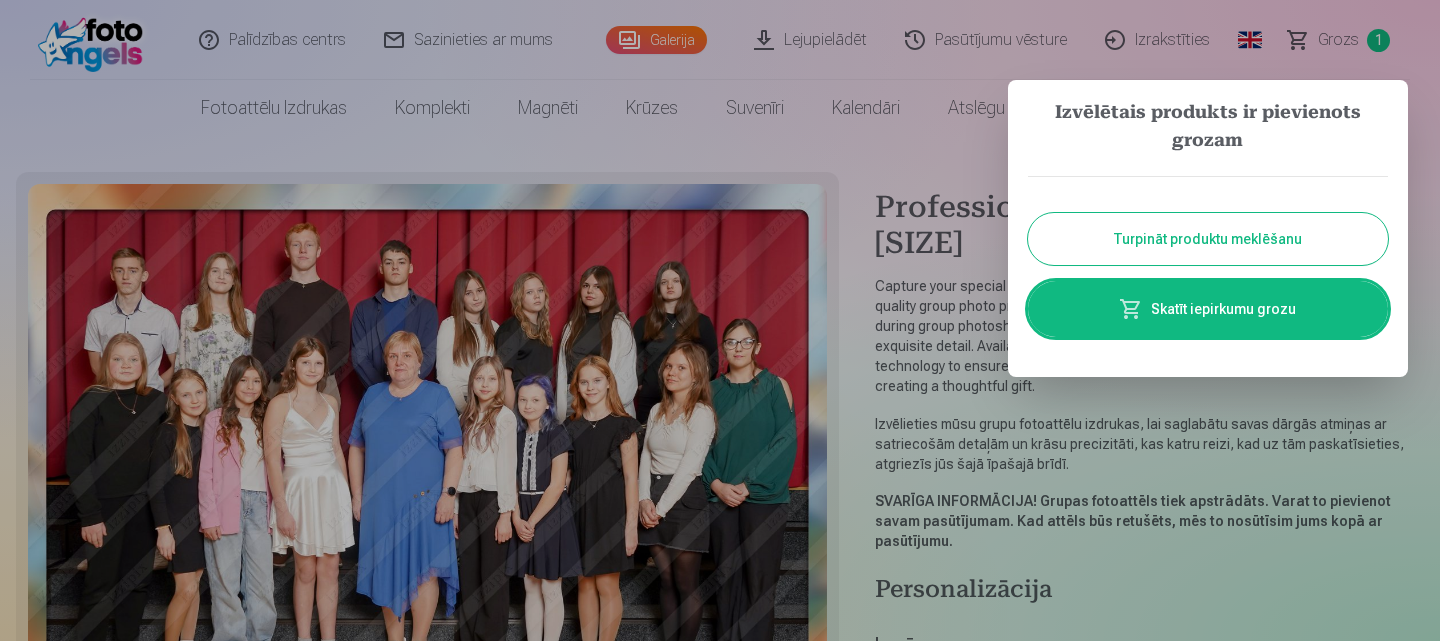 click on "Turpināt produktu meklēšanu" at bounding box center [1207, 239] 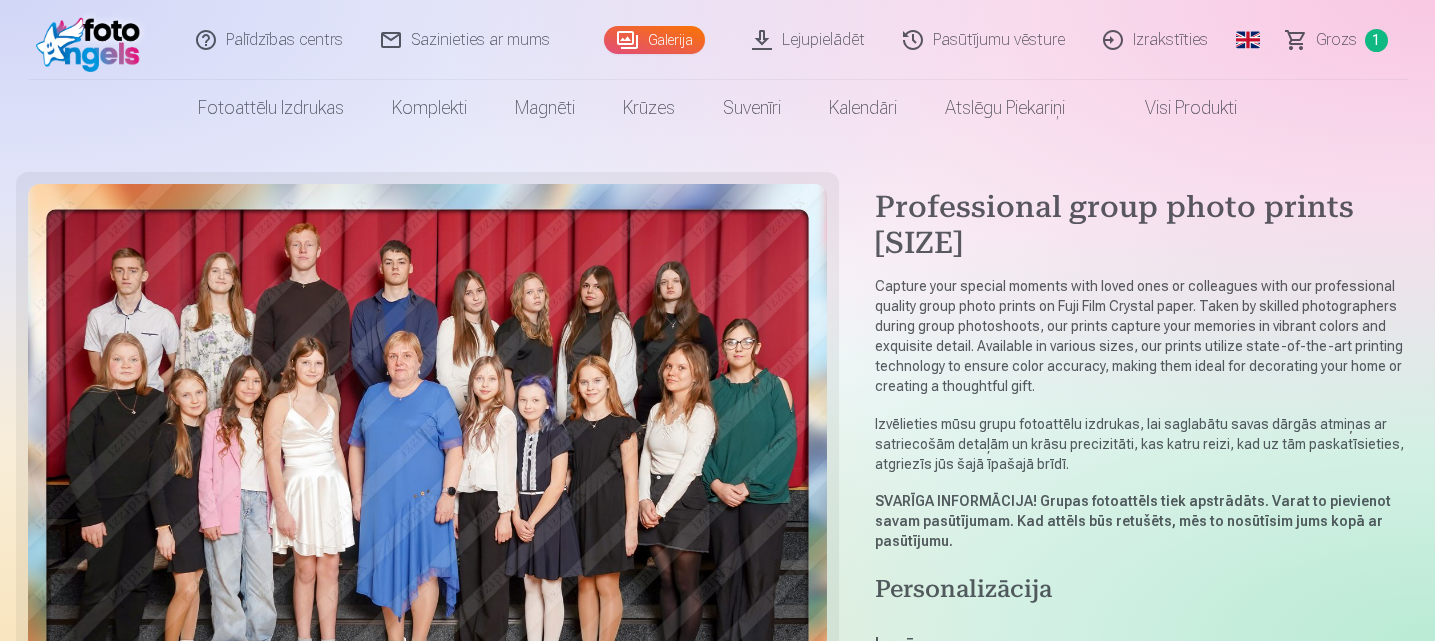click on "Grozs" at bounding box center [1336, 39] 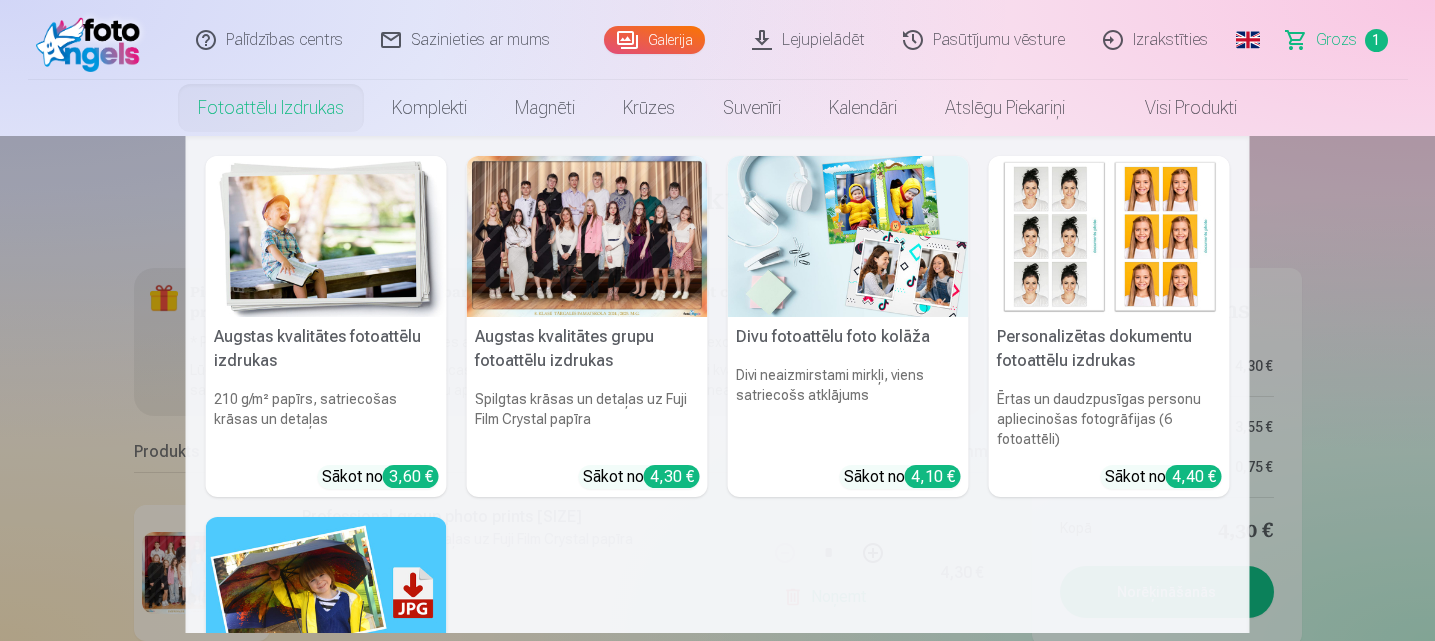 click on "Fotoattēlu izdrukas" at bounding box center (271, 108) 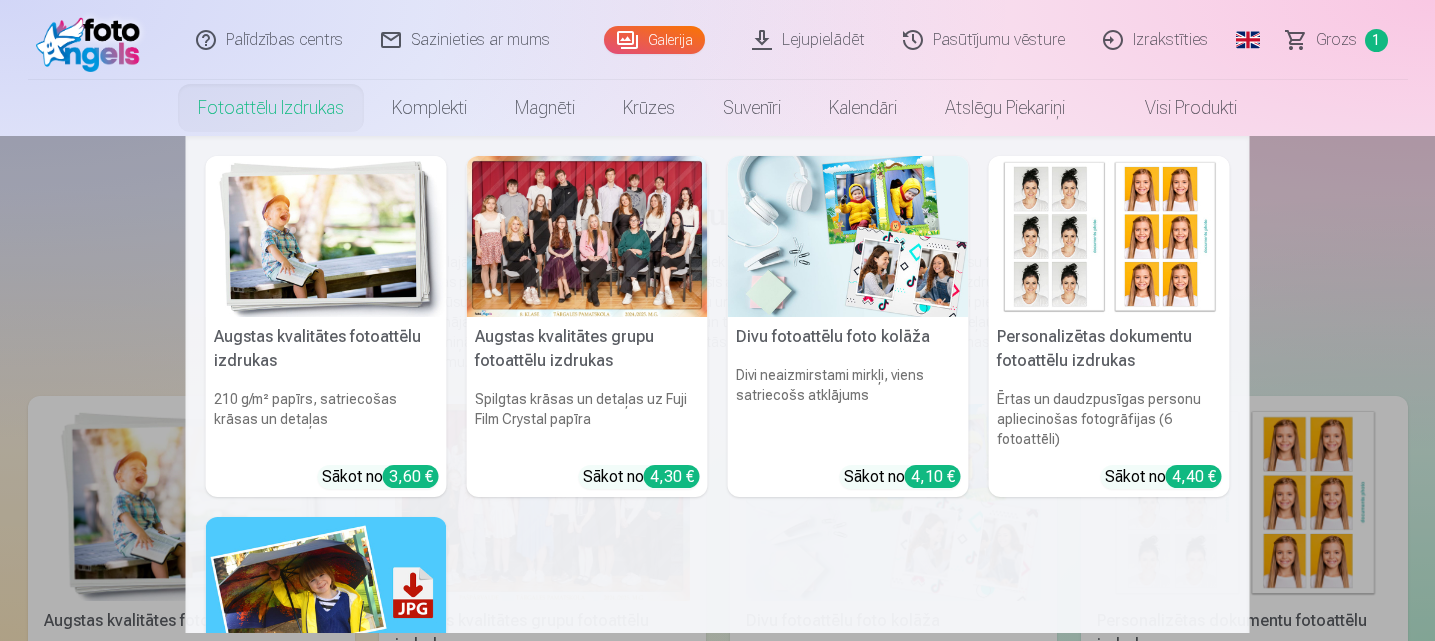 click on "Augstas kvalitātes fotoattēlu izdrukas 210 g/m² papīrs, satriecošas krāsas un detaļas Sākot no 3,60 € Augstas kvalitātes grupu fotoattēlu izdrukas Spilgtas krāsas un detaļas uz Fuji Film Crystal papīra Sākot no 4,30 € Divu fotoattēlu foto kolāža Divi neaizmirstami mirkļi, viens satriecošs atklājums Sākot no 4,10 € Personalizētas dokumentu fotoattēlu izdrukas Ērtas un daudzpusīgas personu apliecinošas fotogrāfijas (6 fotoattēli) Sākot no 4,40 € Augstas izšķirtspējas digitālā fotogrāfija JPG formātā Iemūžiniet savas atmiņas satriecoši detalizēti Sākot no 6,00 € Skatīt visus produktus" at bounding box center [717, 384] 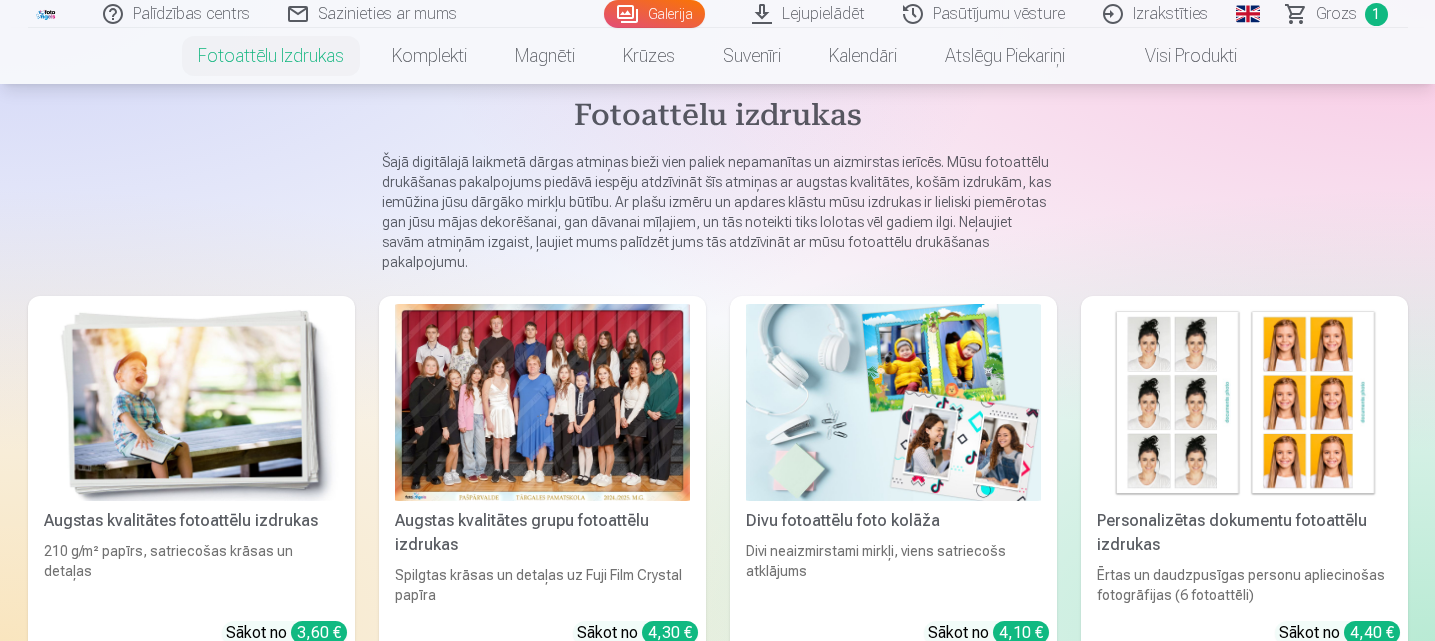 scroll, scrollTop: 0, scrollLeft: 0, axis: both 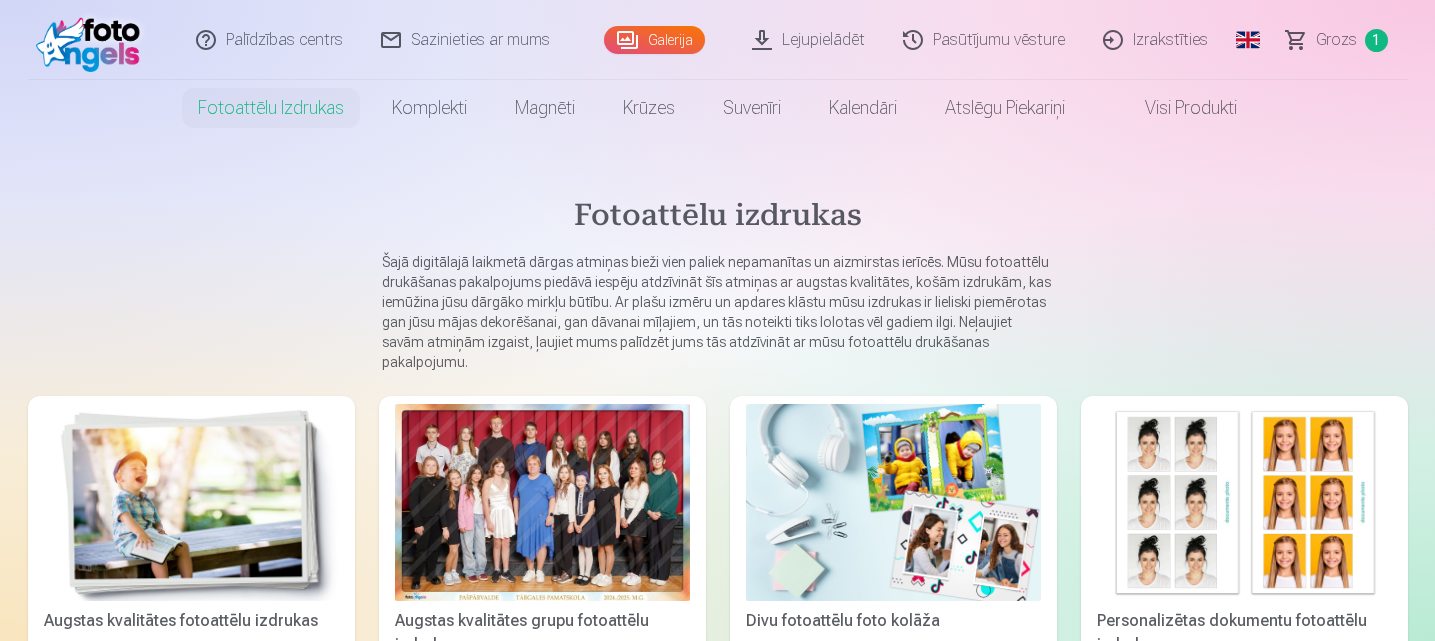 click on "Galerija" at bounding box center (670, 40) 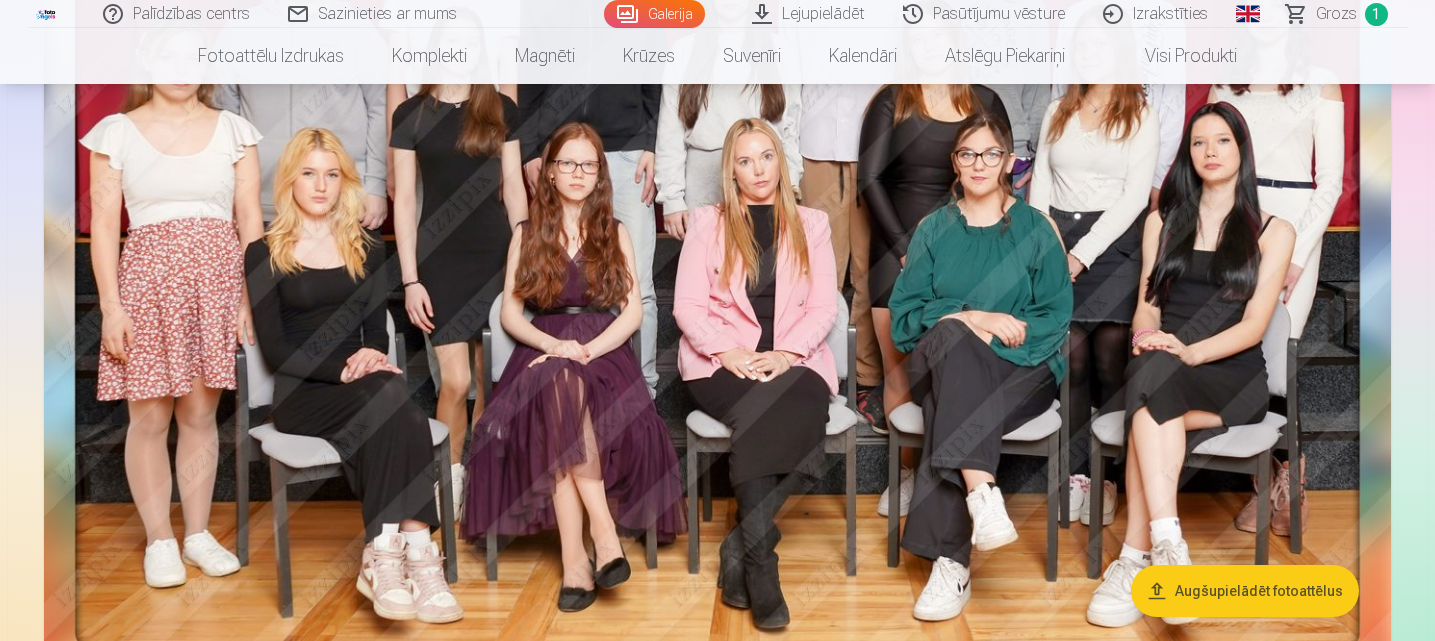 scroll, scrollTop: 1300, scrollLeft: 0, axis: vertical 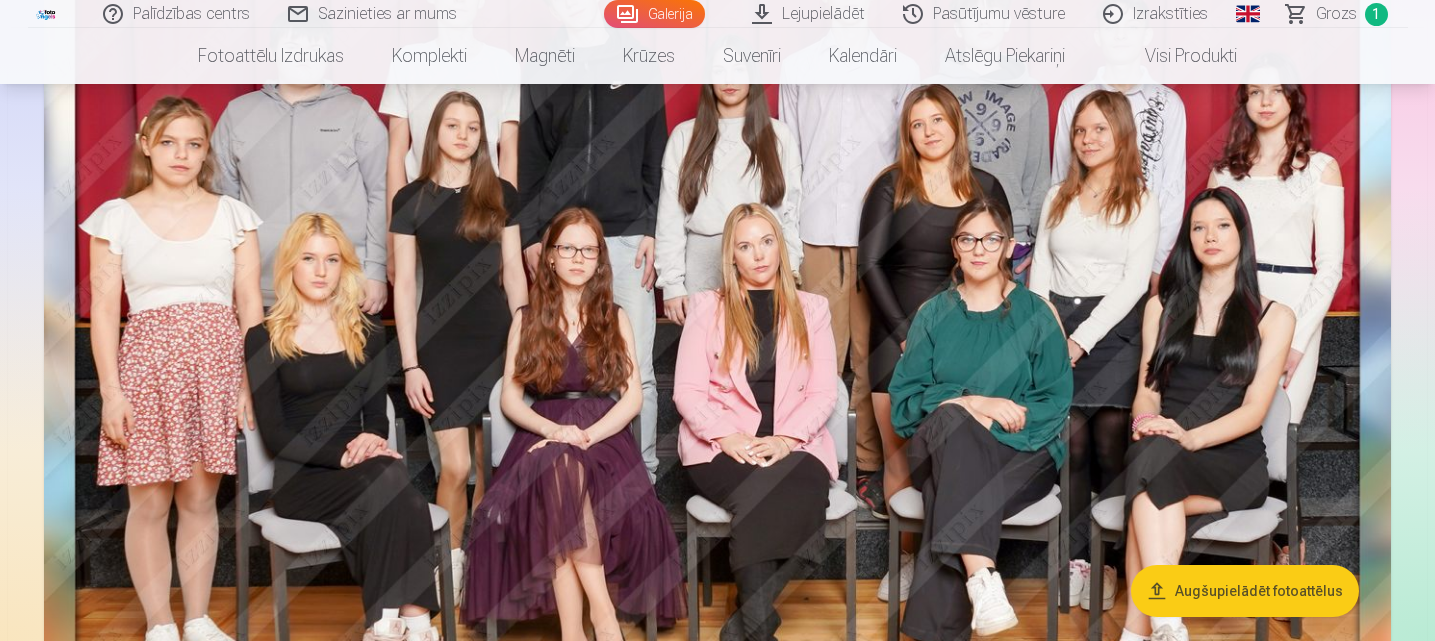 click at bounding box center [717, 328] 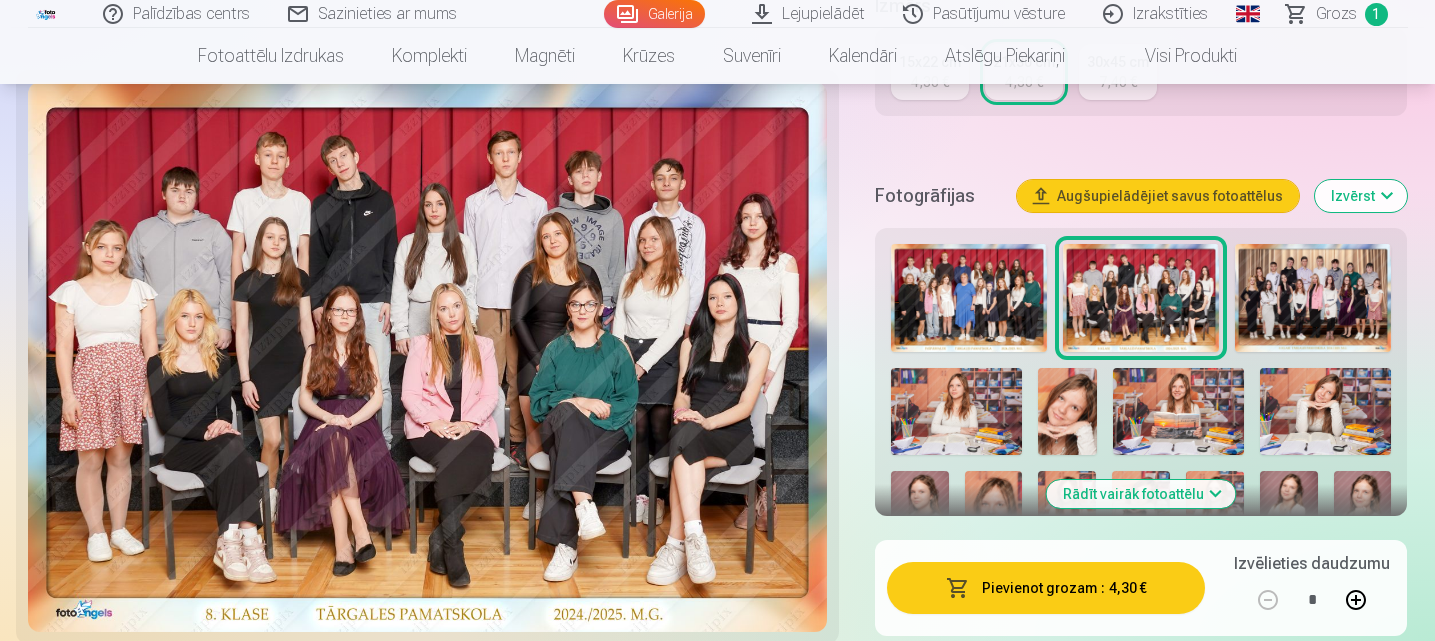 scroll, scrollTop: 700, scrollLeft: 0, axis: vertical 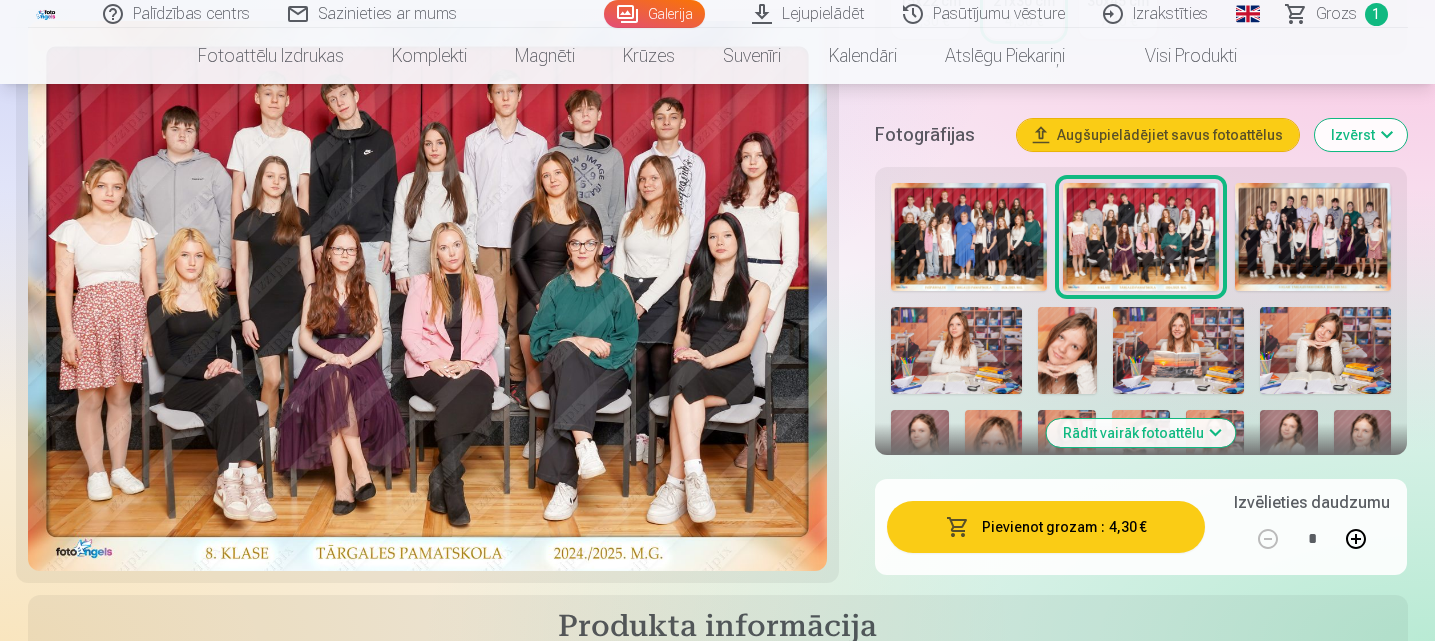 click on "Pievienot grozam" at bounding box center (1039, 527) 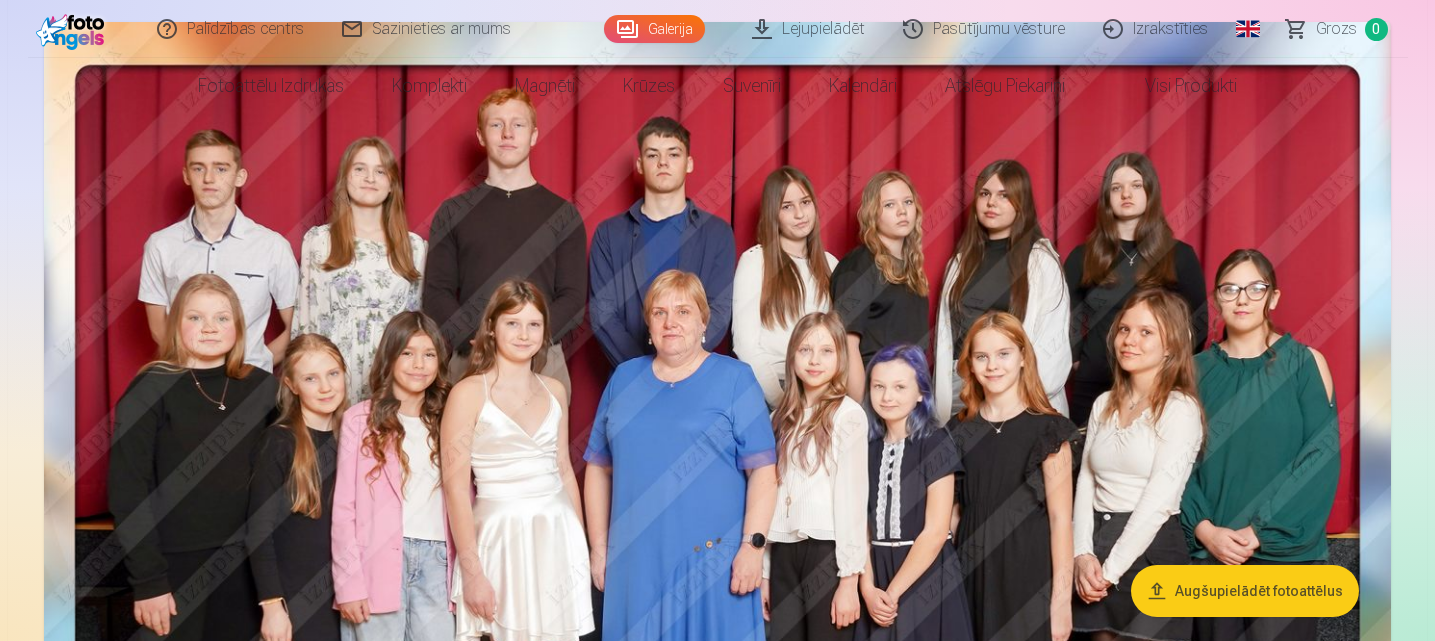 scroll, scrollTop: 0, scrollLeft: 0, axis: both 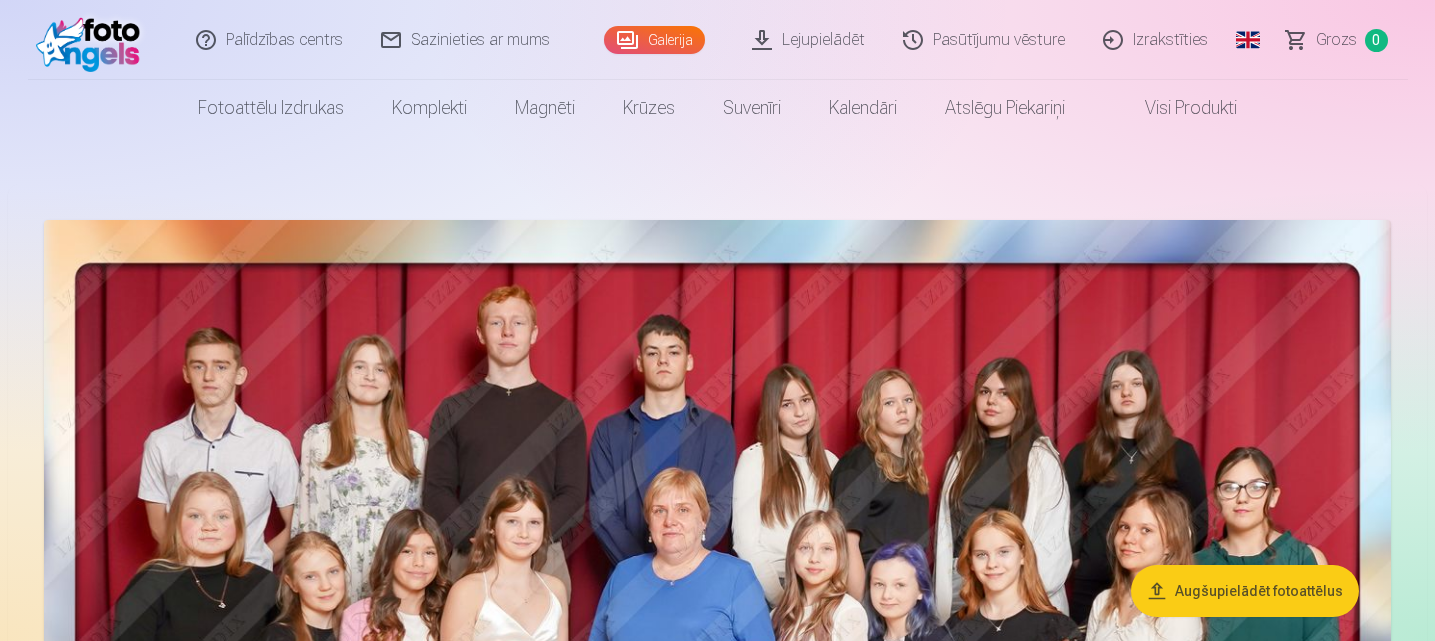 click at bounding box center (717, 684) 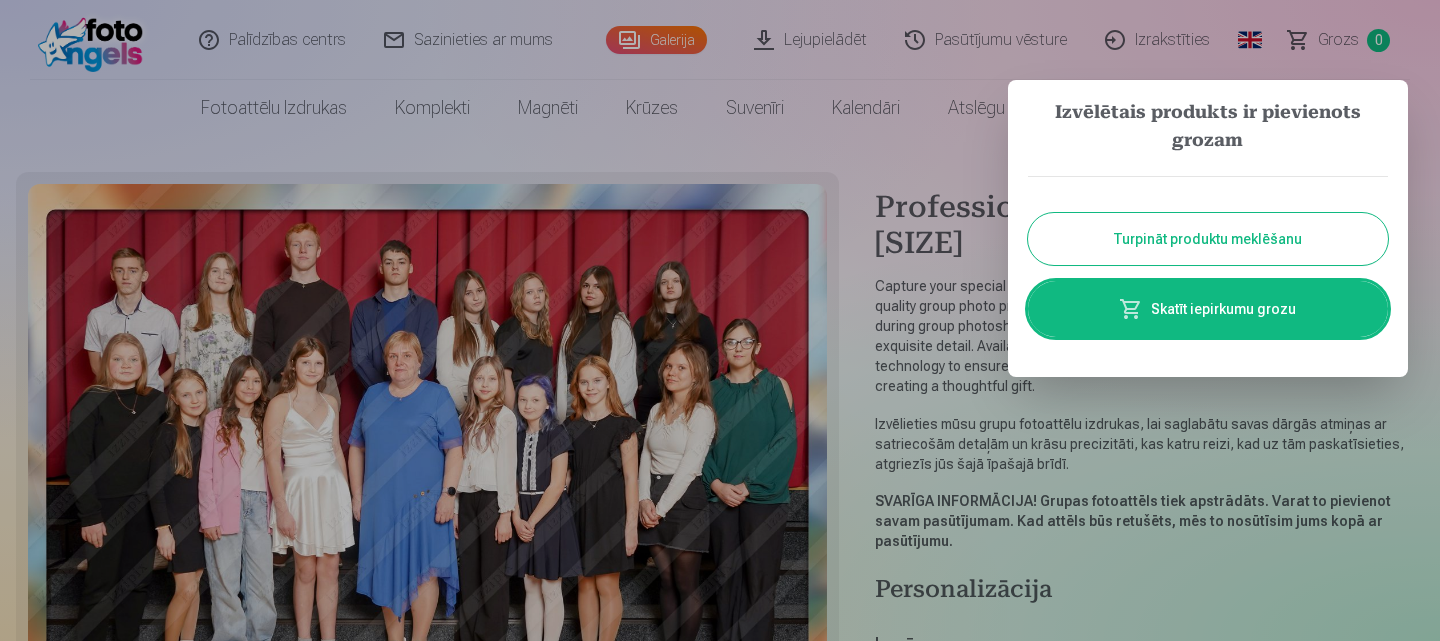 click on "Turpināt produktu meklēšanu" at bounding box center [1208, 239] 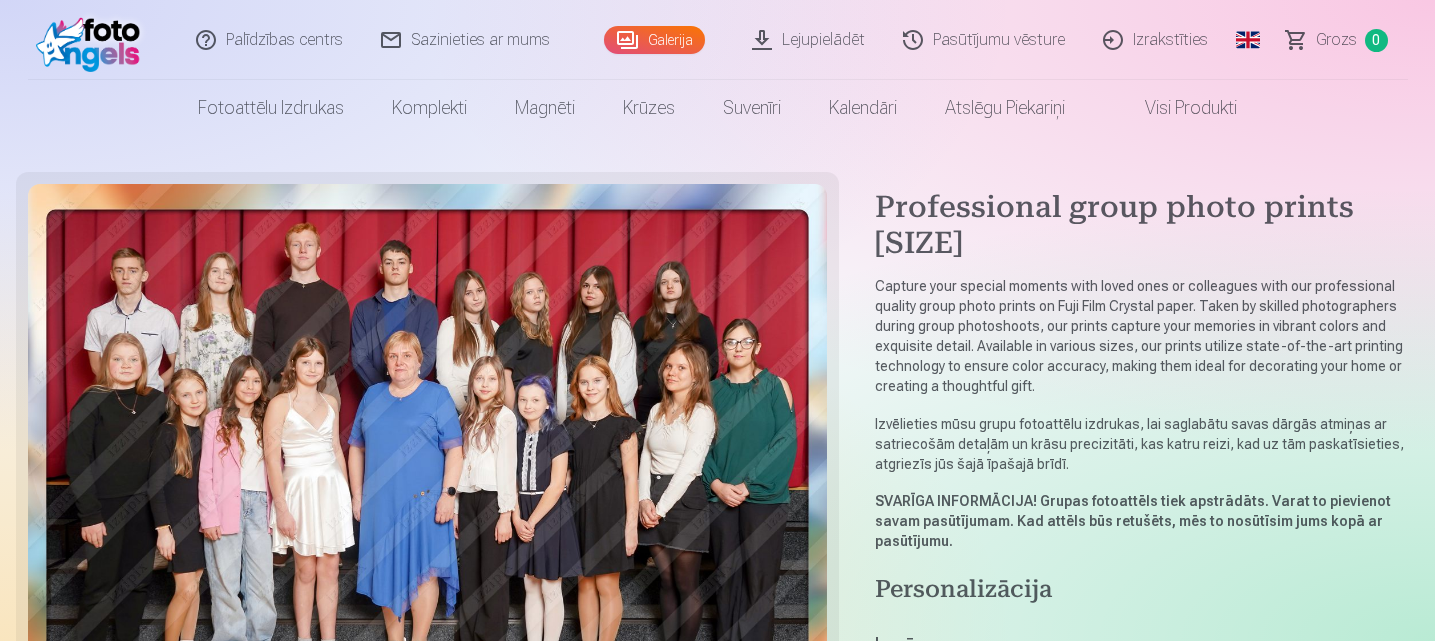 click on "Grozs" at bounding box center (1336, 39) 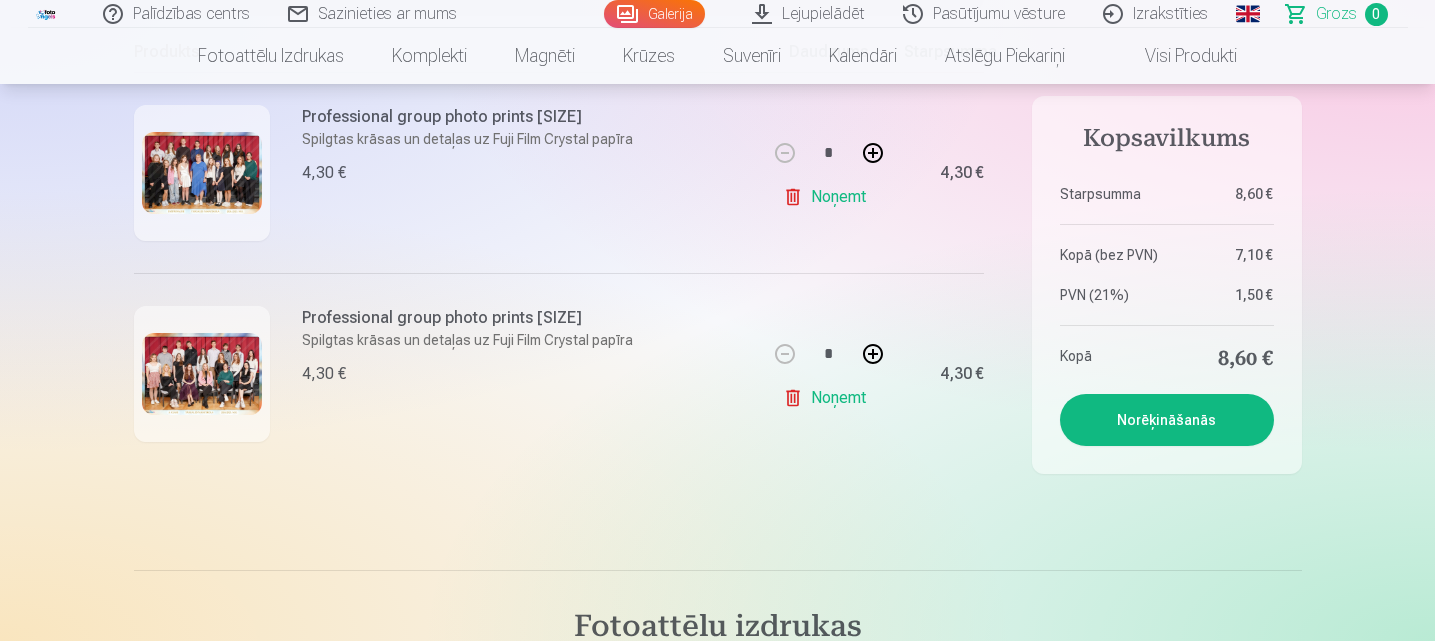scroll, scrollTop: 500, scrollLeft: 0, axis: vertical 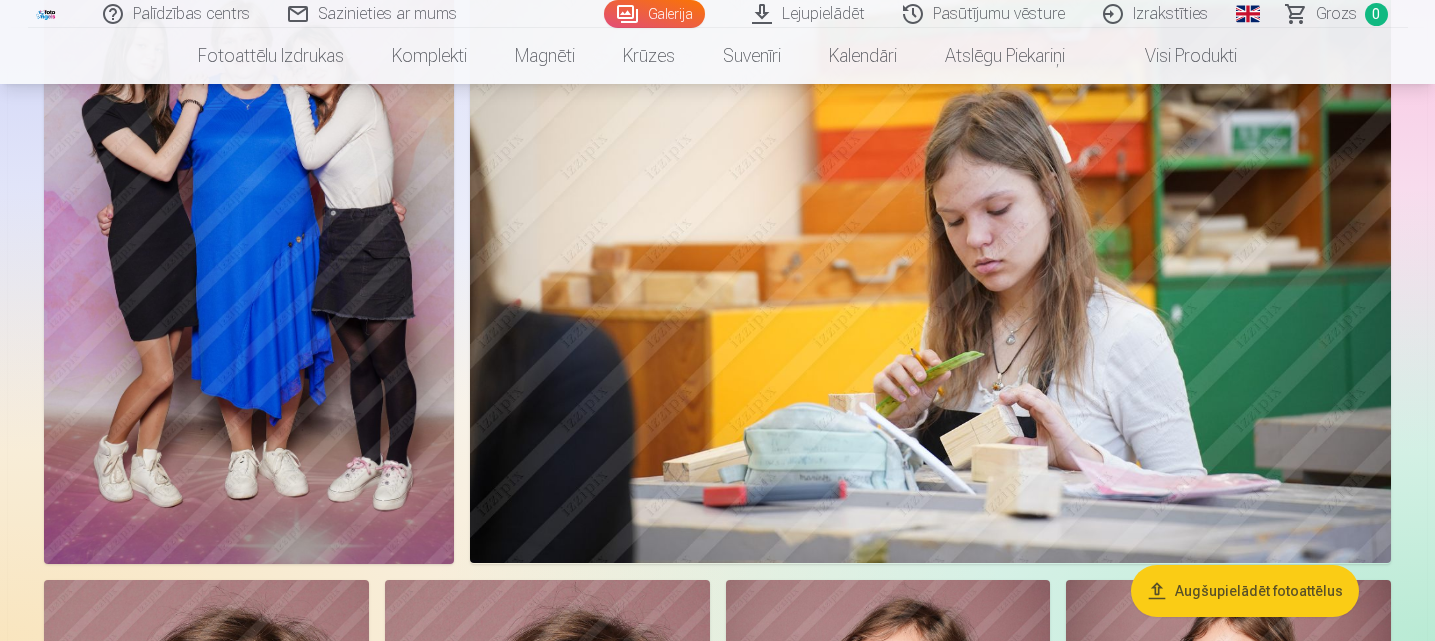 click at bounding box center (249, 256) 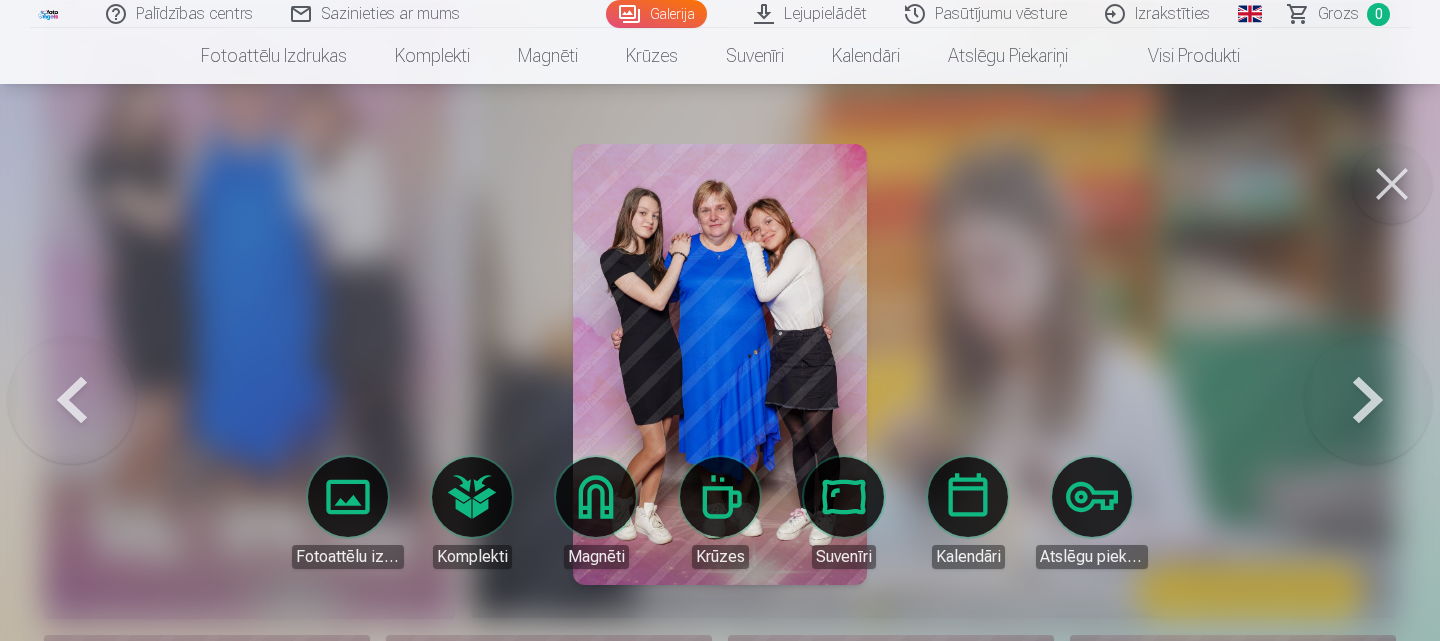 click at bounding box center (1392, 184) 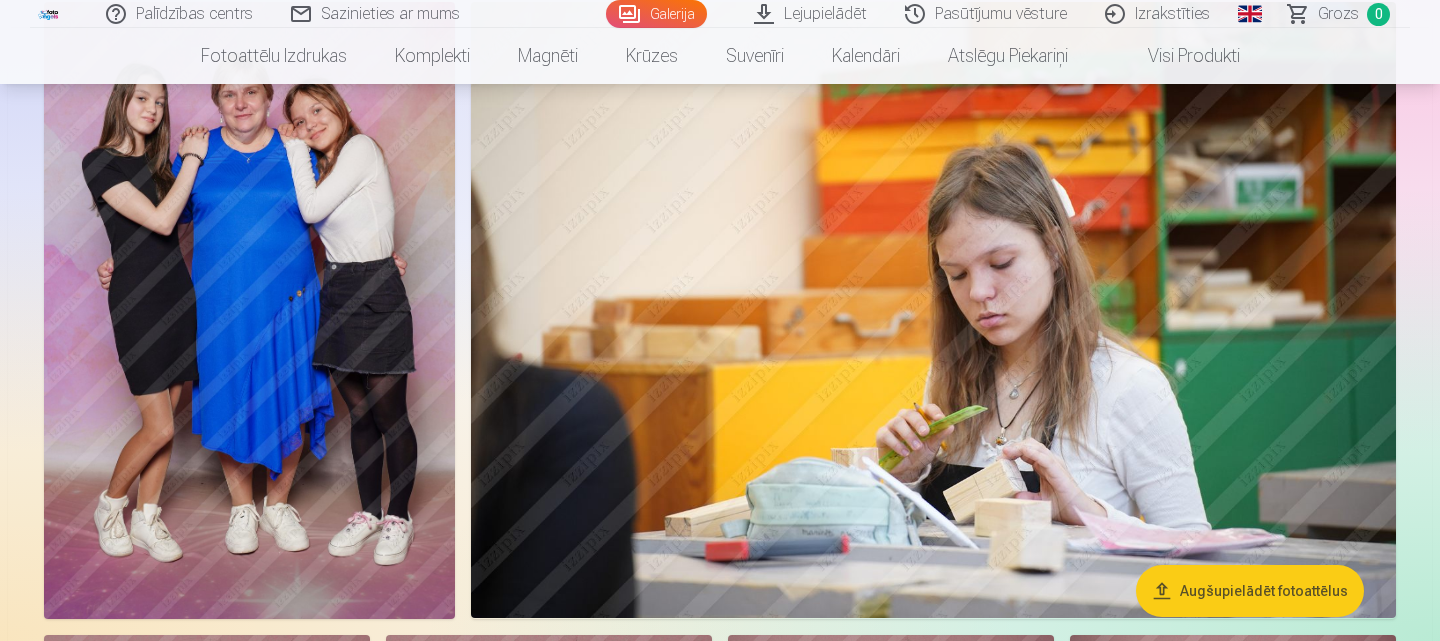 scroll, scrollTop: 14547, scrollLeft: 0, axis: vertical 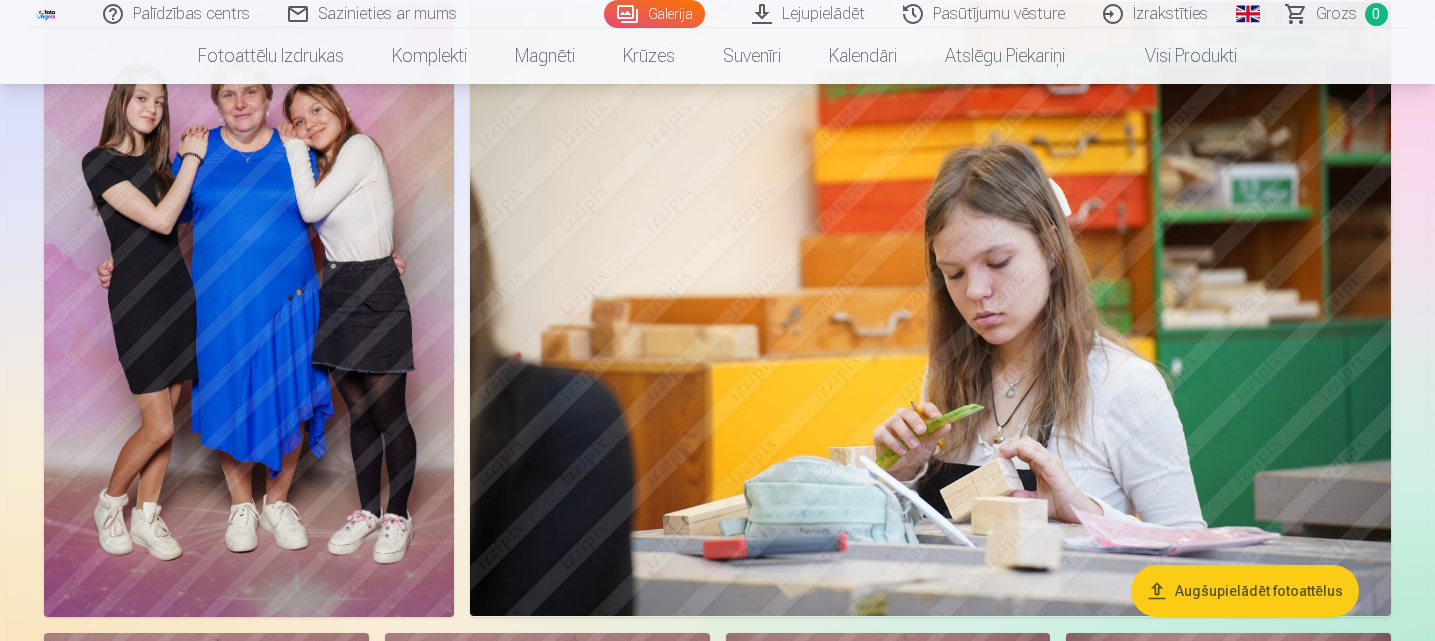 click at bounding box center [249, 309] 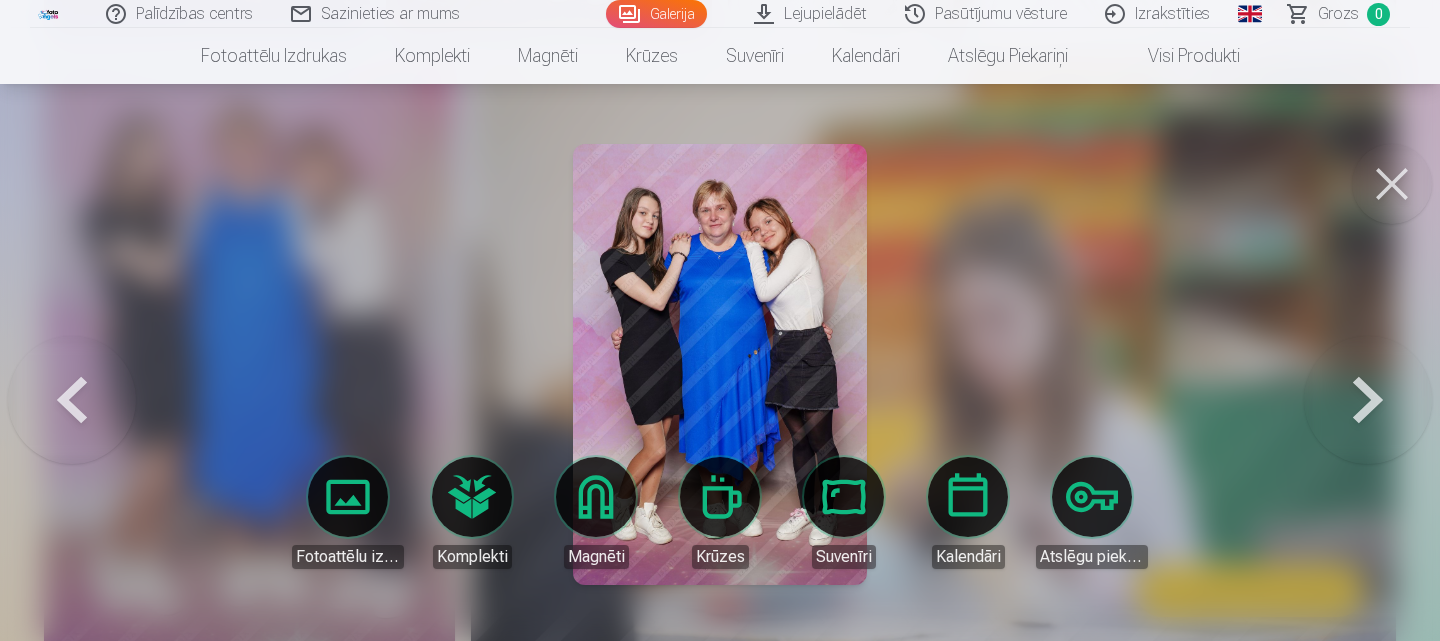 drag, startPoint x: 1434, startPoint y: 161, endPoint x: 1401, endPoint y: 171, distance: 34.48188 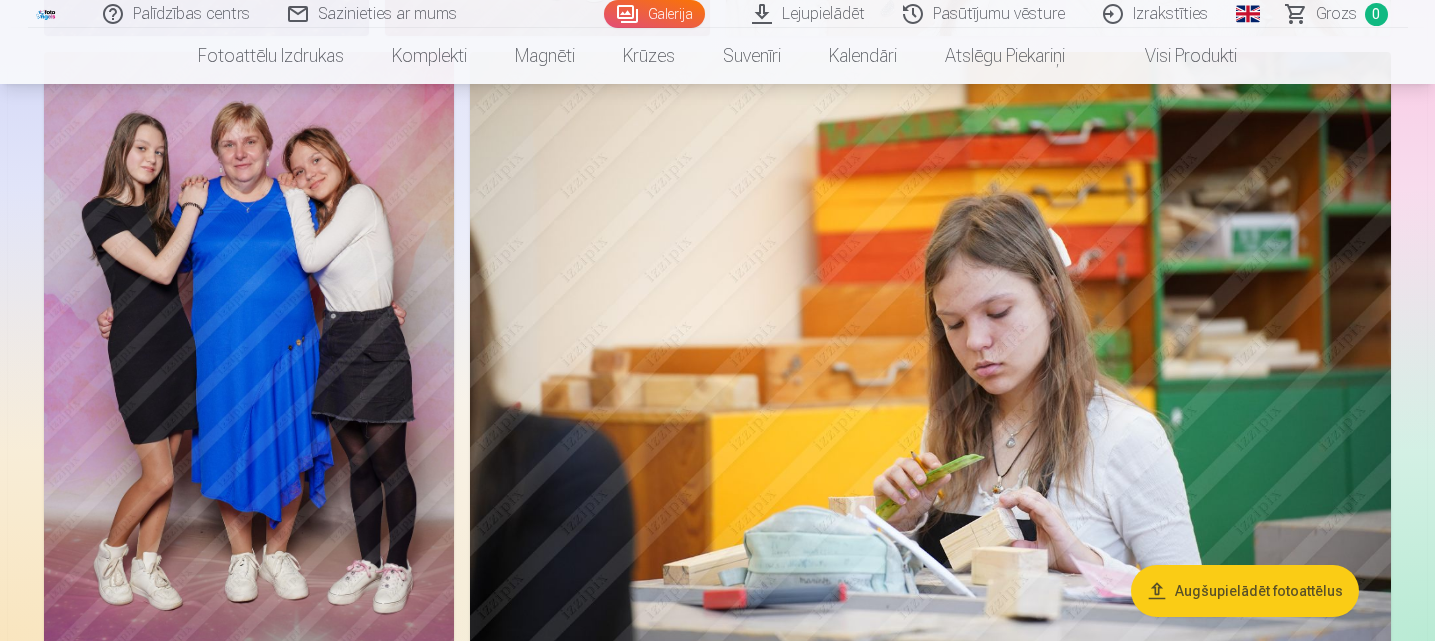 click at bounding box center [249, 359] 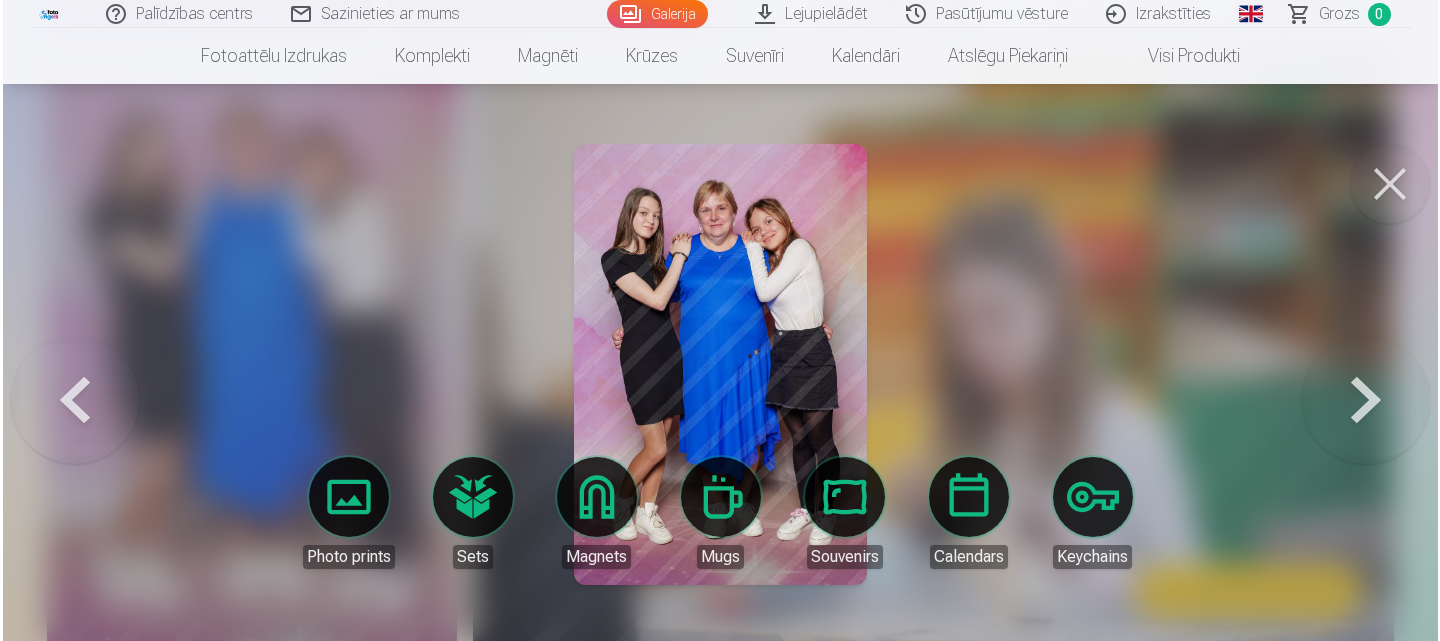 scroll, scrollTop: 14547, scrollLeft: 0, axis: vertical 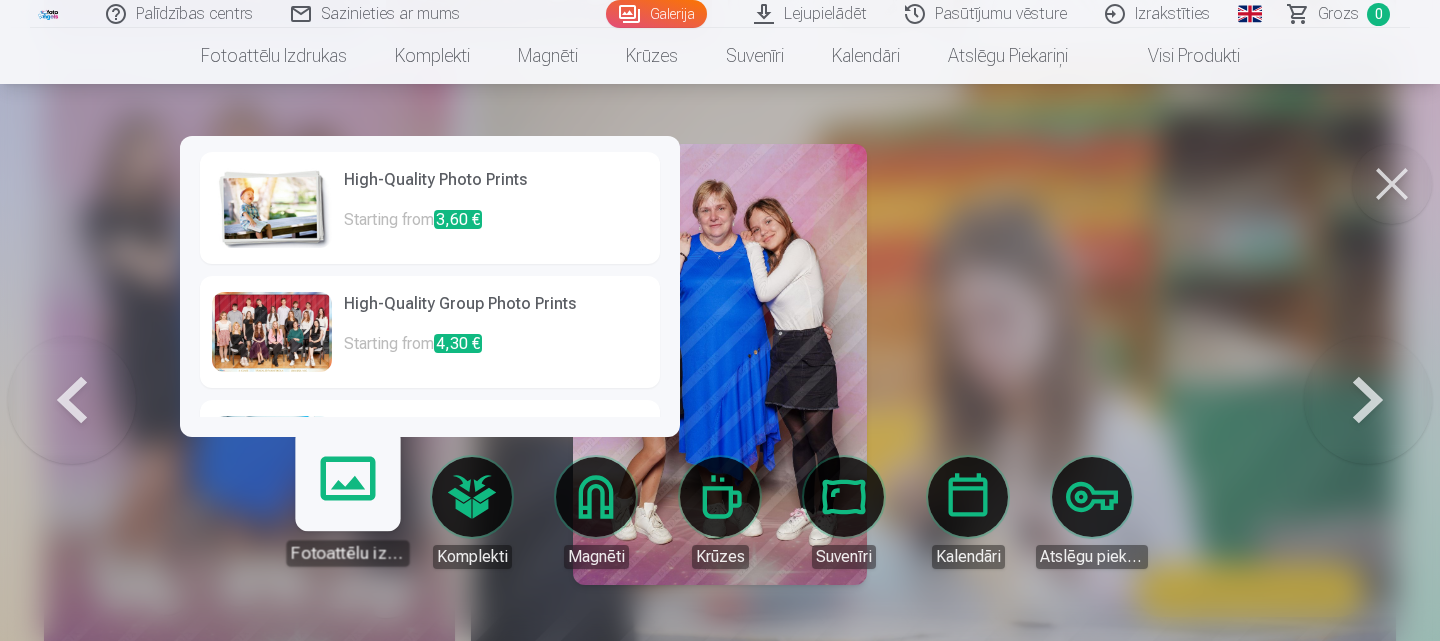 click on "Fotoattēlu izdrukas" at bounding box center (347, 504) 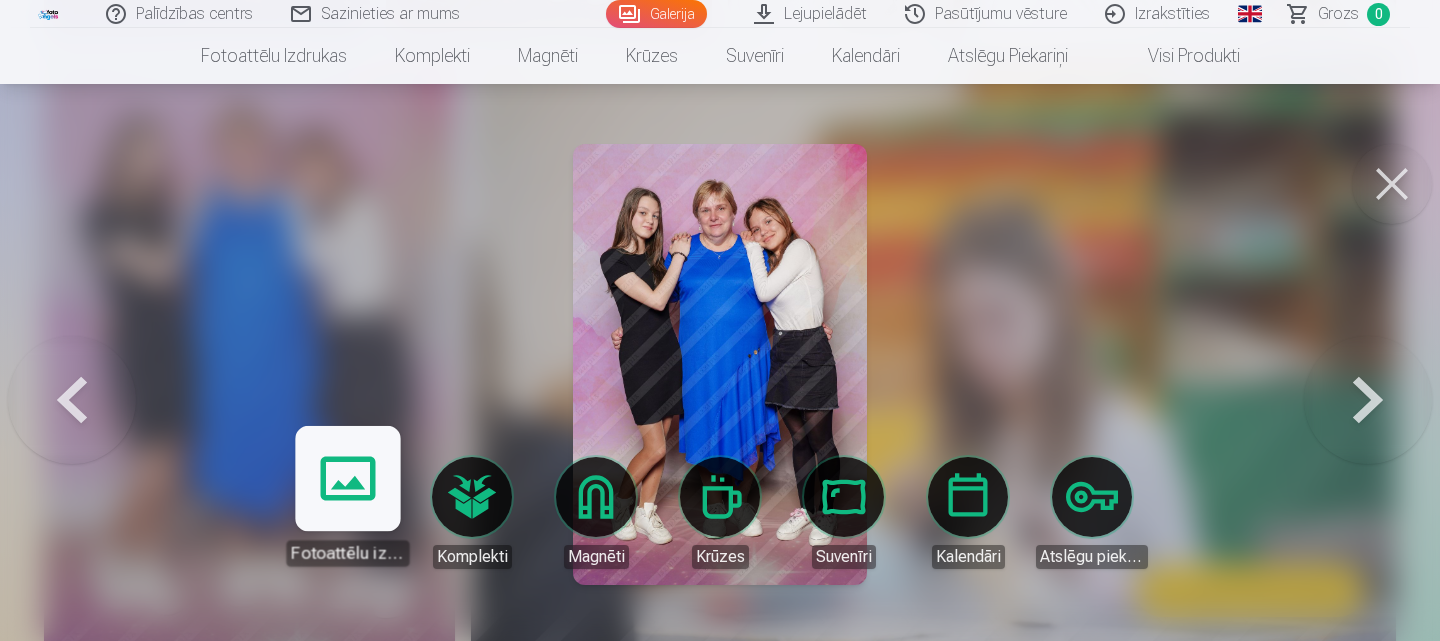 click on "Fotoattēlu izdrukas" at bounding box center (347, 504) 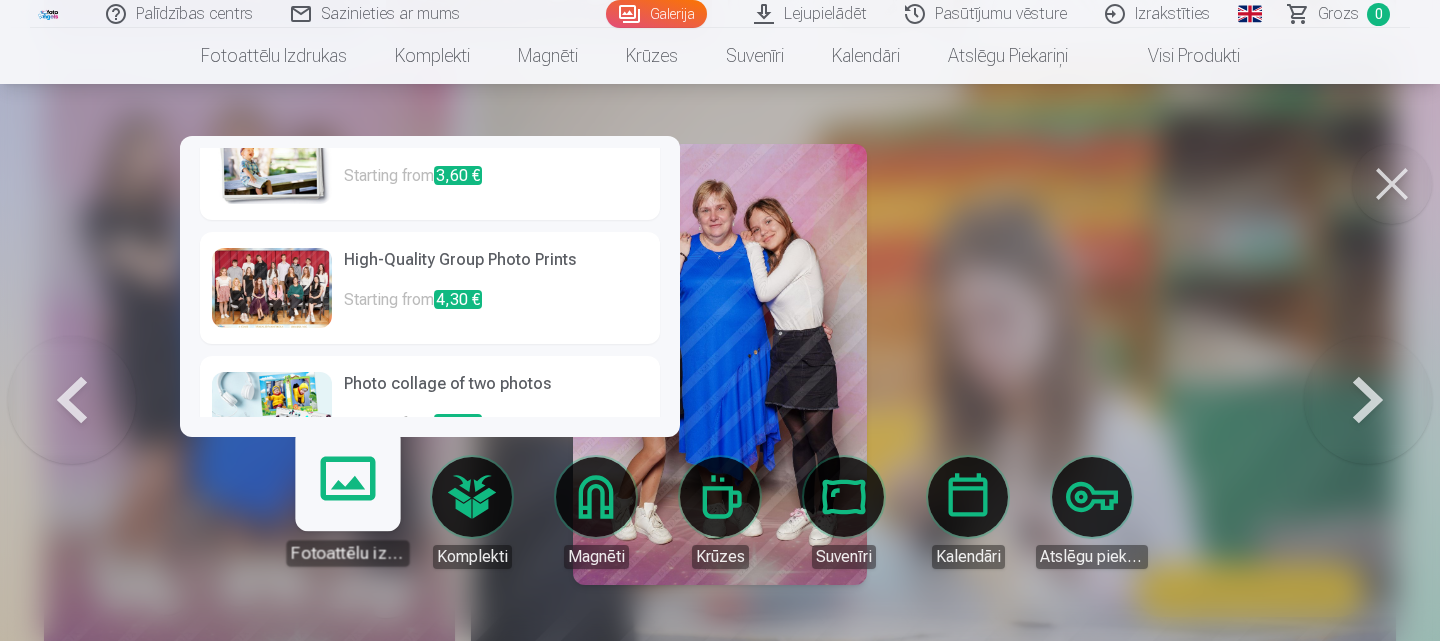 scroll, scrollTop: 0, scrollLeft: 0, axis: both 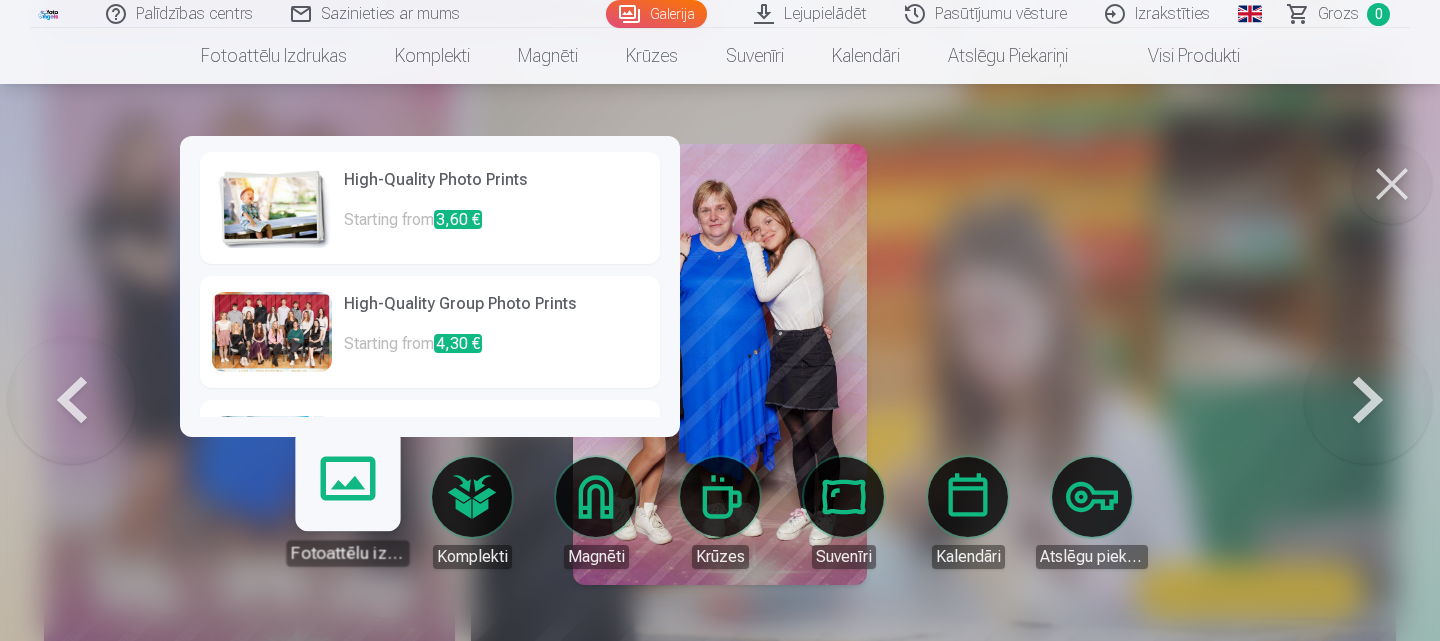 click on "Starting from  3,60 €" at bounding box center (496, 228) 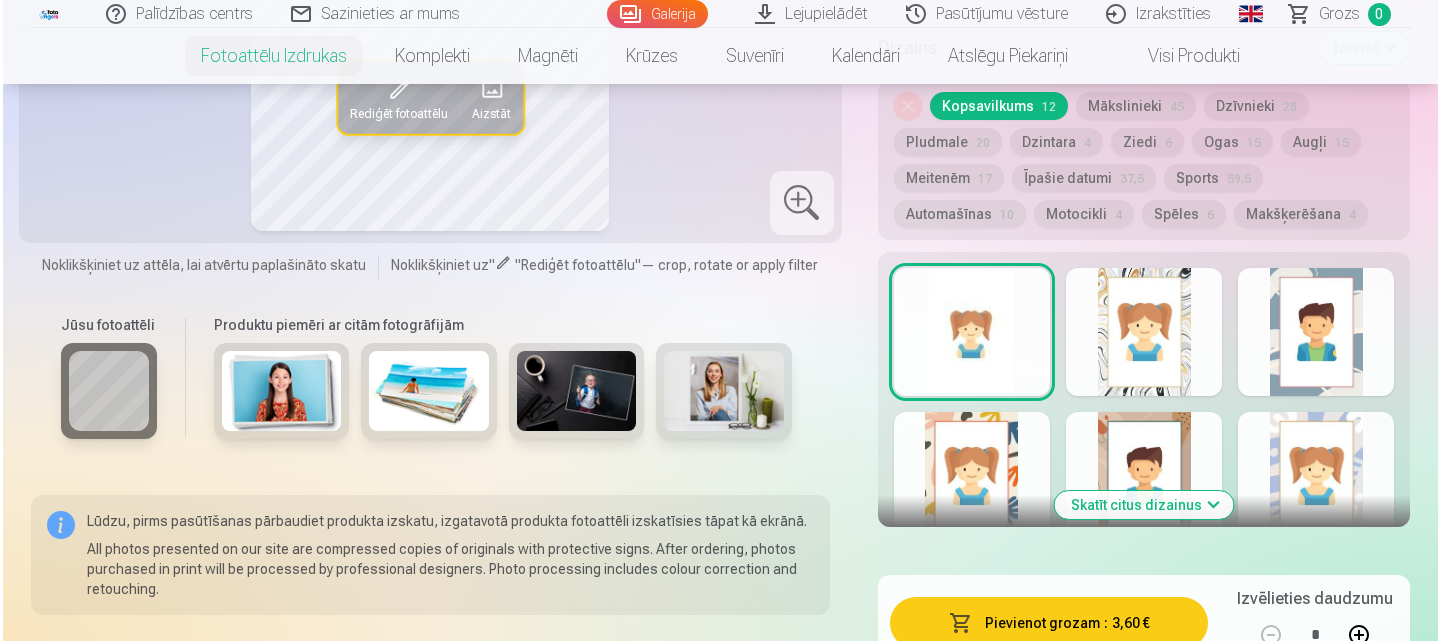 scroll, scrollTop: 1300, scrollLeft: 0, axis: vertical 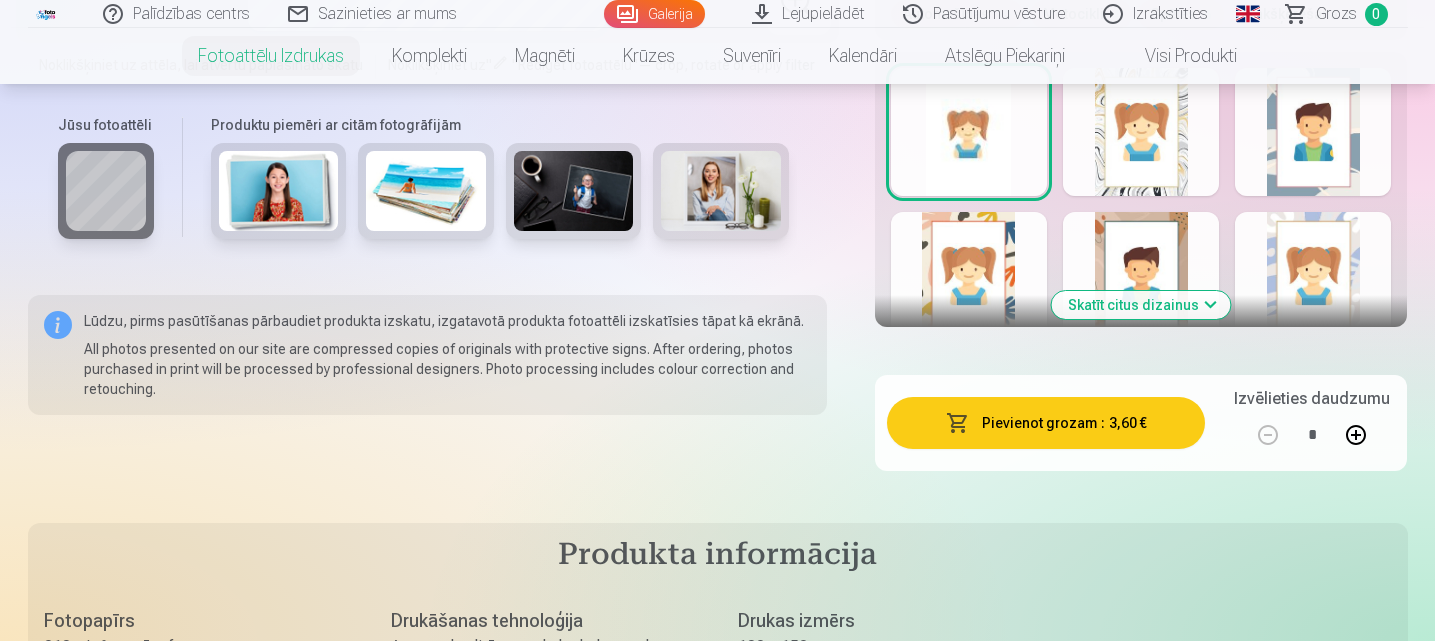 click on "Pievienot grozam  :  3,60 €" at bounding box center [1046, 423] 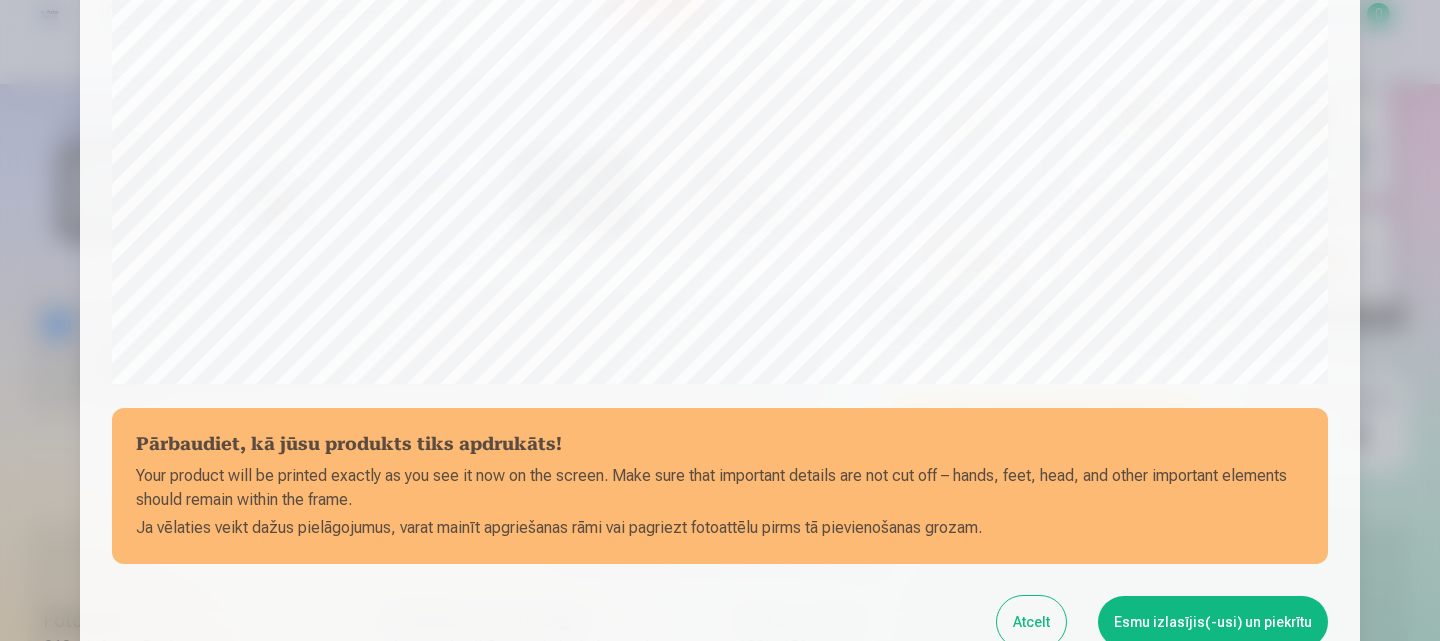 scroll, scrollTop: 700, scrollLeft: 0, axis: vertical 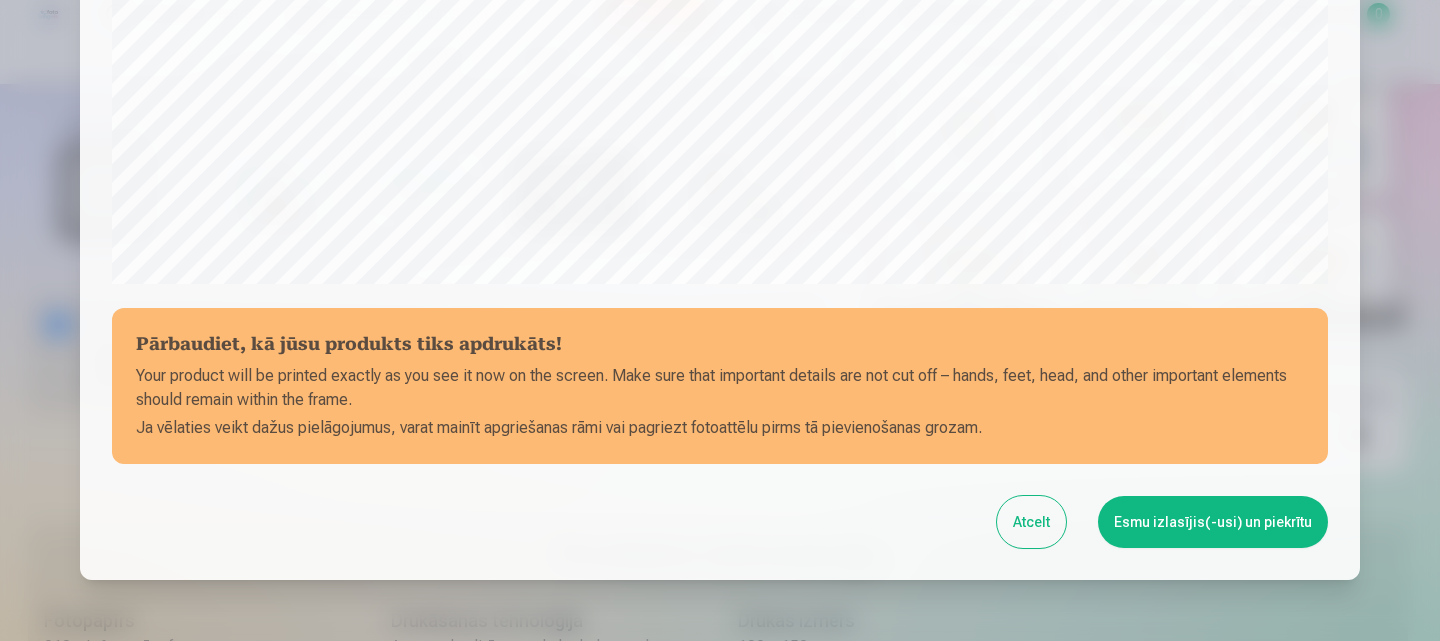 click on "Esmu izlasījis(-usi) un piekrītu" at bounding box center (1213, 522) 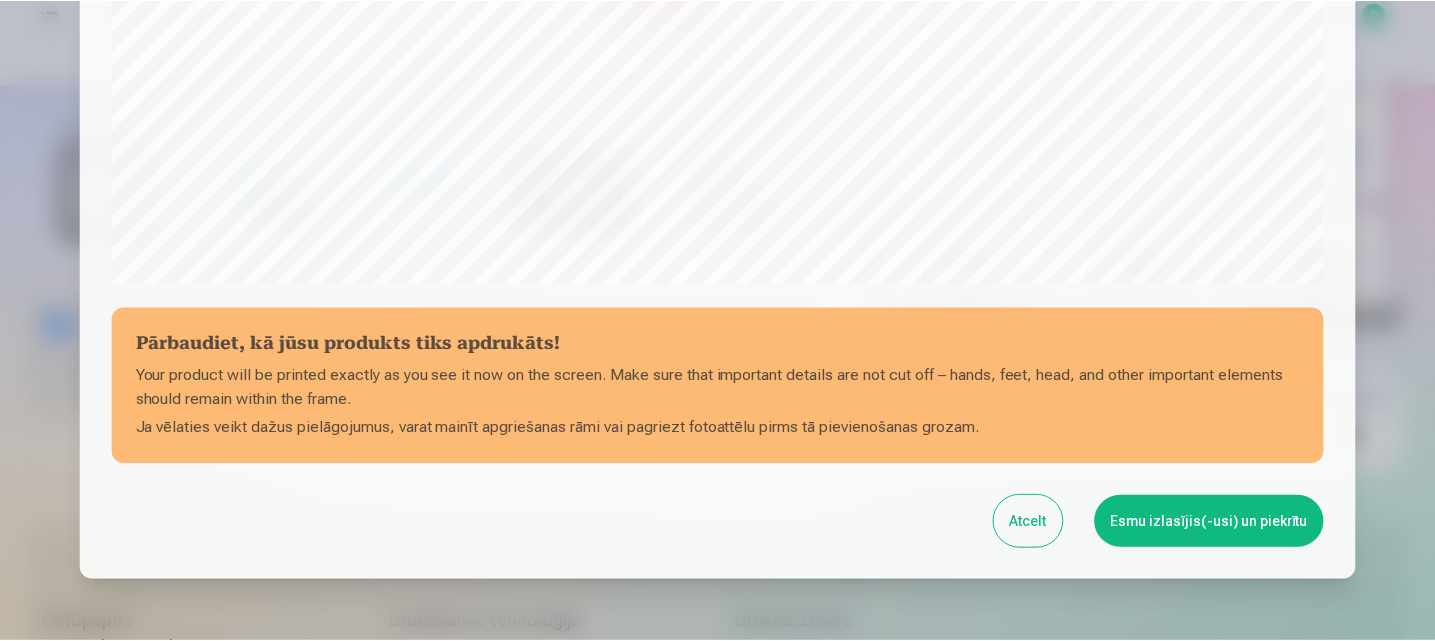 scroll, scrollTop: 0, scrollLeft: 0, axis: both 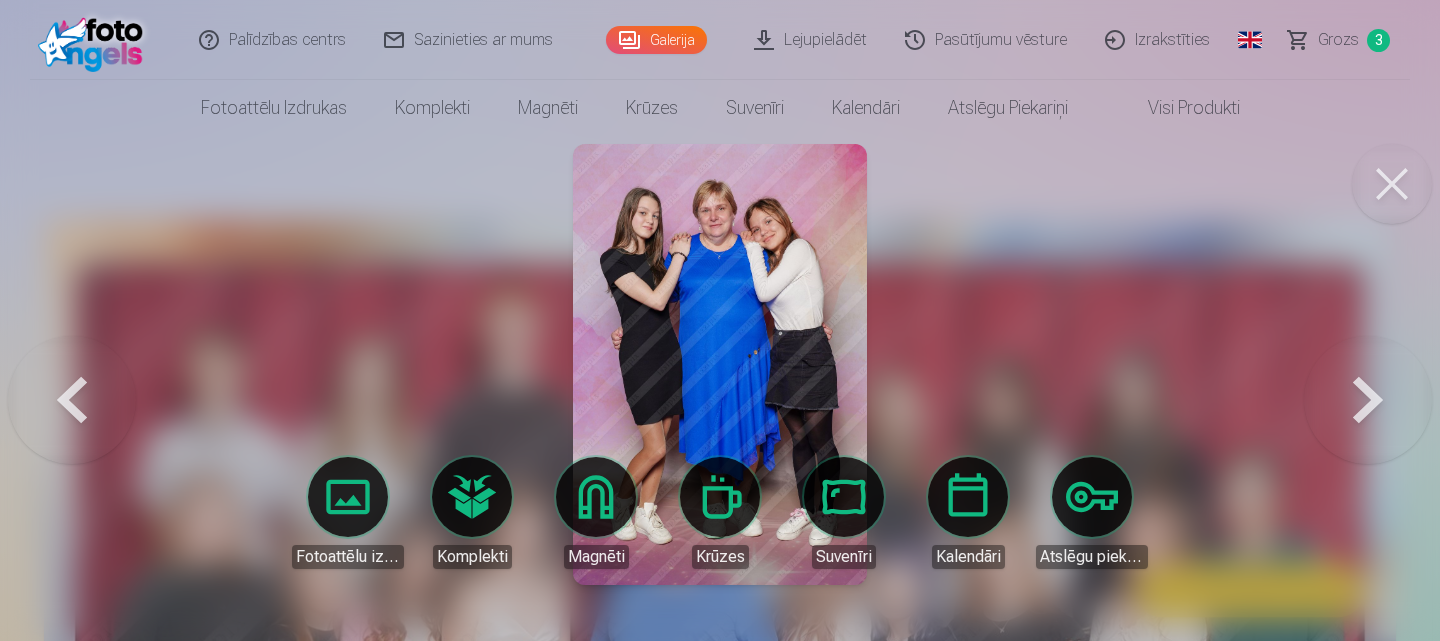 click at bounding box center [1392, 184] 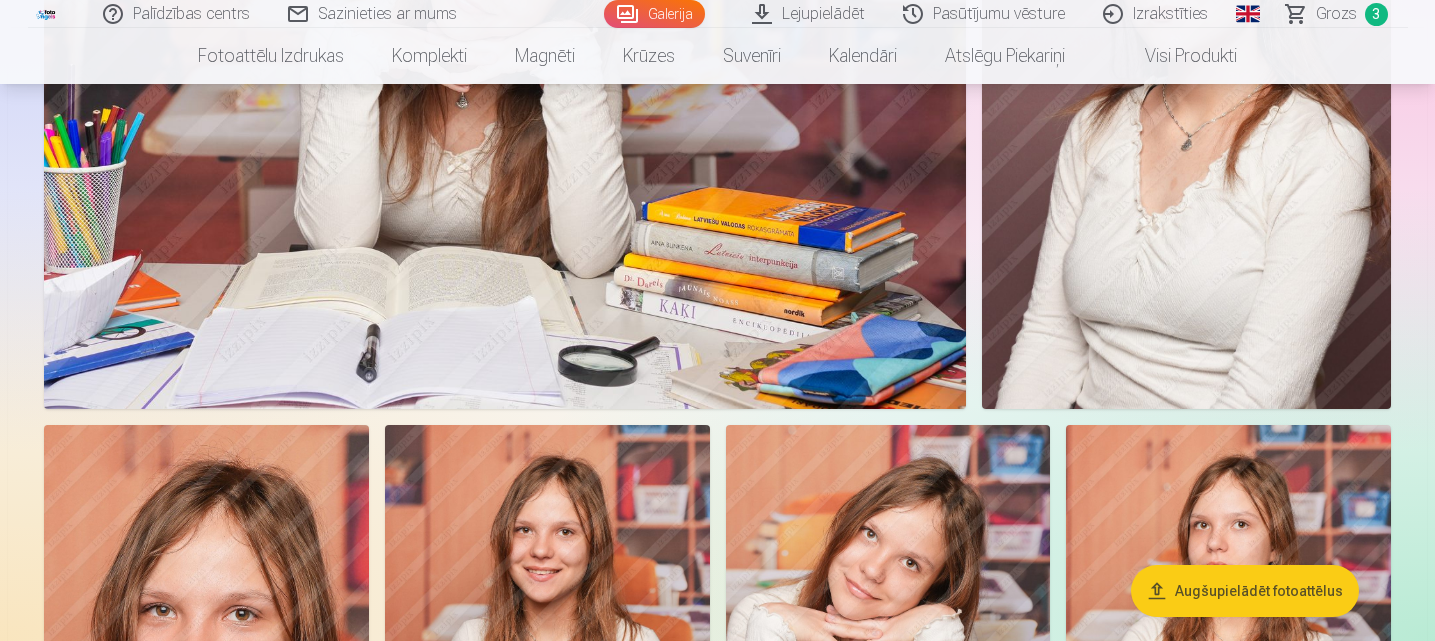 scroll, scrollTop: 5100, scrollLeft: 0, axis: vertical 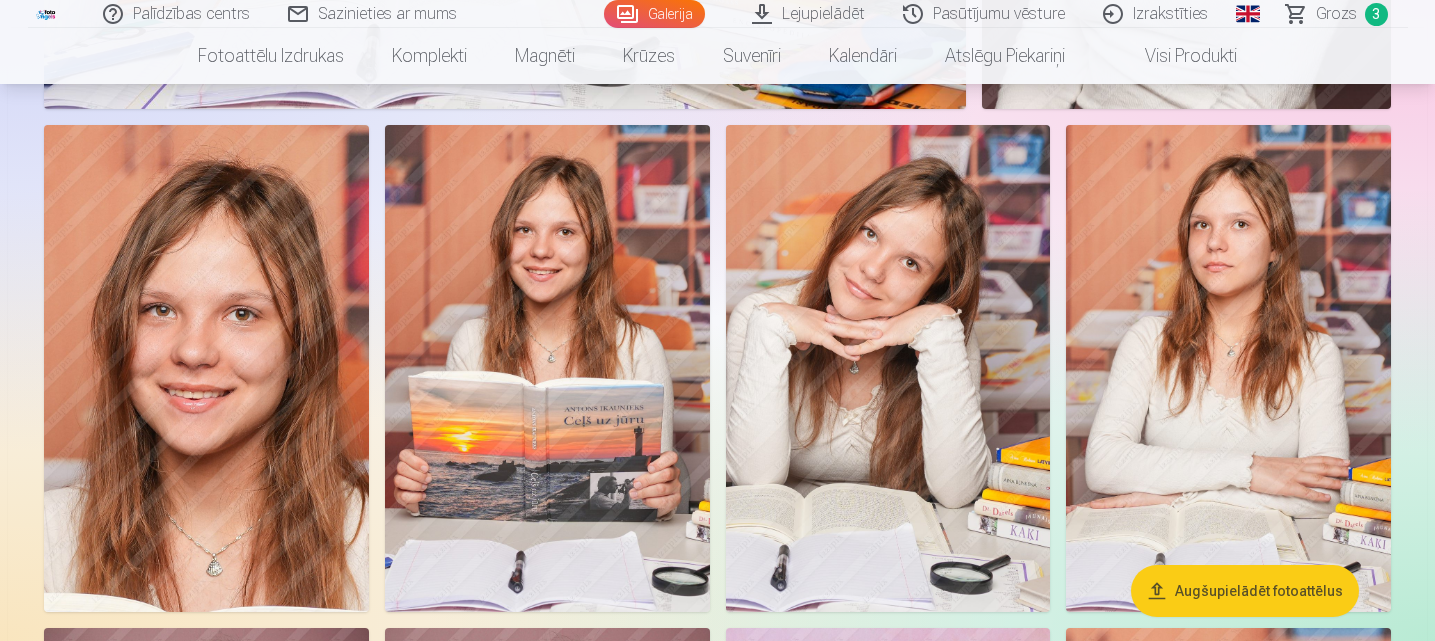 click at bounding box center [1228, 368] 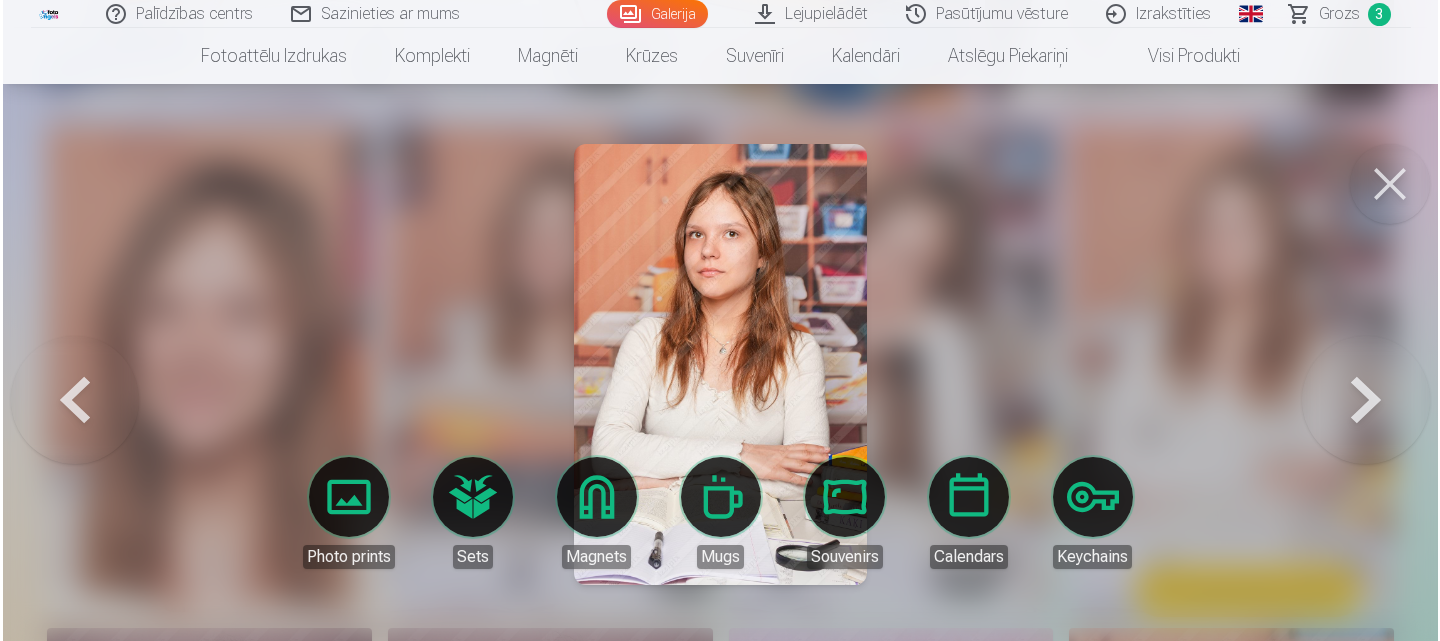 scroll, scrollTop: 5116, scrollLeft: 0, axis: vertical 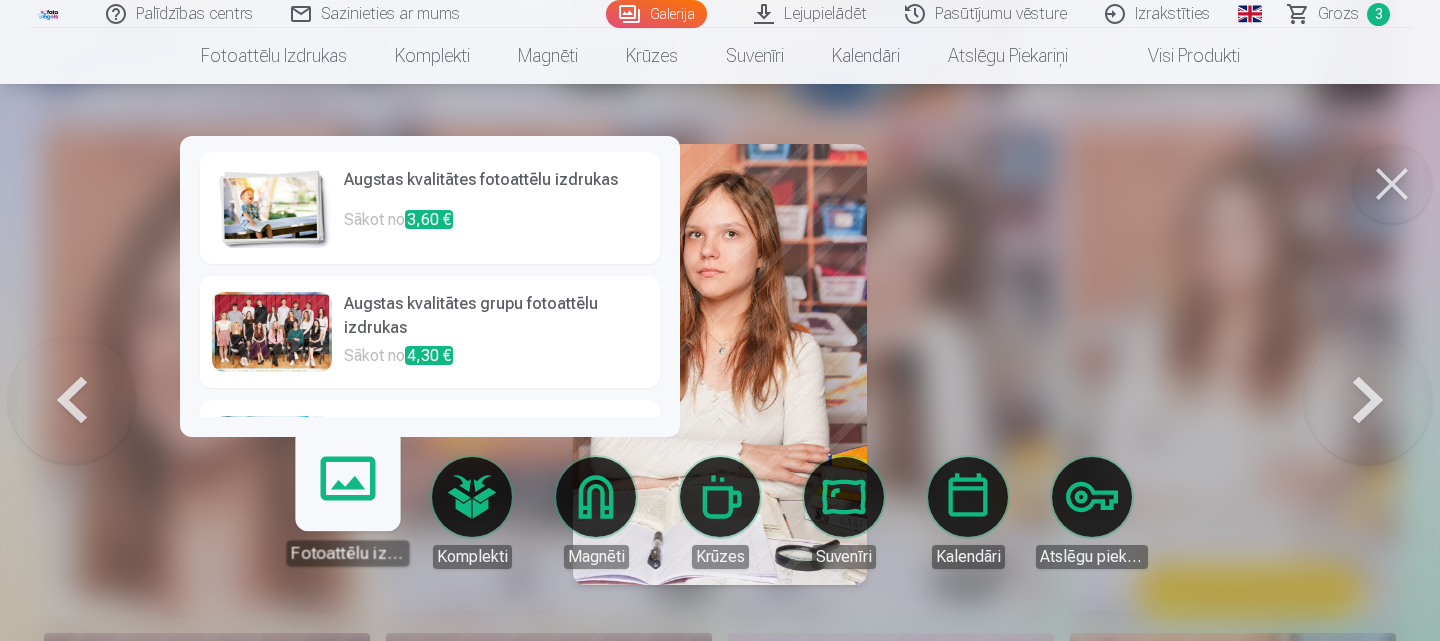 click on "Sākot no" at bounding box center (374, 219) 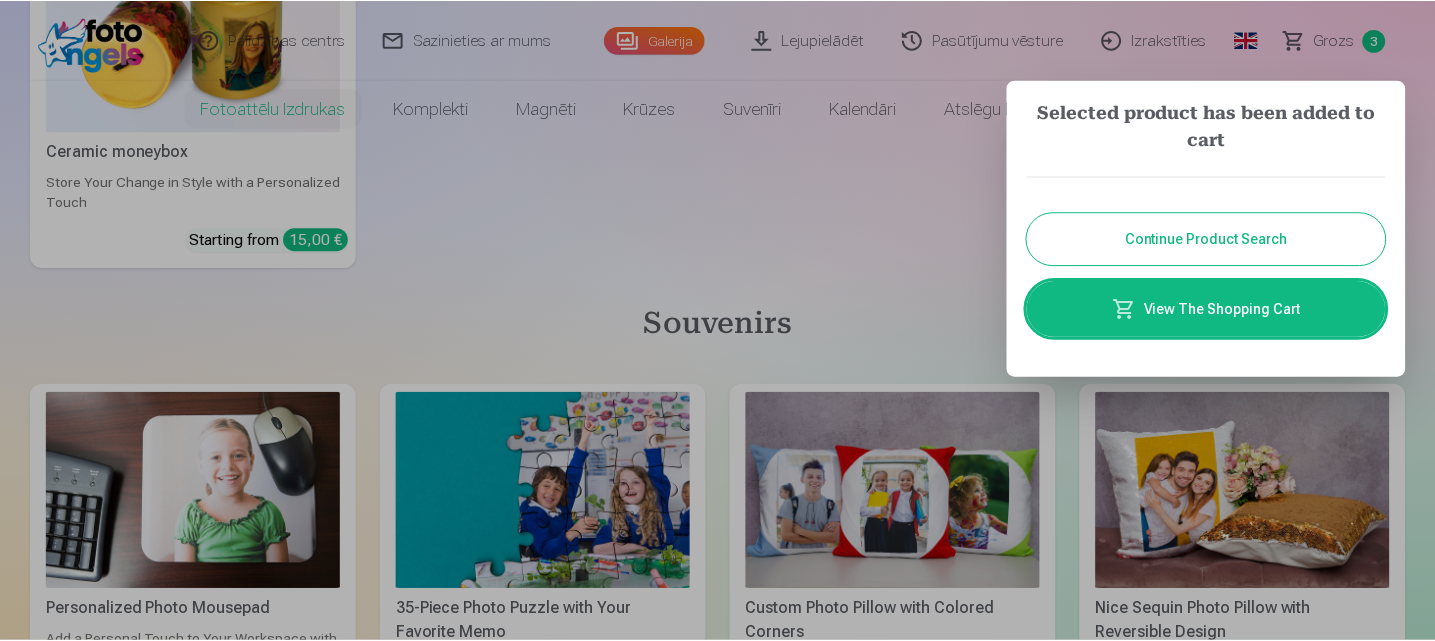 scroll, scrollTop: 0, scrollLeft: 0, axis: both 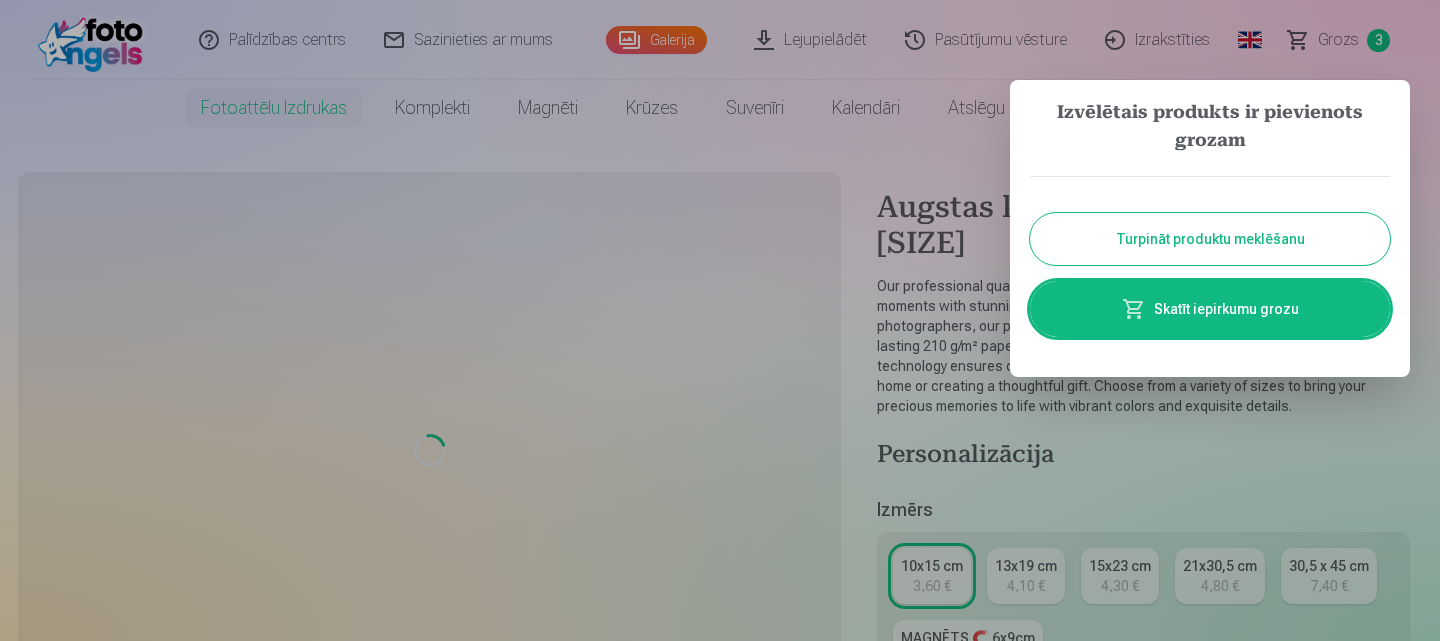click at bounding box center (720, 320) 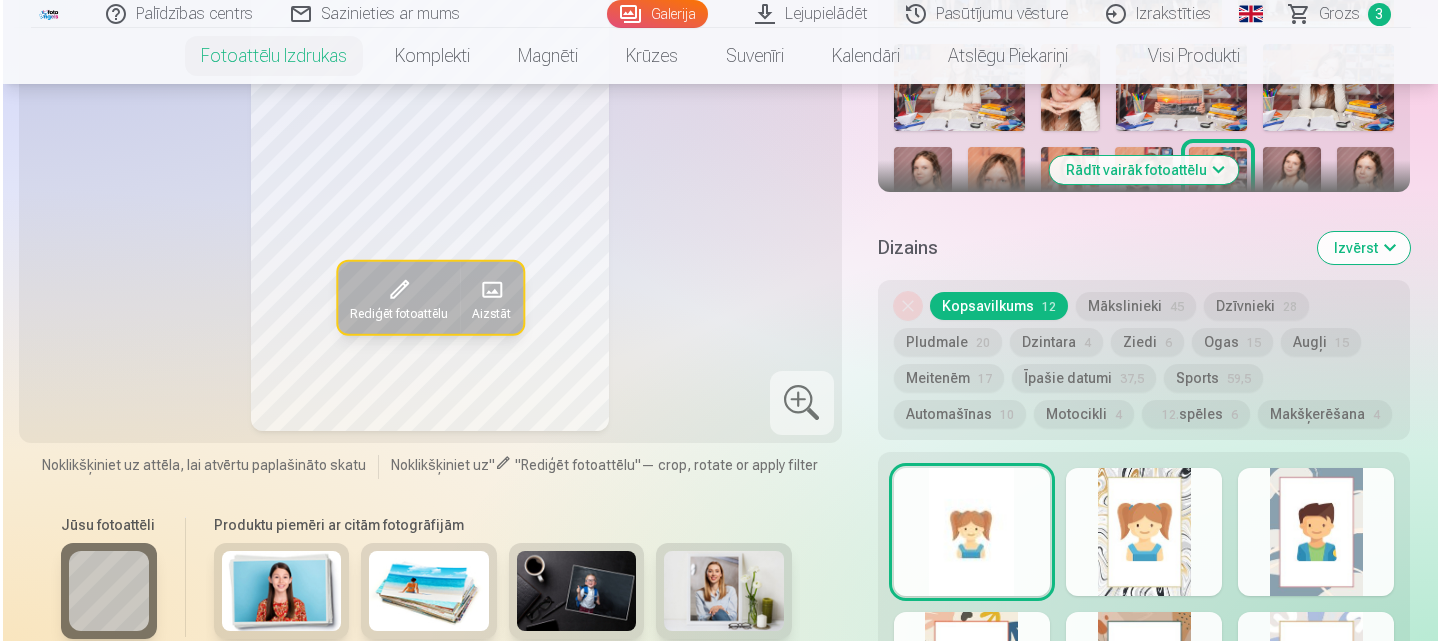scroll, scrollTop: 1300, scrollLeft: 0, axis: vertical 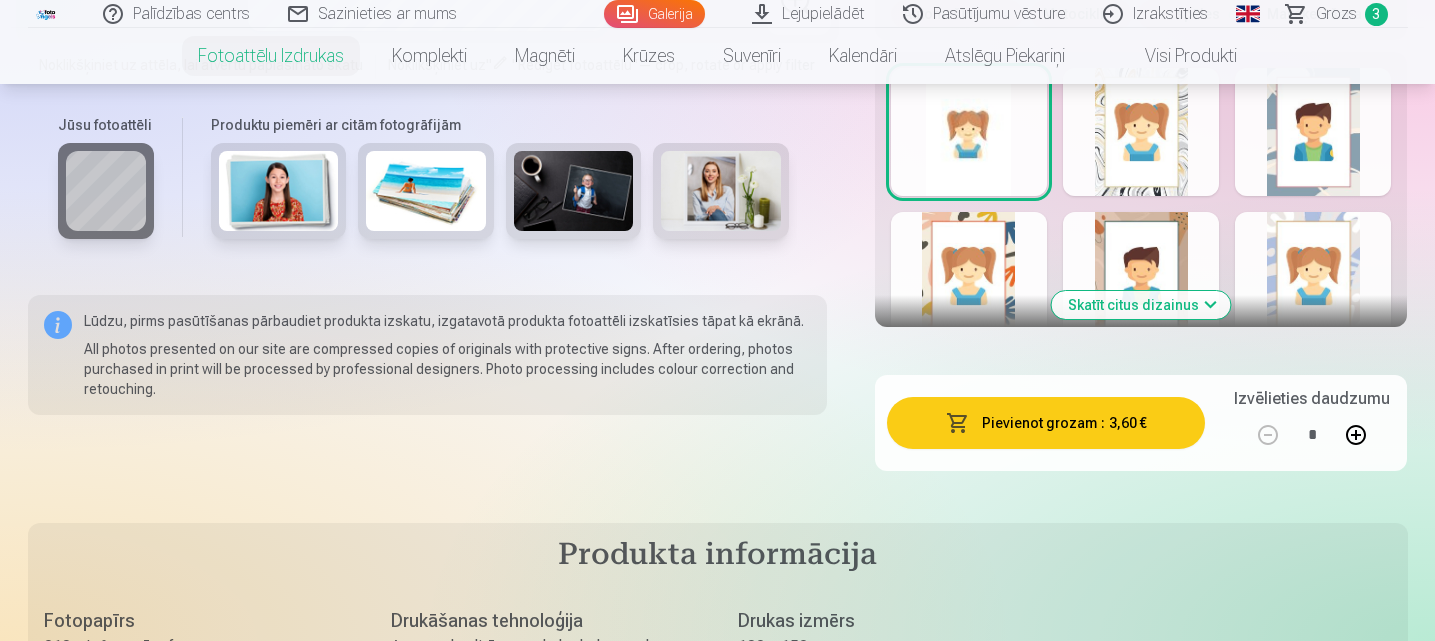 click on "Pievienot grozam" at bounding box center [1039, 423] 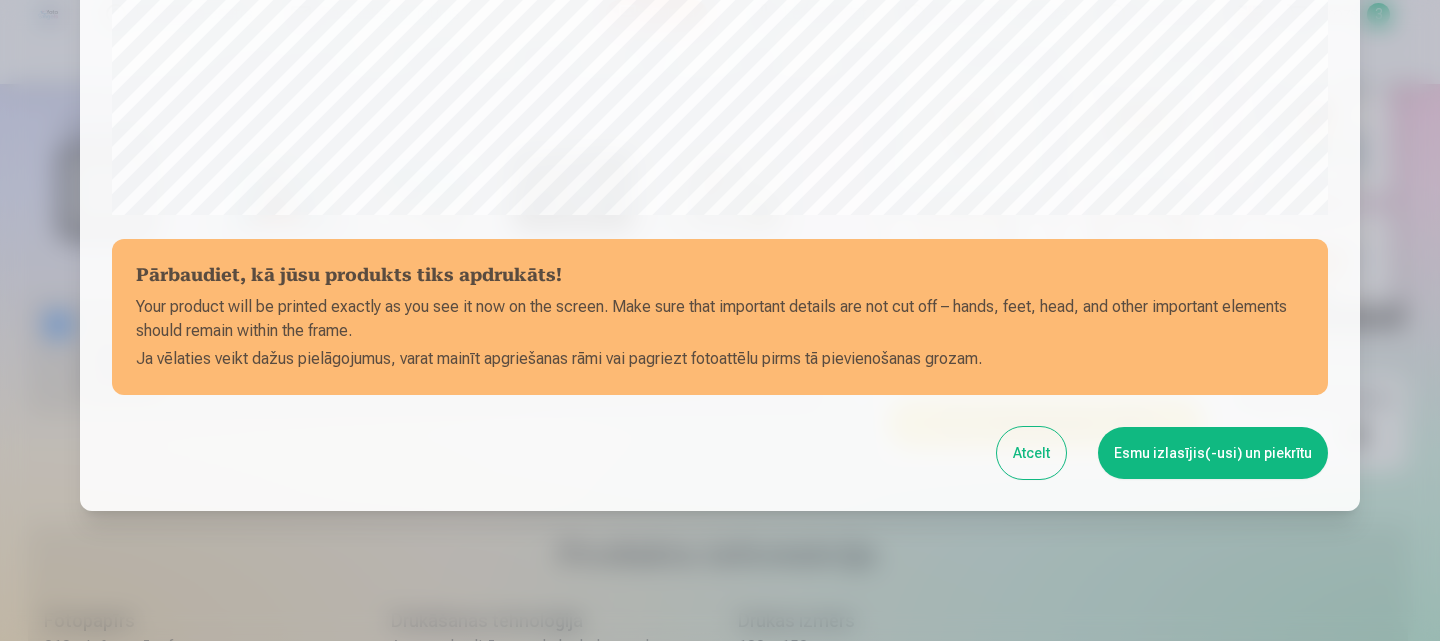 scroll, scrollTop: 799, scrollLeft: 0, axis: vertical 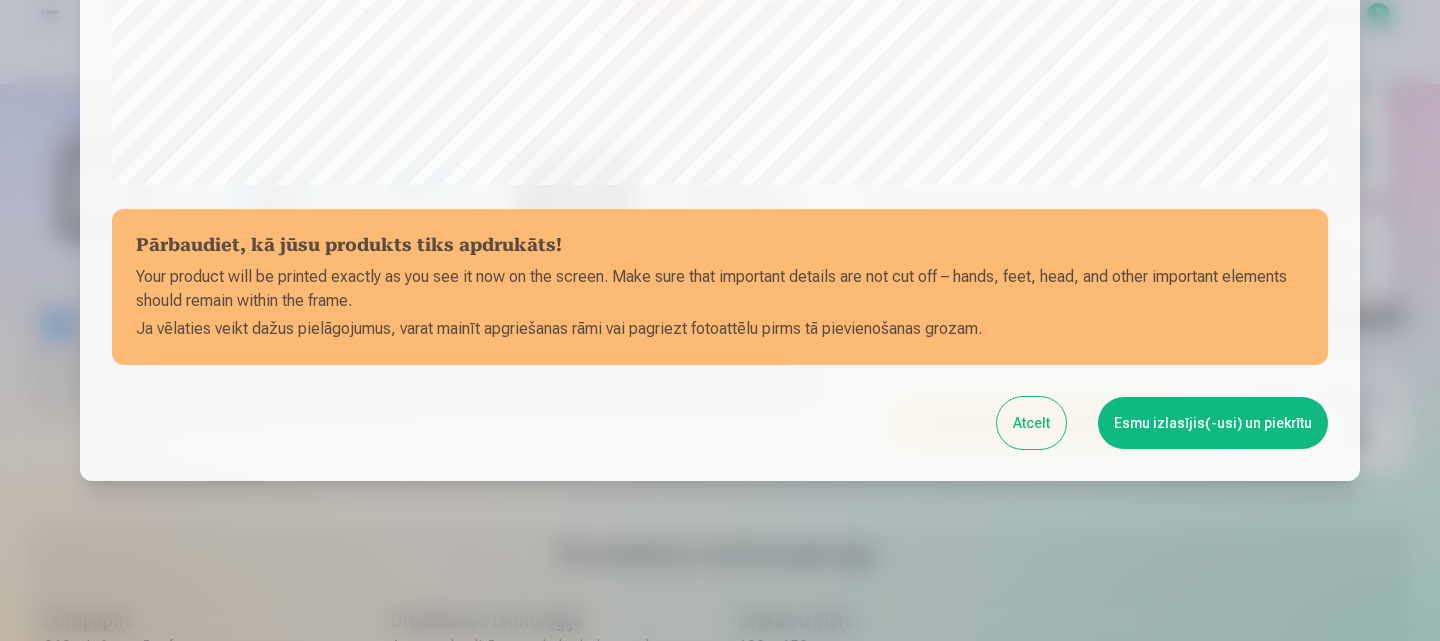 click on "Esmu izlasījis(-usi) un piekrītu" at bounding box center (1213, 423) 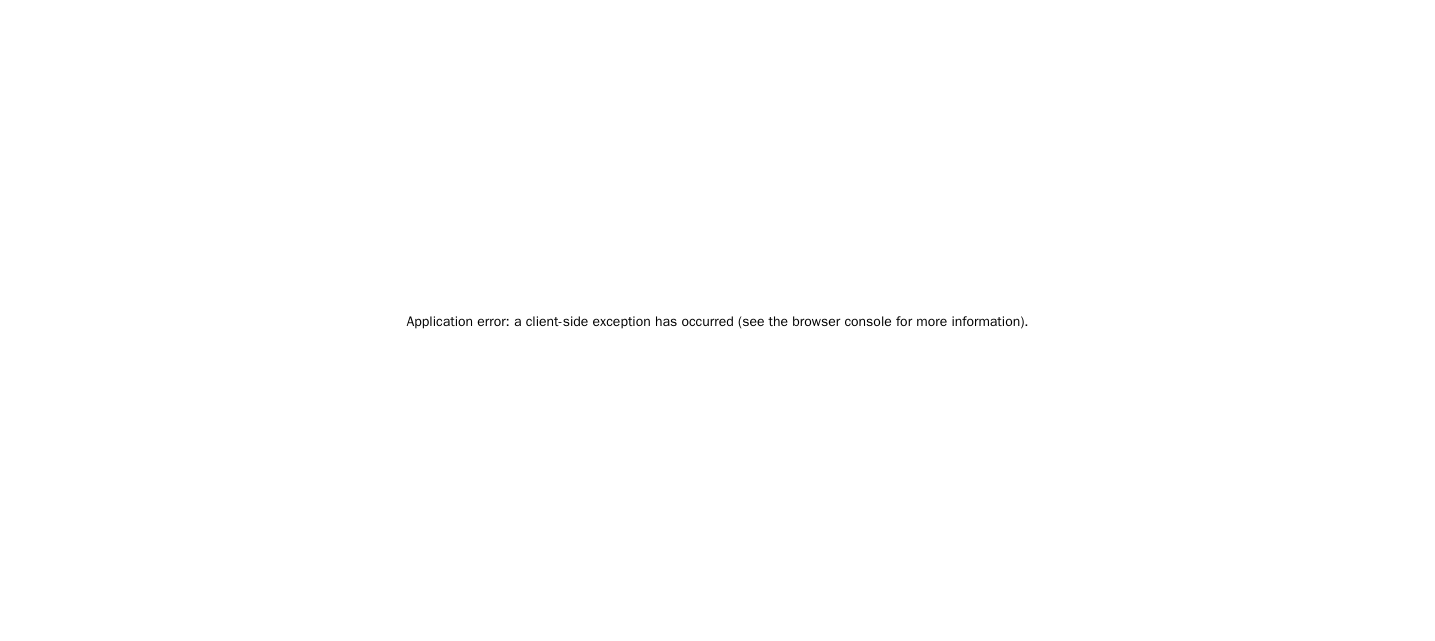 scroll, scrollTop: 0, scrollLeft: 0, axis: both 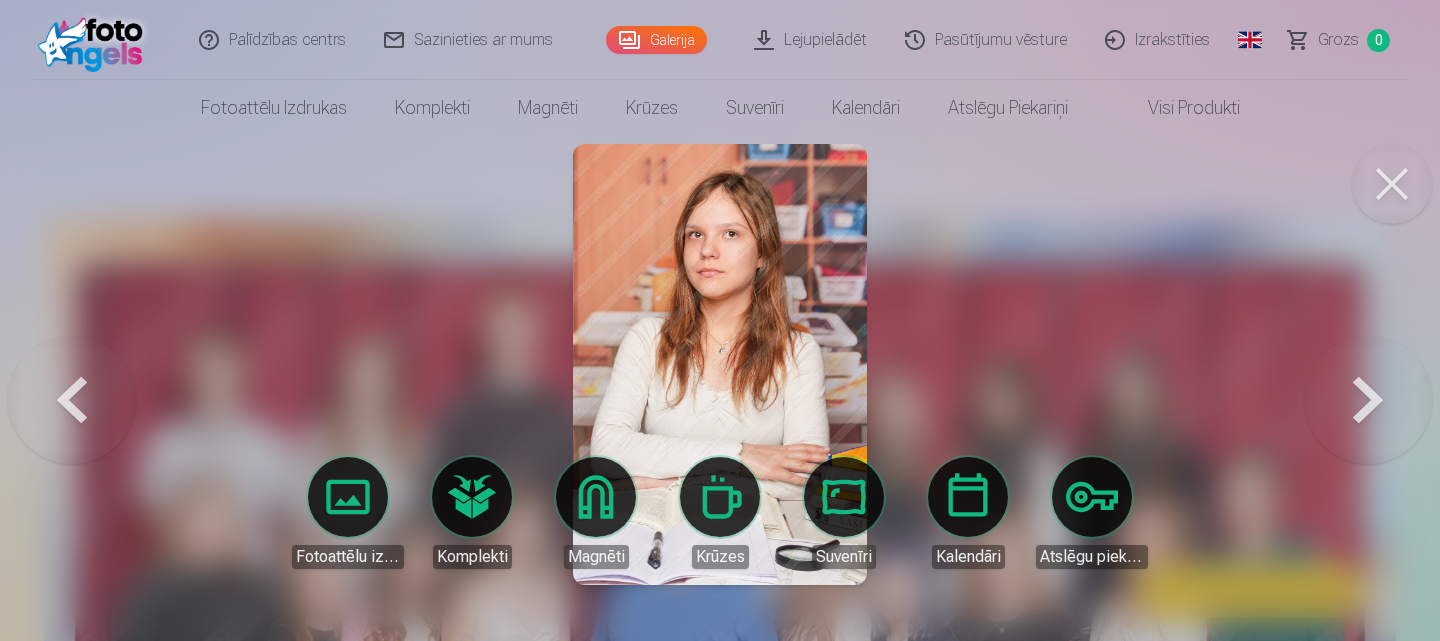 click on "Grozs 0" at bounding box center [1340, 40] 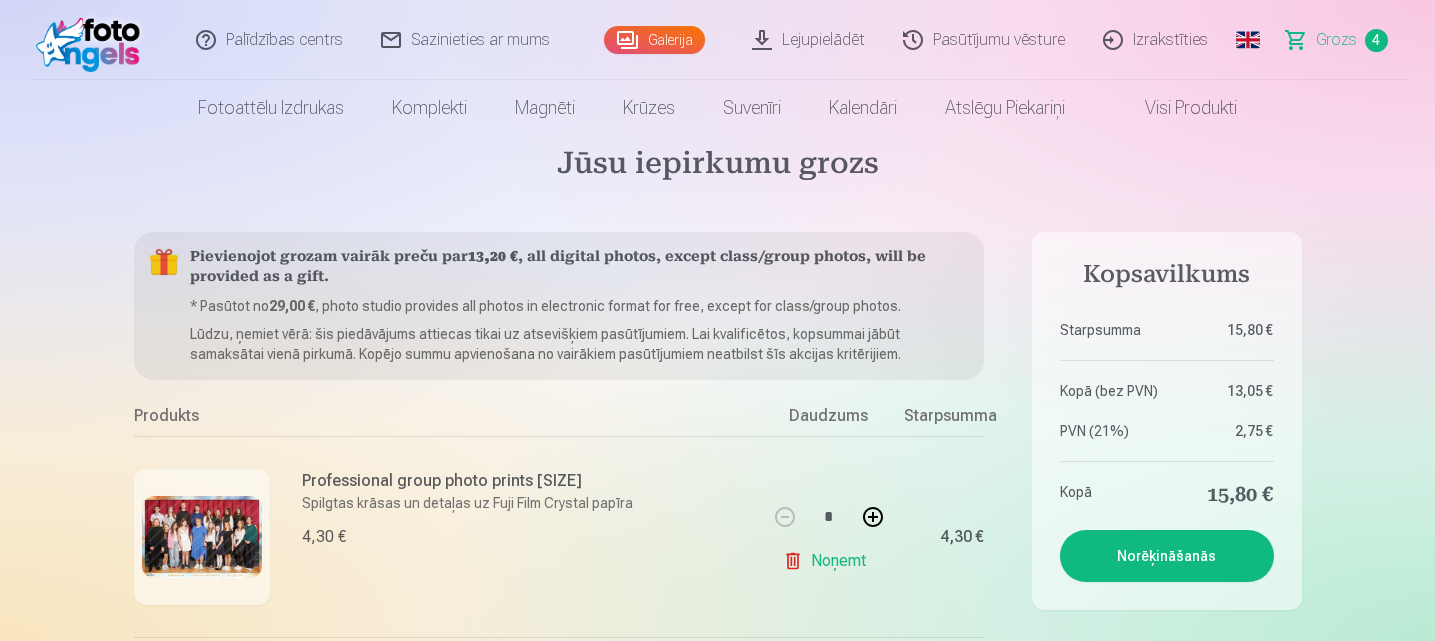 scroll, scrollTop: 0, scrollLeft: 0, axis: both 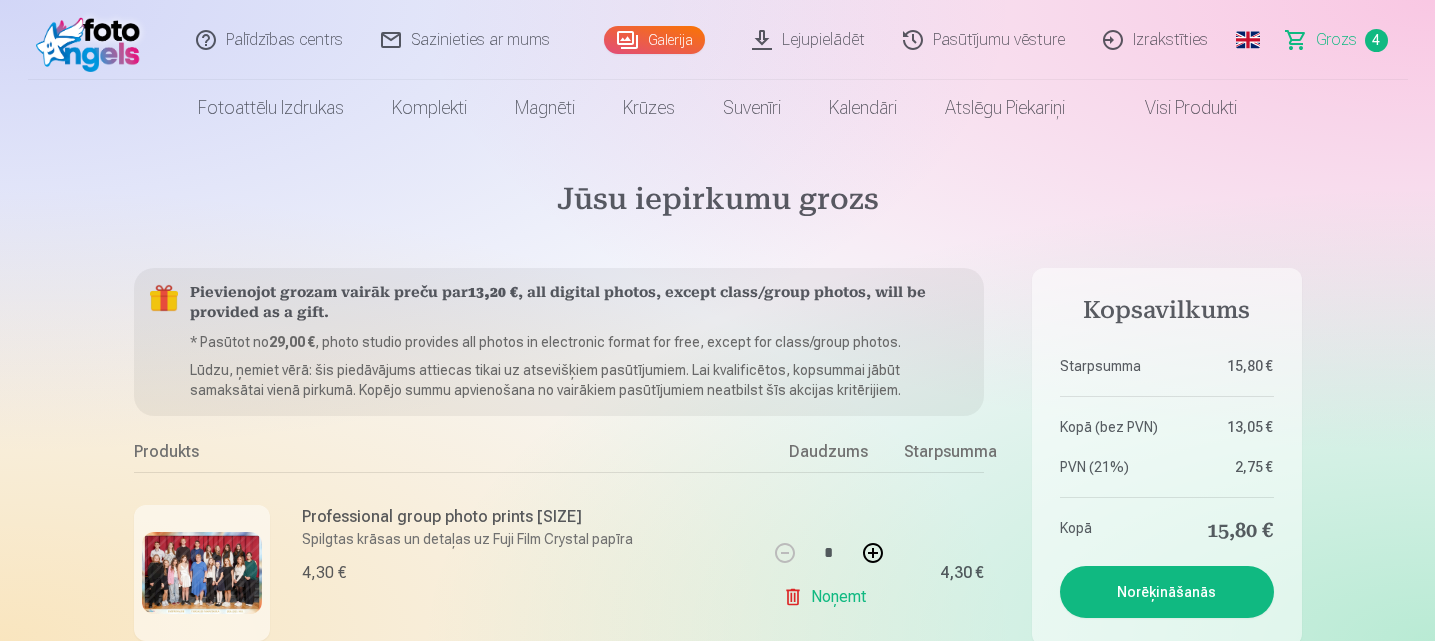 click on "Galerija" at bounding box center [654, 40] 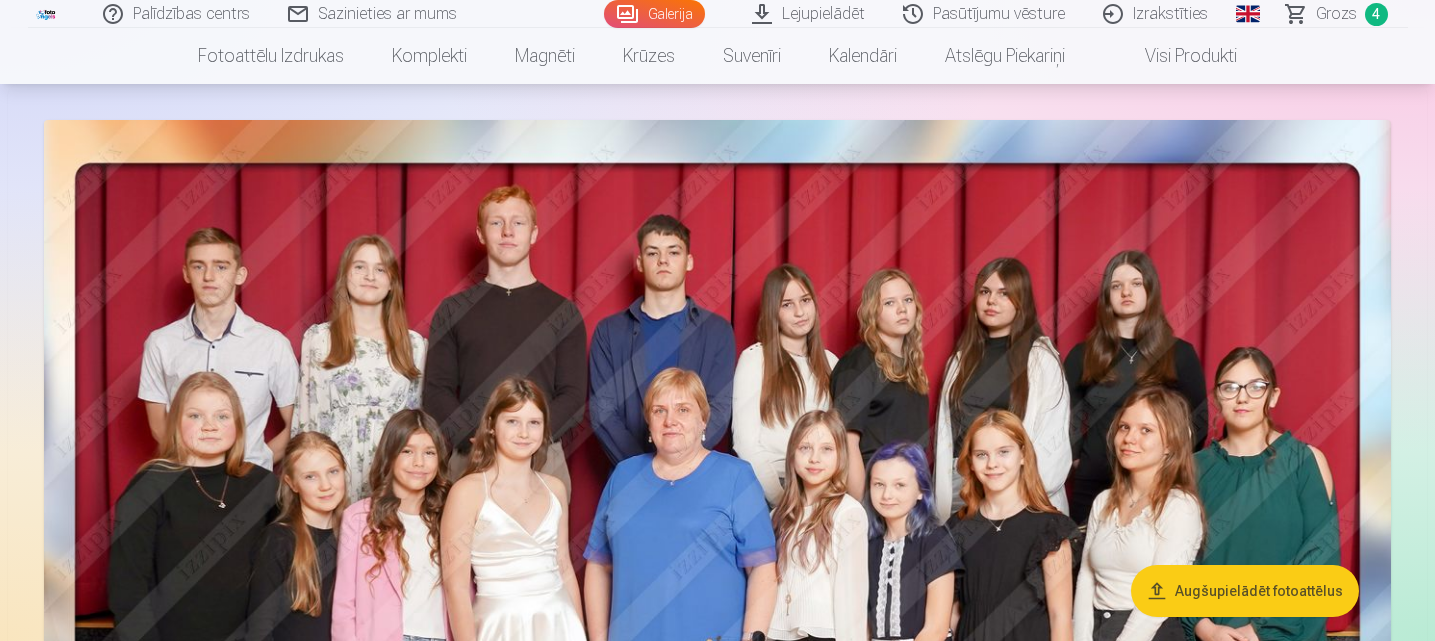 scroll, scrollTop: 0, scrollLeft: 0, axis: both 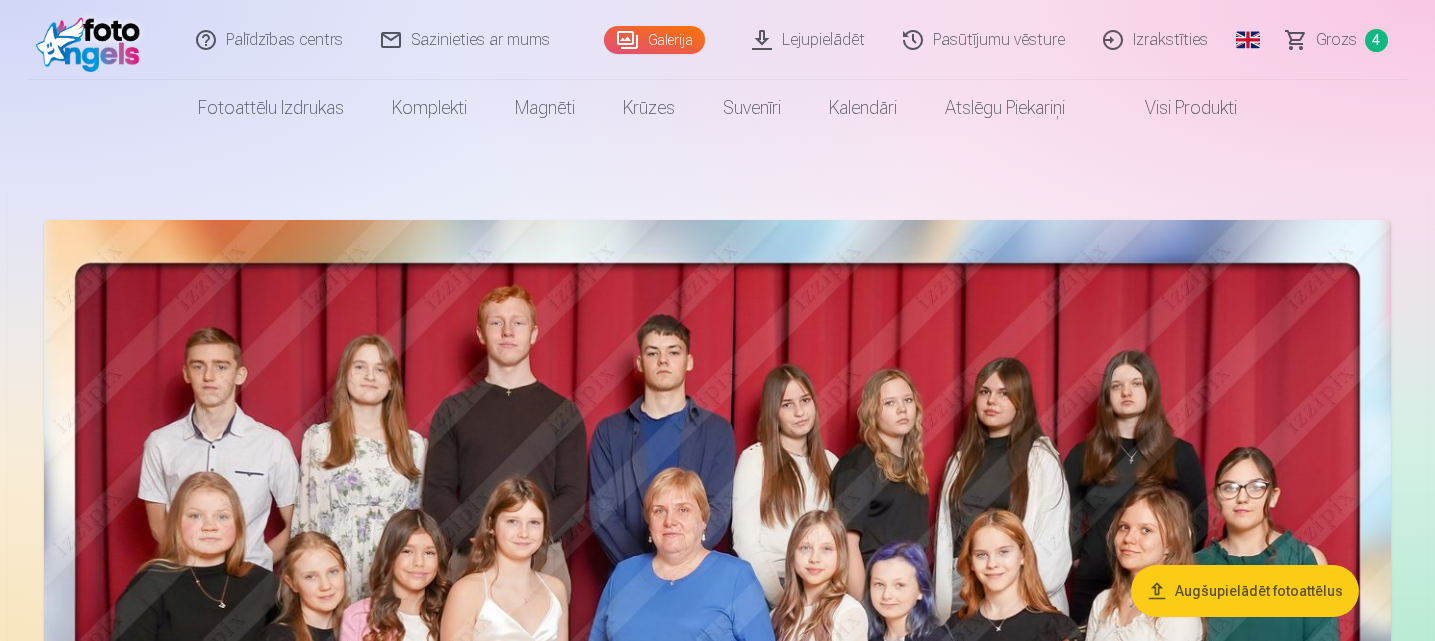 click on "Grozs 4" at bounding box center [1338, 40] 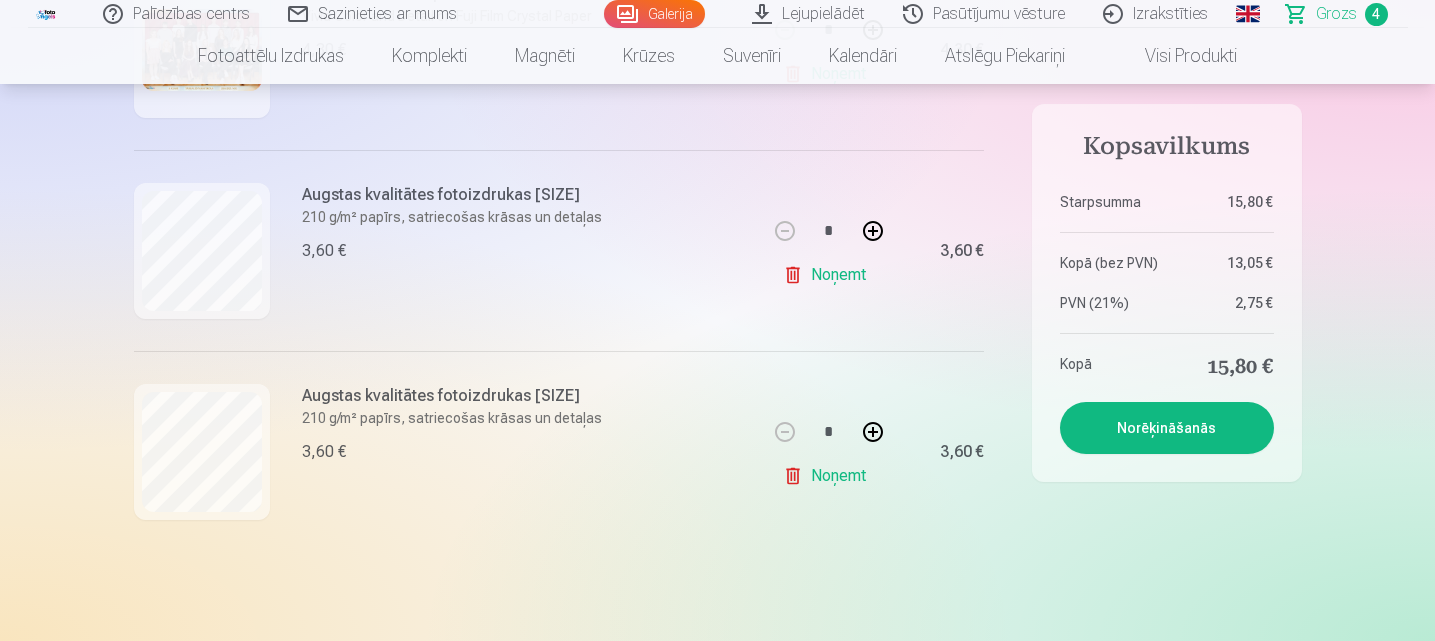scroll, scrollTop: 720, scrollLeft: 0, axis: vertical 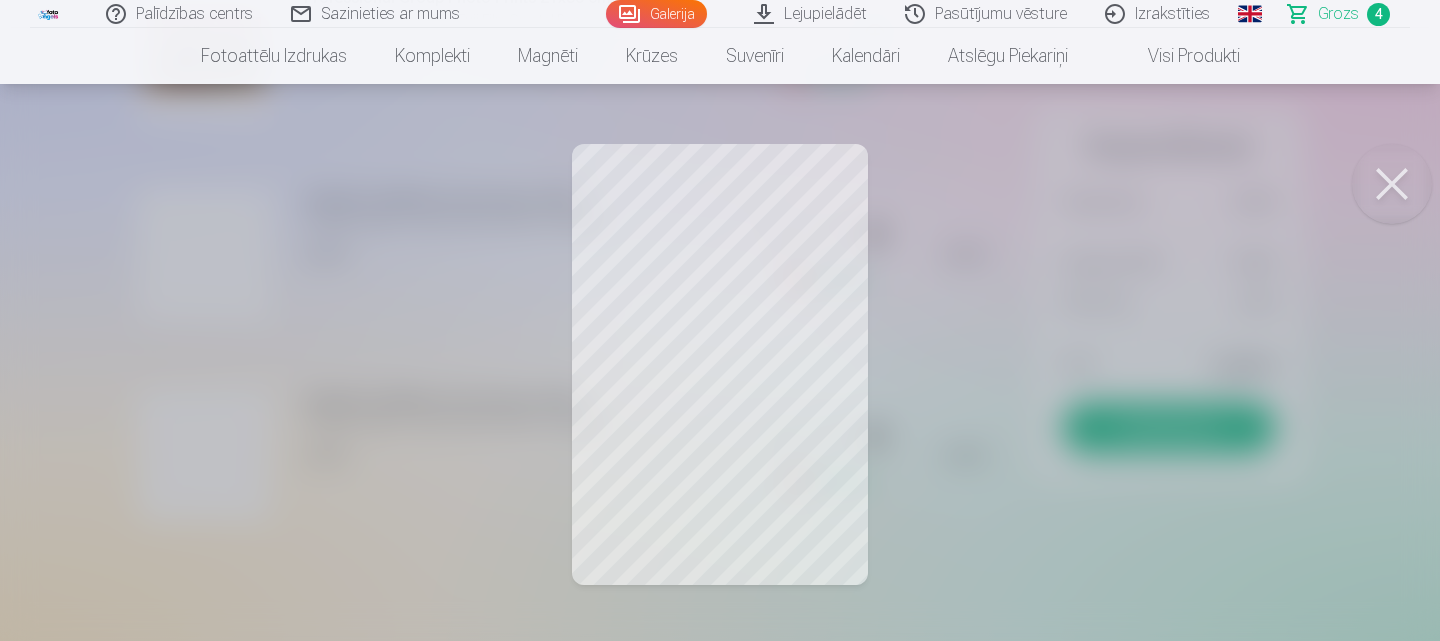 click at bounding box center [1392, 184] 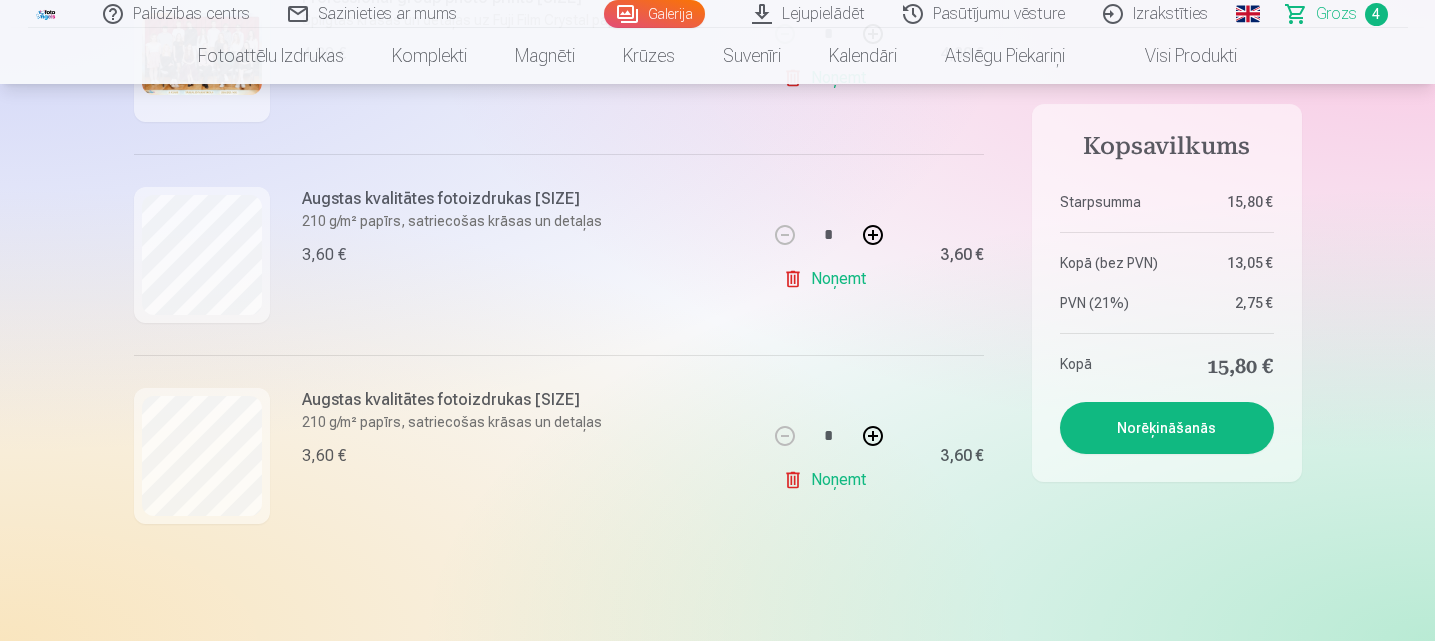 click on "Galerija" at bounding box center [654, 14] 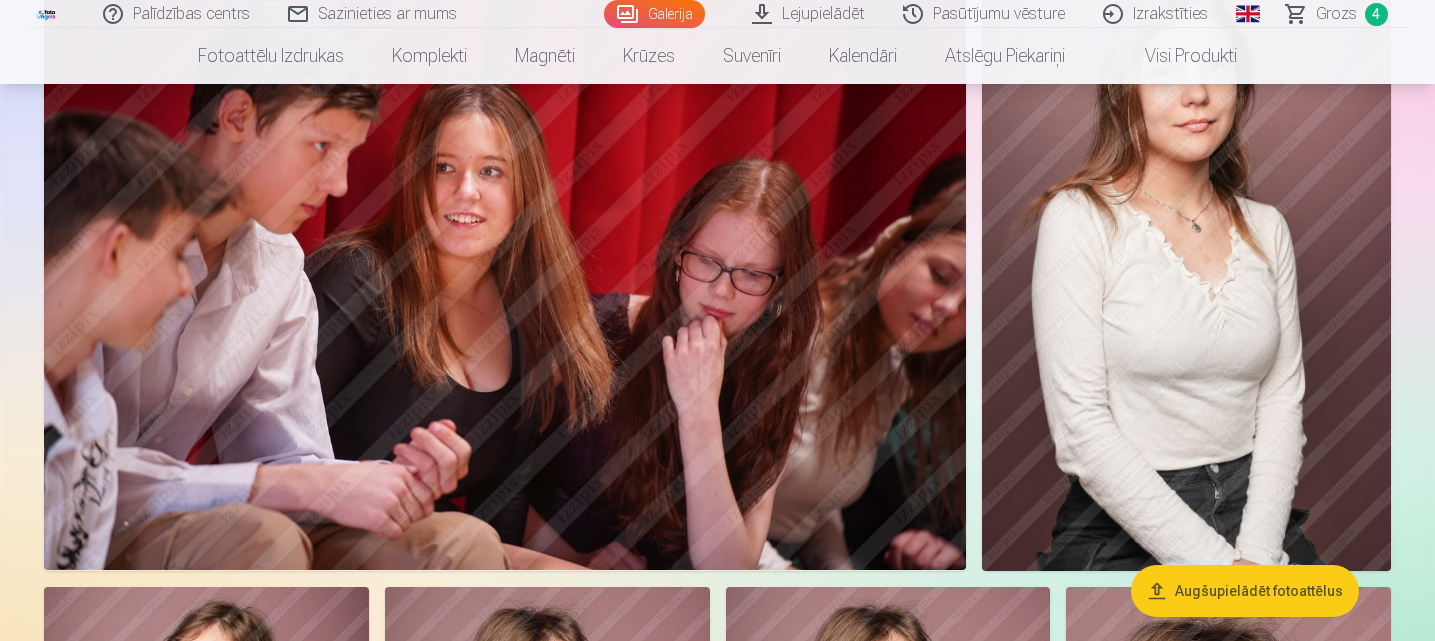 scroll, scrollTop: 8100, scrollLeft: 0, axis: vertical 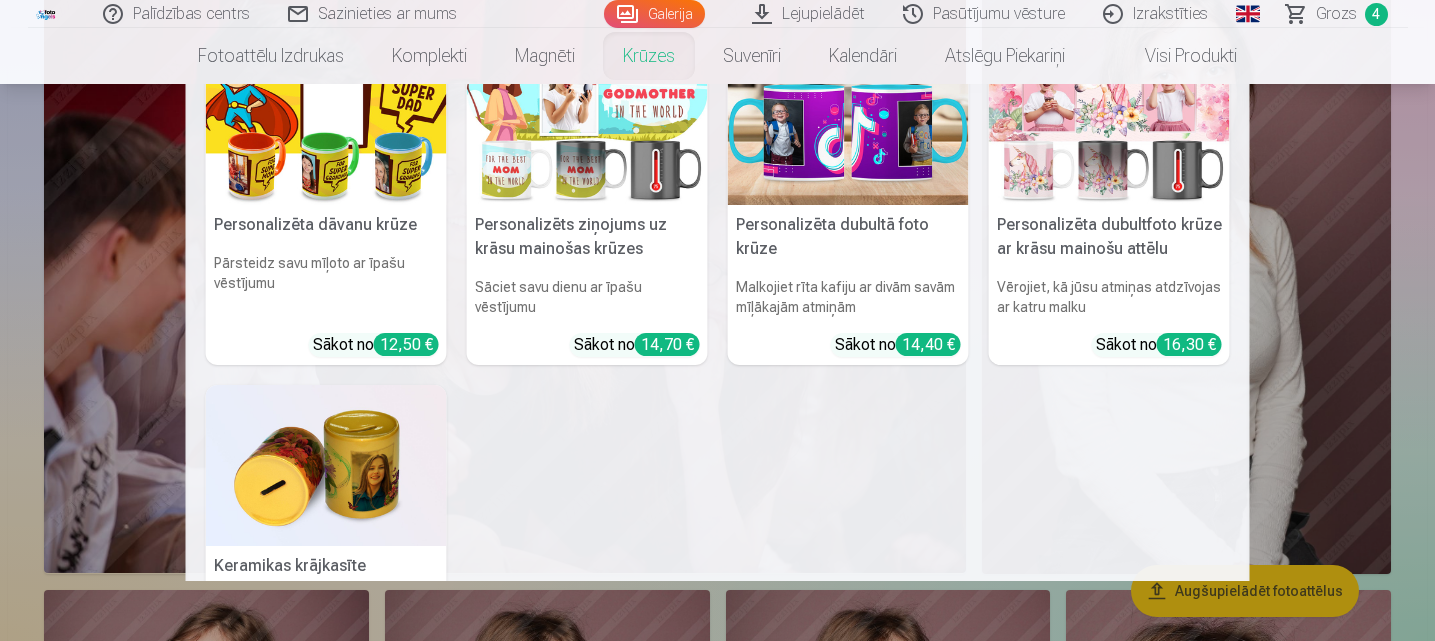 click on "Personalizēta keramikas krūze Malkojiet rīta kafiju stilīgi Sākot no 12,50 € Personalizēta krāsu mainoša burvju krūze Vērojiet, kā jūsu dizains atdzīvojas ar katru malku Sākot no 14,70 € Personalizēta latte krūze Malkojiet savu iecienītāko dzērienu stilīgi Sākot no 13,90 € Pielāgota krāsu mainoša latte krūze Piešķiriet savai rīta rutīnai jautrības pieskārienu Sākot no 15,60 € Personalizēta dāvanu krūze Pārsteidz savu mīļoto ar īpašu vēstījumu Sākot no 12,50 € Personalizēts ziņojums uz krāsu mainošas krūzes Sāciet savu dienu ar īpašu vēstījumu Sākot no 14,70 € Personalizēta dubultā foto krūze Malkojiet rīta kafiju ar divām savām mīļākajām atmiņām Sākot no 14,40 € Personalizēta dubultfoto krūze ar krāsu mainošu attēlu Vērojiet, kā jūsu atmiņas atdzīvojas ar katru malku Sākot no 16,30 € Keramikas krājkasīte Saglabājiet savas pārmaiņas stilā ar personalizētu pieskārienu Sākot no 15,00 € Skatīt visus produktus" at bounding box center (717, 332) 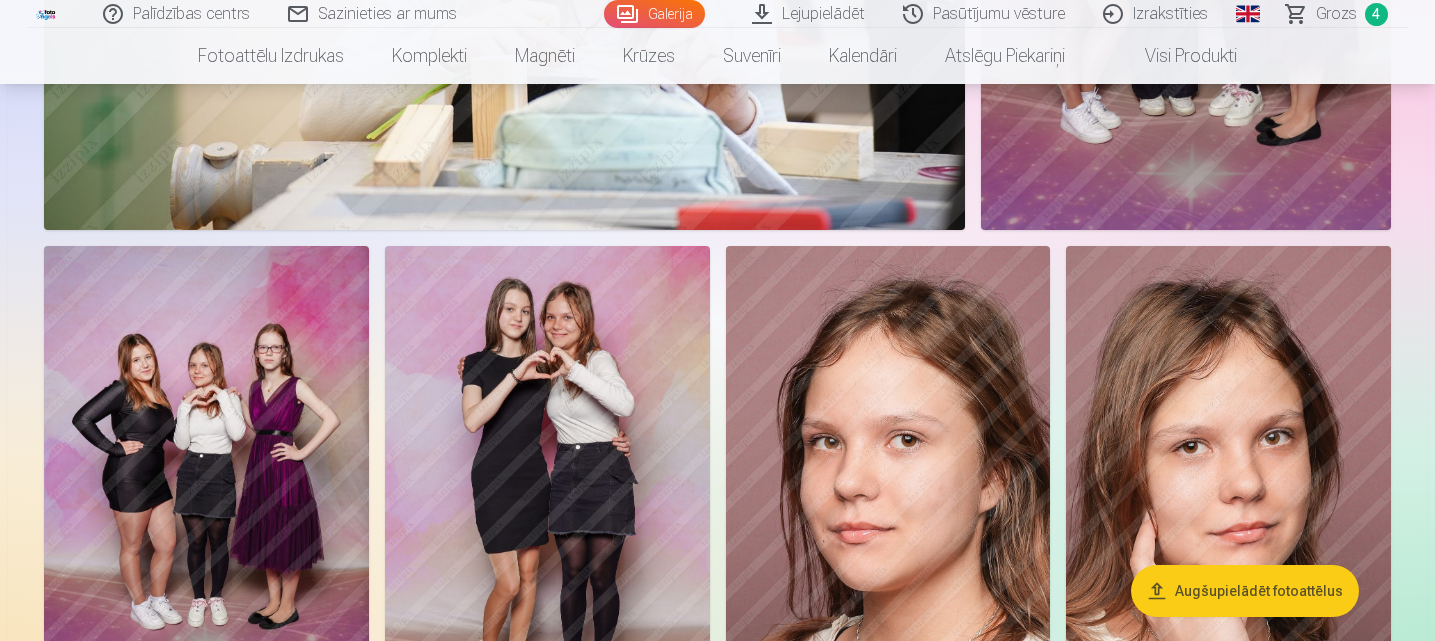 scroll, scrollTop: 13900, scrollLeft: 0, axis: vertical 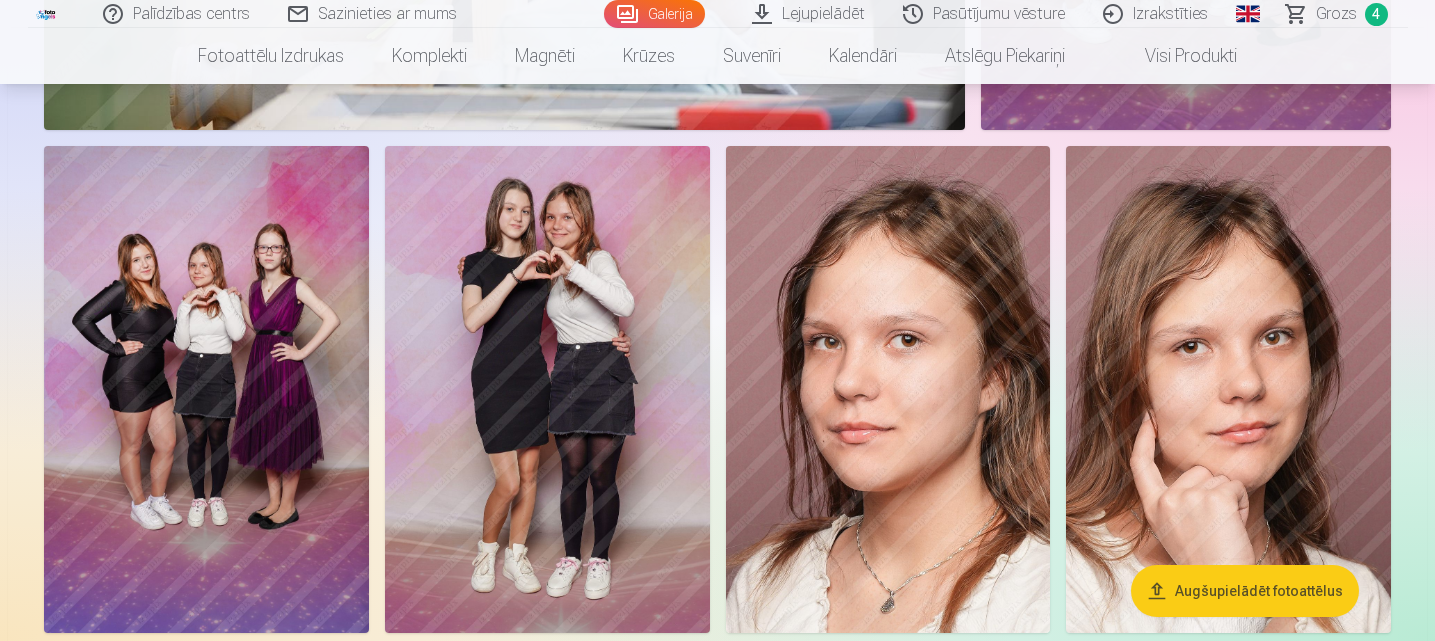 click at bounding box center [547, 389] 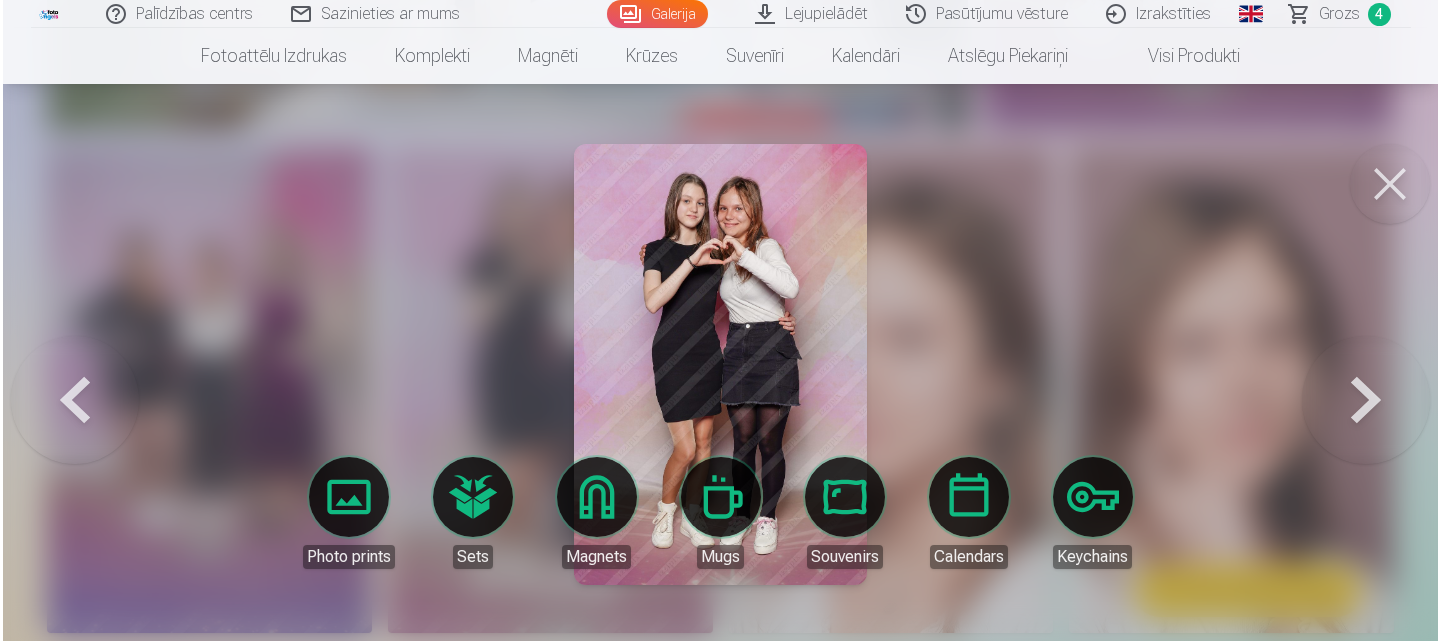 scroll, scrollTop: 13948, scrollLeft: 0, axis: vertical 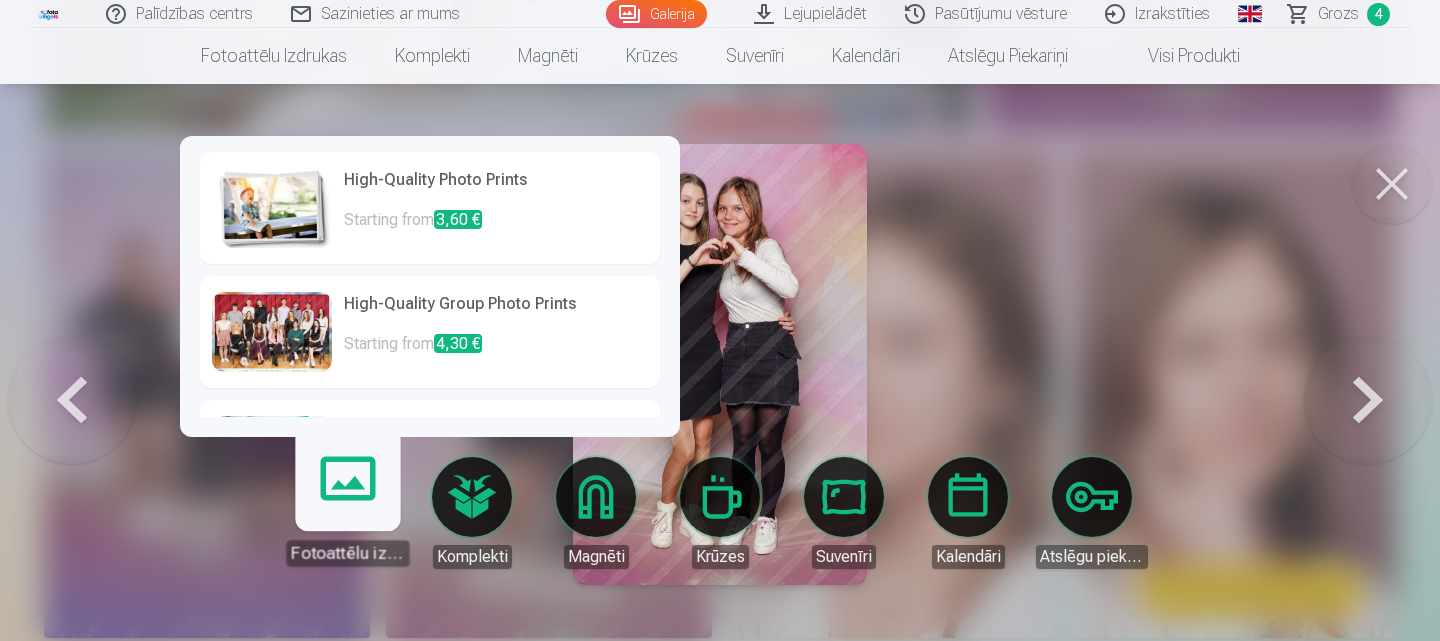 click on "Palīdzības centrs Sazinieties ar mums Galerija Lejupielādēt Pasūtījumu vēsture Izrakstīties Globāls Latviešu (lv) Lietuviešu (lt) Krievu (ru) Angļu (en) Grozs 4 Fotoattēlu izdrukas Augstas kvalitātes fotoattēlu izdrukas 210 g/m² papīrs, satriecošas krāsas un detaļas Sākot no 3,60 € Augstas kvalitātes grupu fotoattēlu izdrukas Spilgtas krāsas un detaļas uz Fuji Film Crystal papīra Sākot no 4,30 € Divu fotoattēlu foto kolāža Divi neaizmirstami mirkļi, viens satriecošs atklājums Sākot no 4,10 € Personalizētas dokumentu fotoattēlu izdrukas Ērtas un daudzpusīgas personu apliecinošas fotogrāfijas (6 fotoattēli) Sākot no 4,40 € Augstas izšķirtspējas digitālā fotogrāfija JPG formātā Iemūžiniet savas atmiņas satriecoši detalizēti Sākot no 6,00 € Skatīt visus produktus Komplekti Pilns atmiņu komplekts – apdrukātas (15x23 cm, 40% ATLAIDE) un 🎁 digitālās fotogrāfijas Klasiskais komplekts Sākot no 19,20 € Populārs komplekts Sākot no Magnēti" at bounding box center [720, -13628] 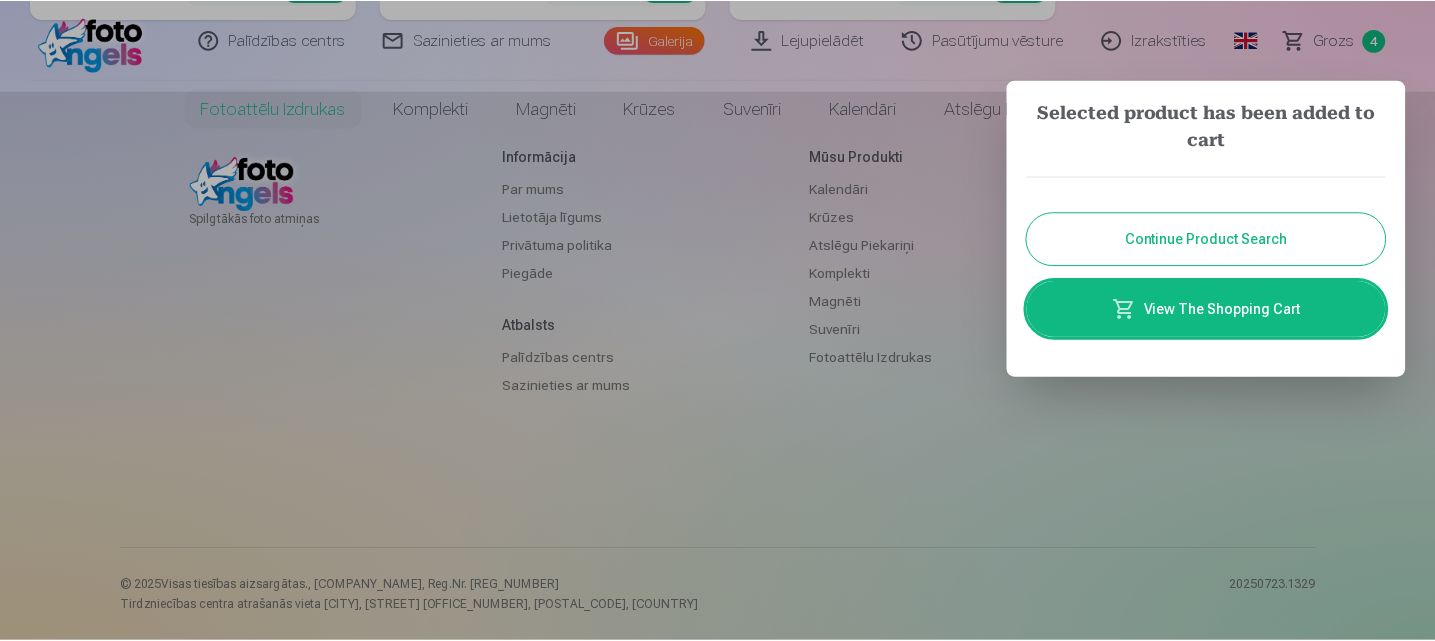 scroll, scrollTop: 0, scrollLeft: 0, axis: both 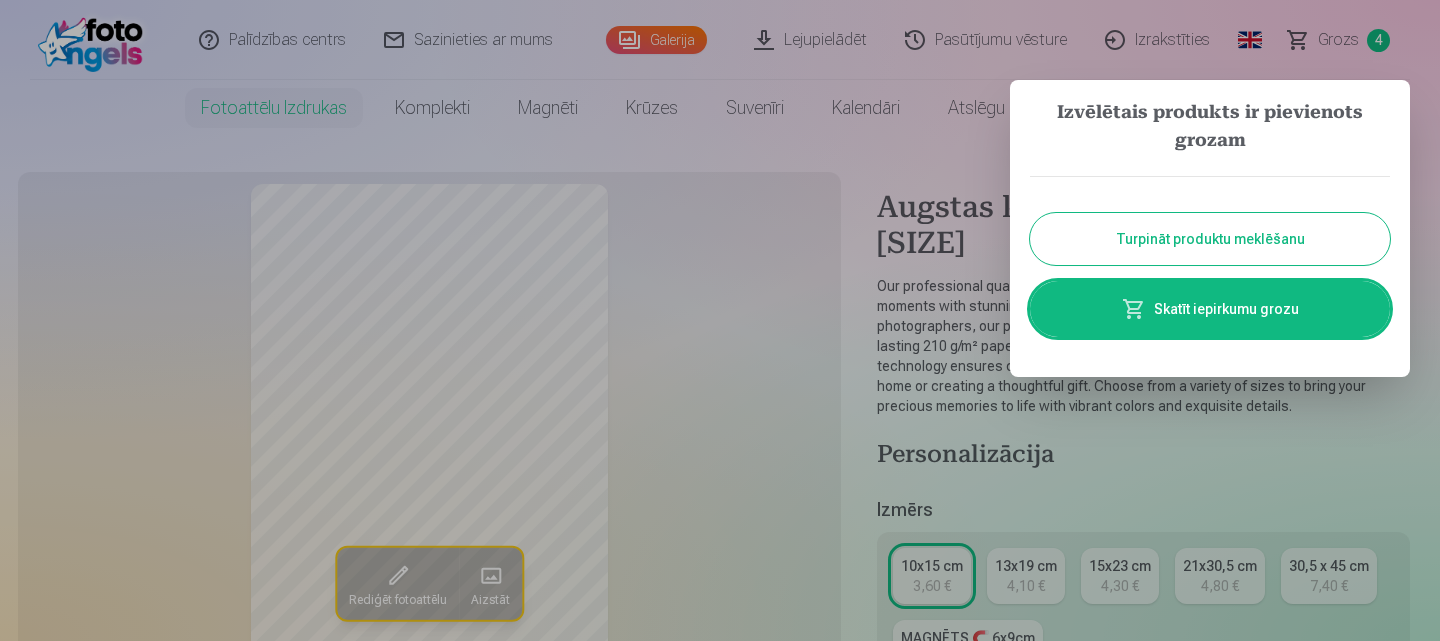 click at bounding box center (720, 320) 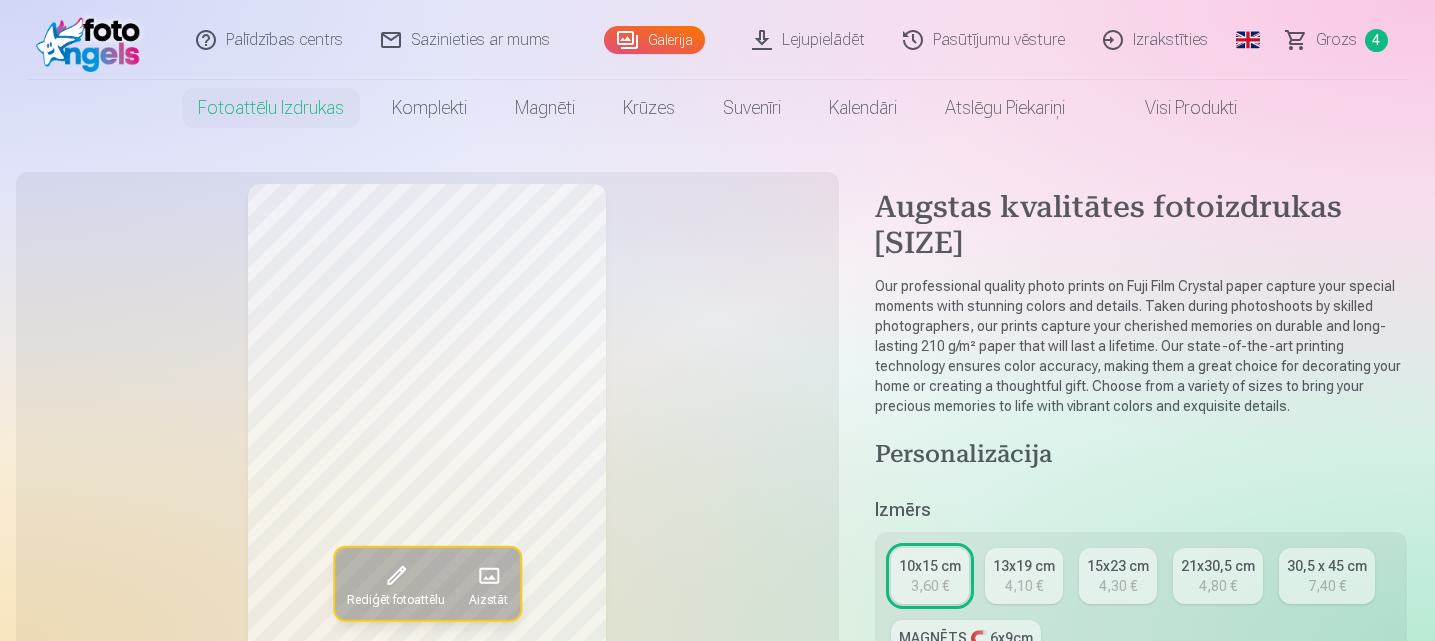 click on "Rediģēt fotoattēlu Aizstāt Noklikšķiniet uz attēla, lai atvērtu paplašināto skatu Noklikšķiniet uz  " "Rediģēt fotoattēlu  "  — apgriezt, pagriezt vai lietot filtru Jūsu fotoattēli Produktu piemēri ar citām fotogrāfijām Lūdzu, pirms pasūtīšanas pārbaudiet produkta izskatu, izgatavotā produkta fotoattēli izskatīsies tāpat kā ekrānā. Visas mūsu vietnē redzamās fotogrāfijas ir saspiestas oriģinālu kopijas ar aizsargzīmēm. Pēc pasūtīšanas drukātā veidā iegādātās fotogrāfijas apstrādās profesionāli dizaineri. Fotoattēlu apstrāde ietver krāsu korekciju un retušēšanu. Augstas kvalitātes fotoizdrukas 10x15 cm
Personalizācija Izmērs 10x15 cm 3,60 € 13x19 cm 4,10 € 15x23 cm 4,30 € 21x30,5 cm 4,80 € 30,5 x 45 cm 7,40 € MAGNĒTS 🧲 6x9cm 3,90 € Fotogrāfijas Augšupielādējiet savus fotoattēlus Izvērst Rādīt vairāk fotoattēlu Design Expand Remove design Abstract 12 Artists 45 Animals 28 Beach 20 Amber 4 Flowers 6 Berries 15 Fruits 15" at bounding box center (718, 987) 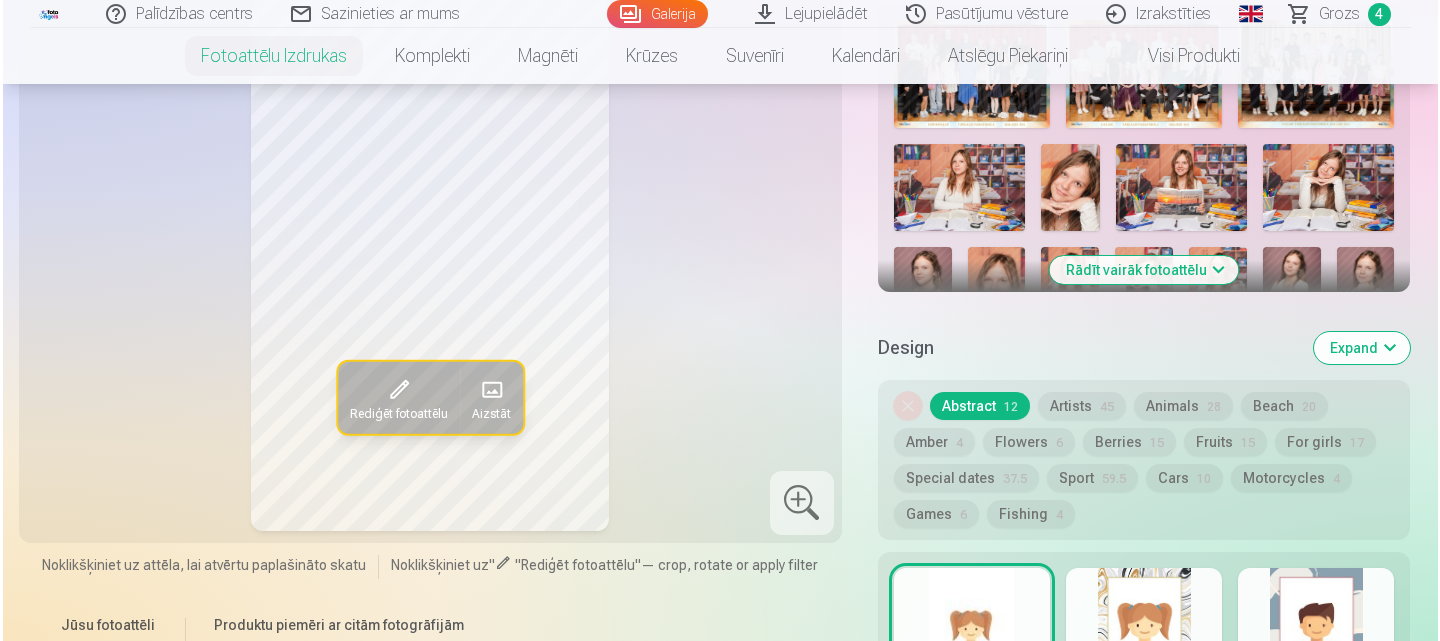 scroll, scrollTop: 1200, scrollLeft: 0, axis: vertical 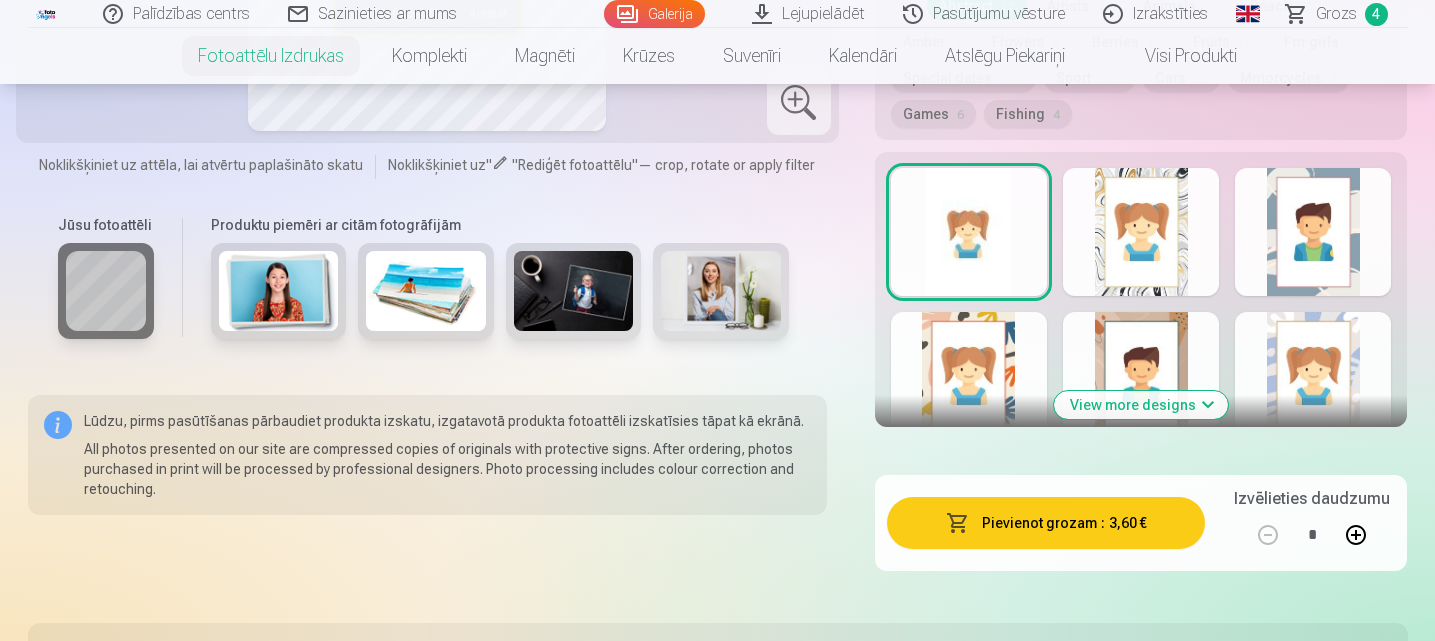 click on "Pievienot grozam" at bounding box center [1039, 523] 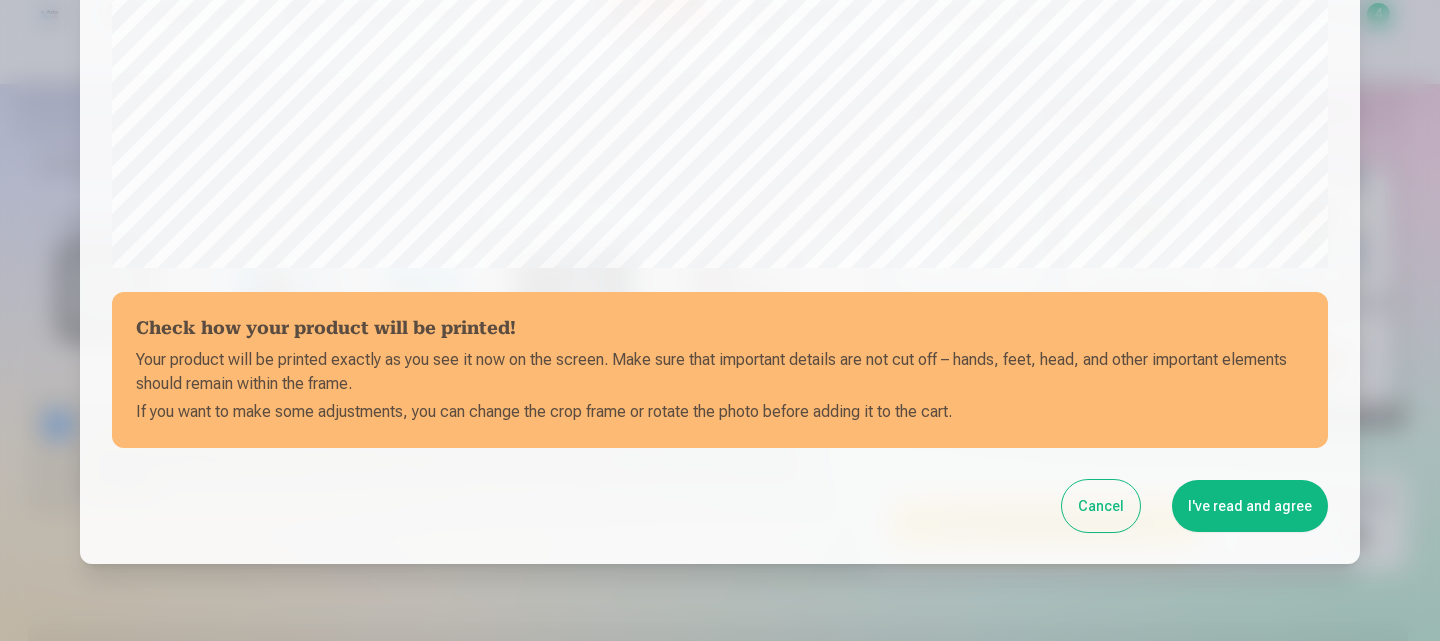 scroll, scrollTop: 799, scrollLeft: 0, axis: vertical 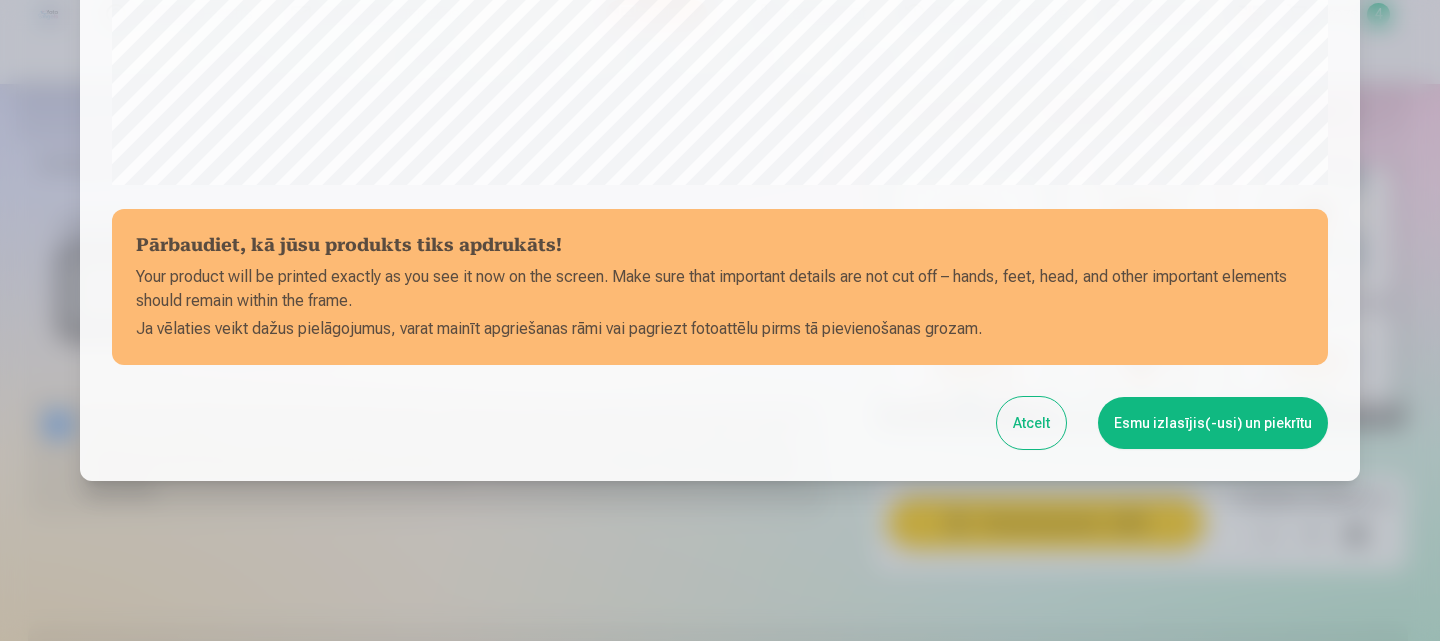 click on "Esmu izlasījis(-usi) un piekrītu" at bounding box center (1213, 423) 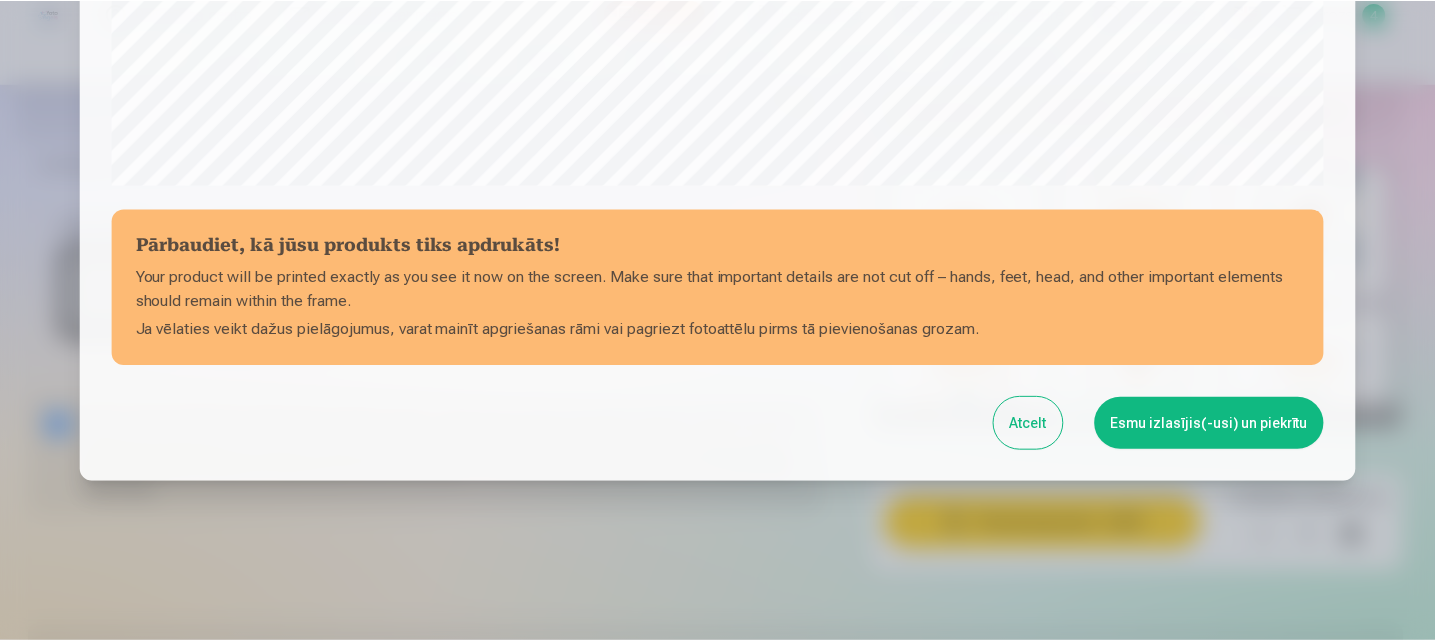 scroll, scrollTop: 0, scrollLeft: 0, axis: both 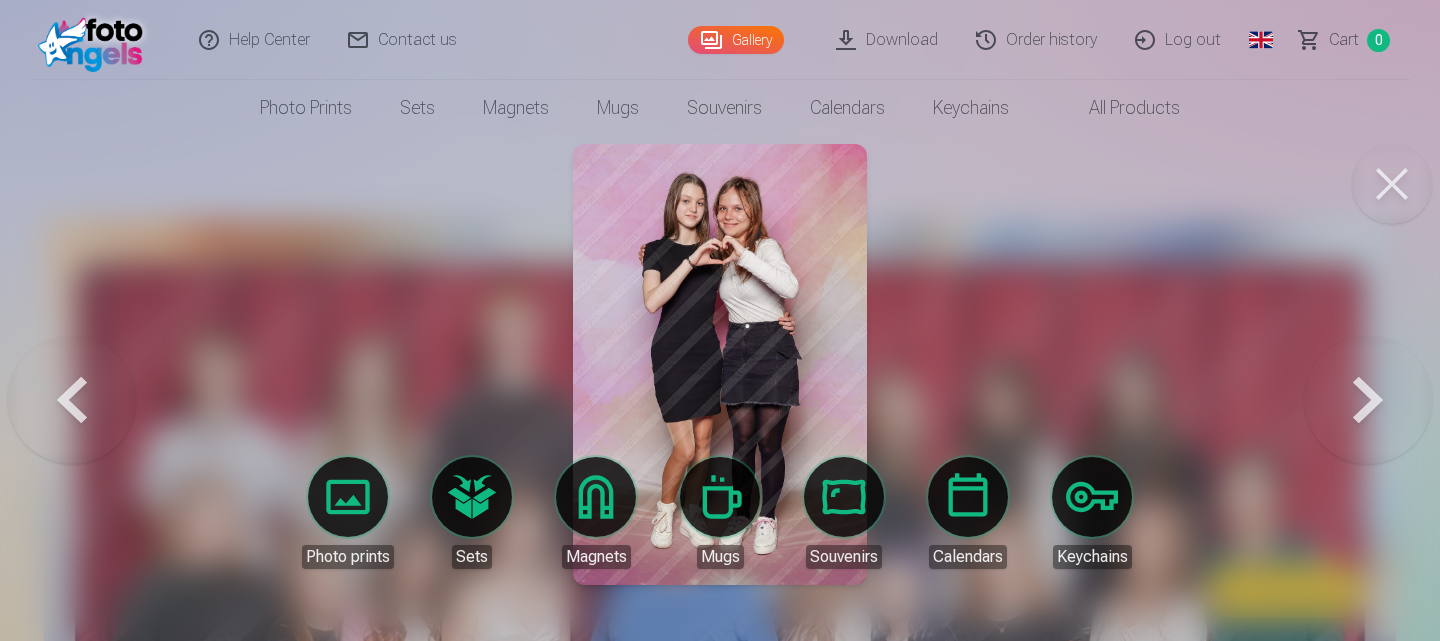 click at bounding box center (1392, 184) 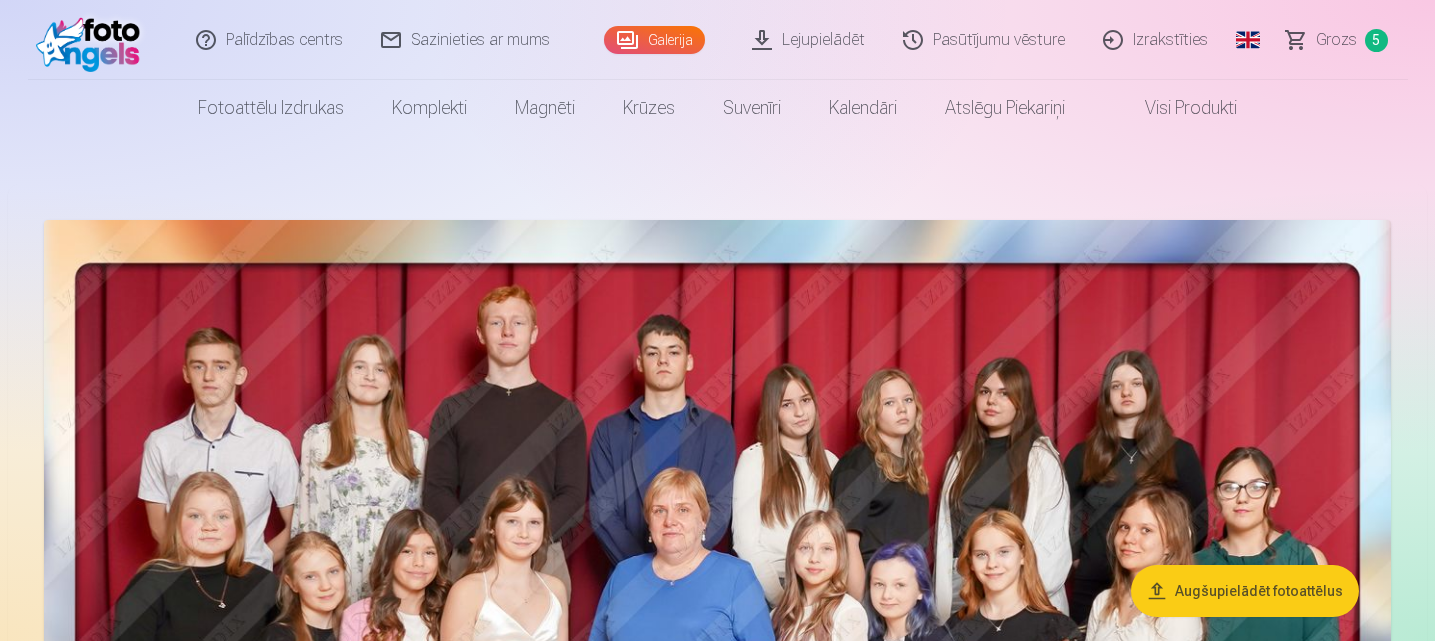 click on "Grozs" at bounding box center [1336, 39] 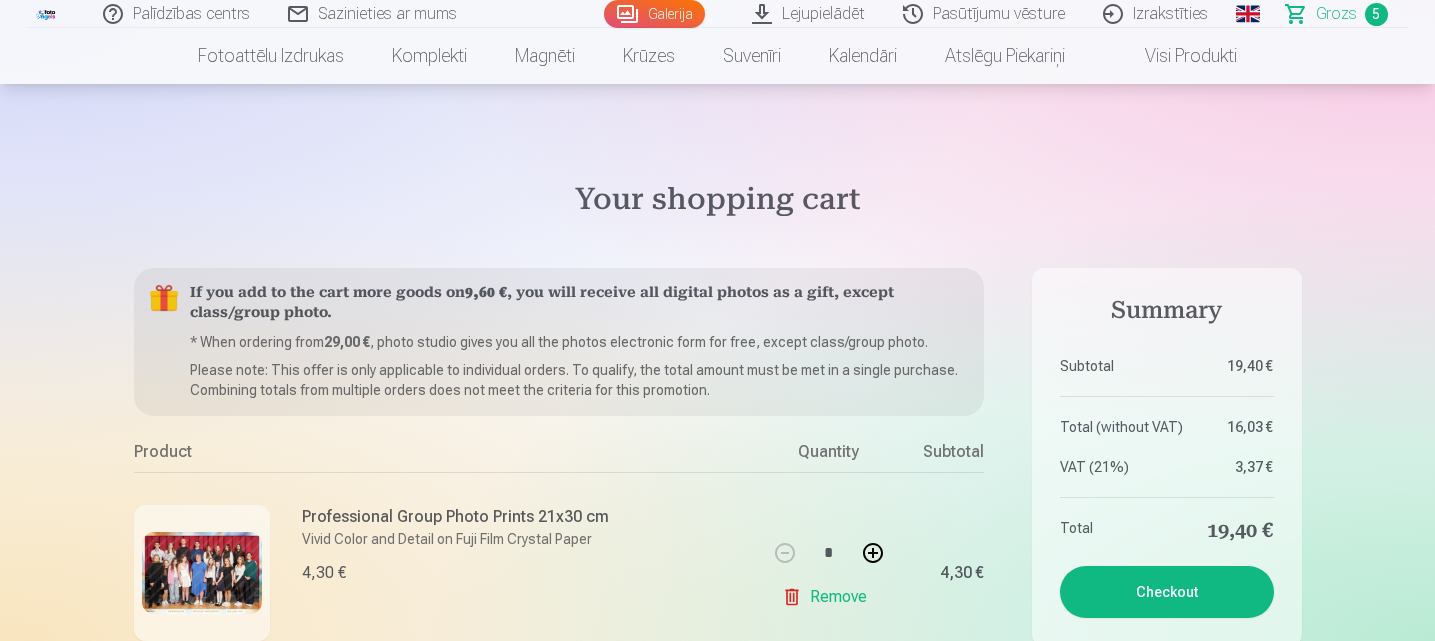 scroll, scrollTop: 200, scrollLeft: 0, axis: vertical 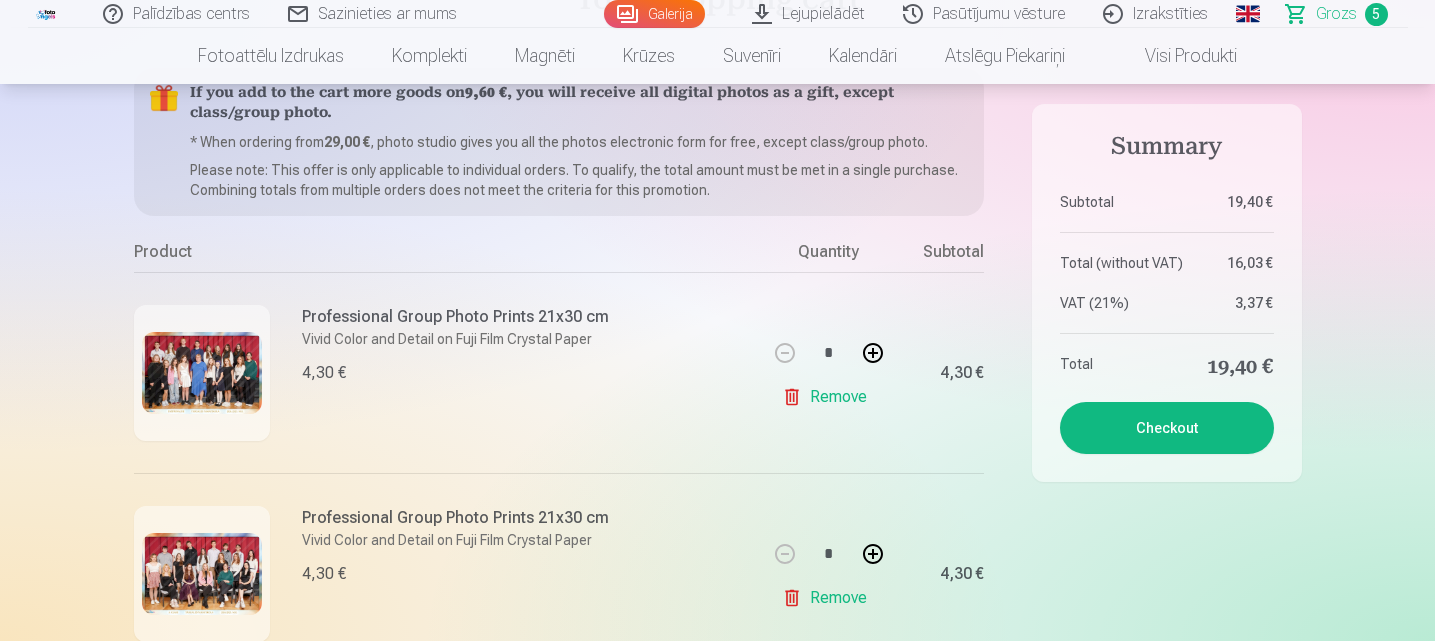 click on "Checkout" at bounding box center (1167, 428) 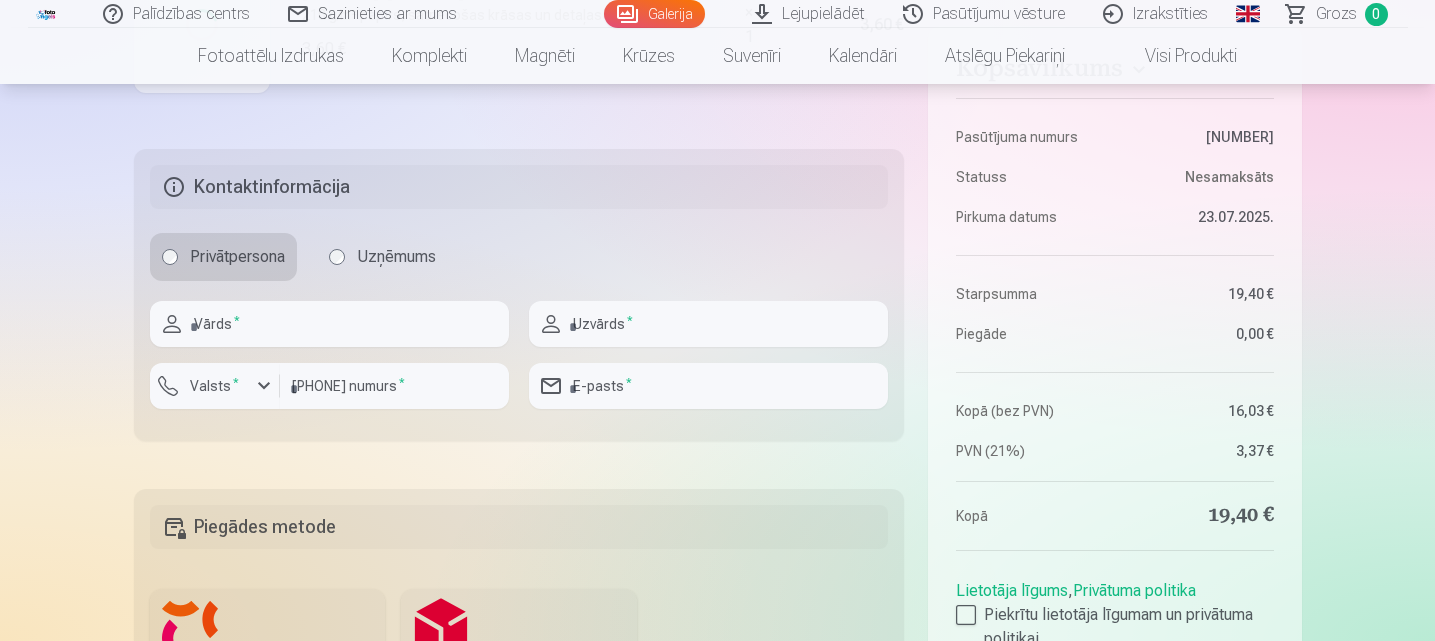 scroll, scrollTop: 1600, scrollLeft: 0, axis: vertical 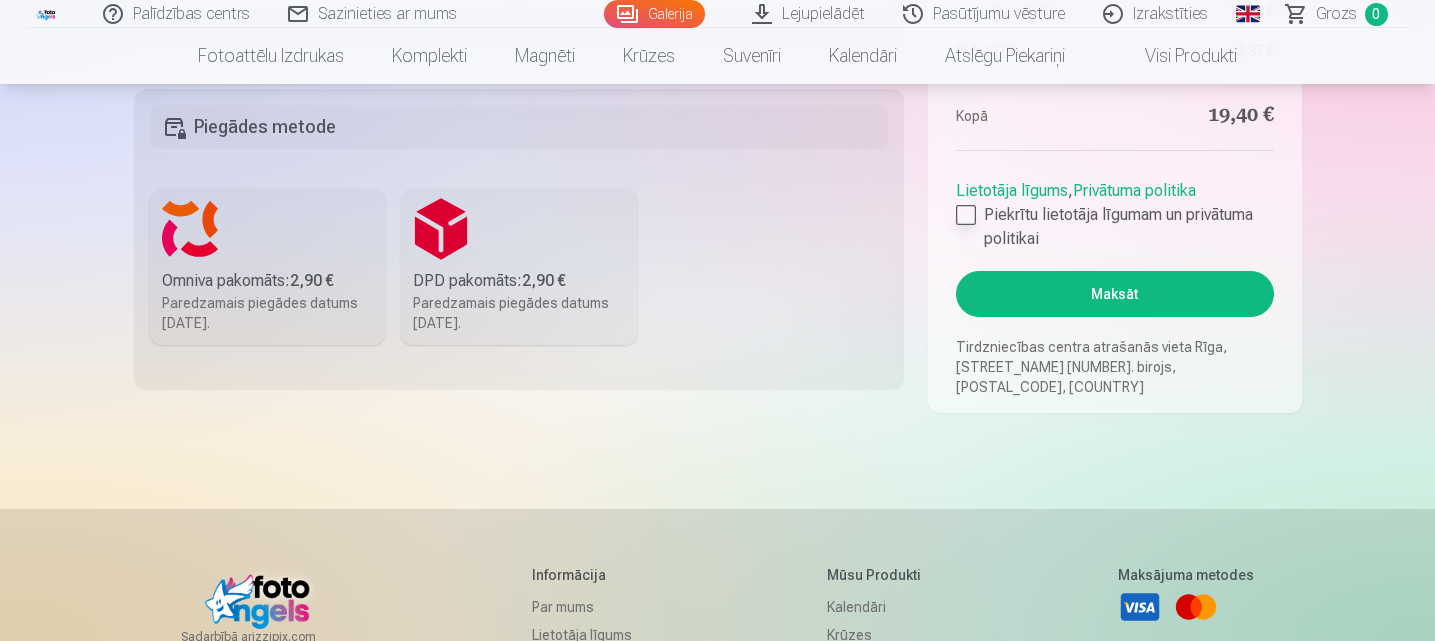click at bounding box center (966, 215) 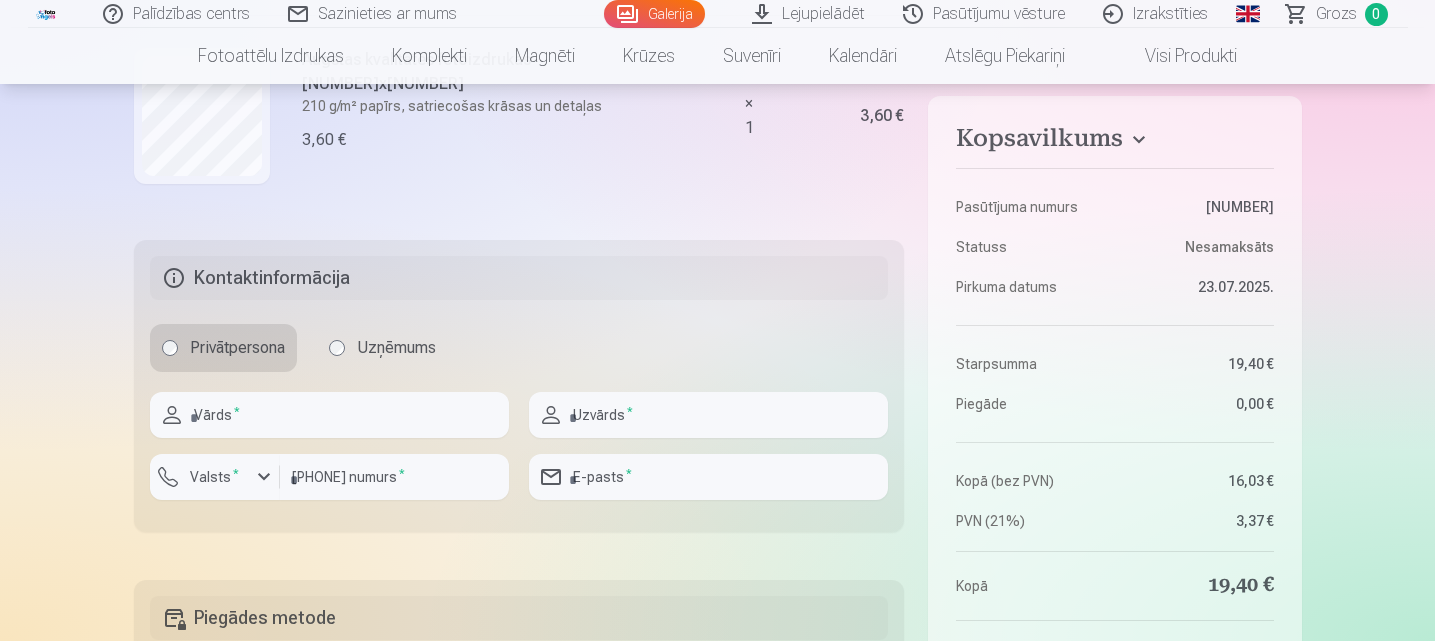 scroll, scrollTop: 1100, scrollLeft: 0, axis: vertical 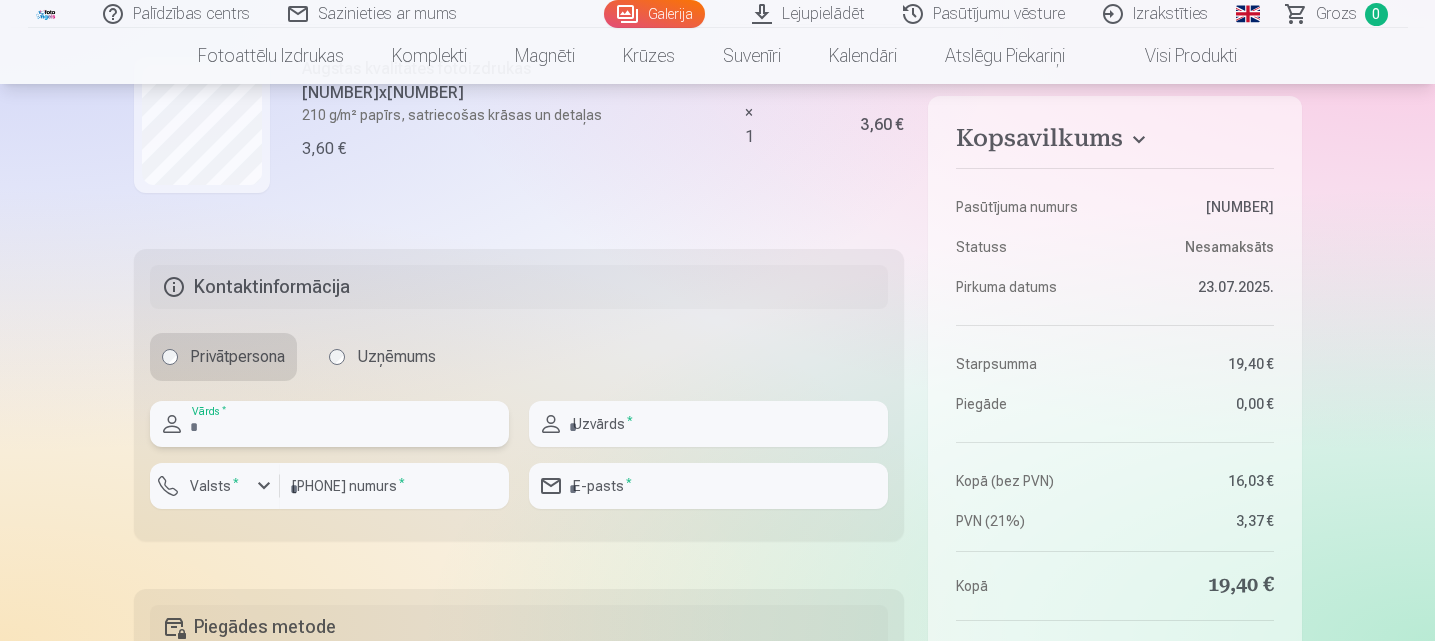 click at bounding box center [329, 424] 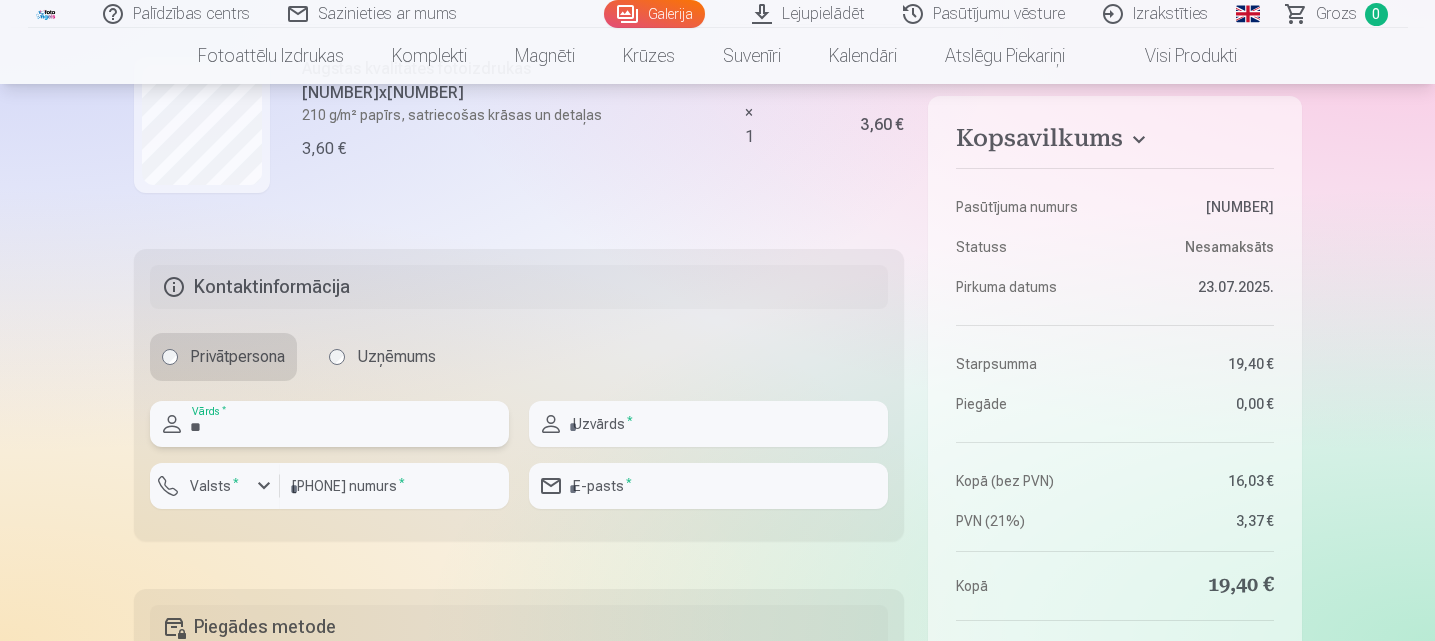 type on "*" 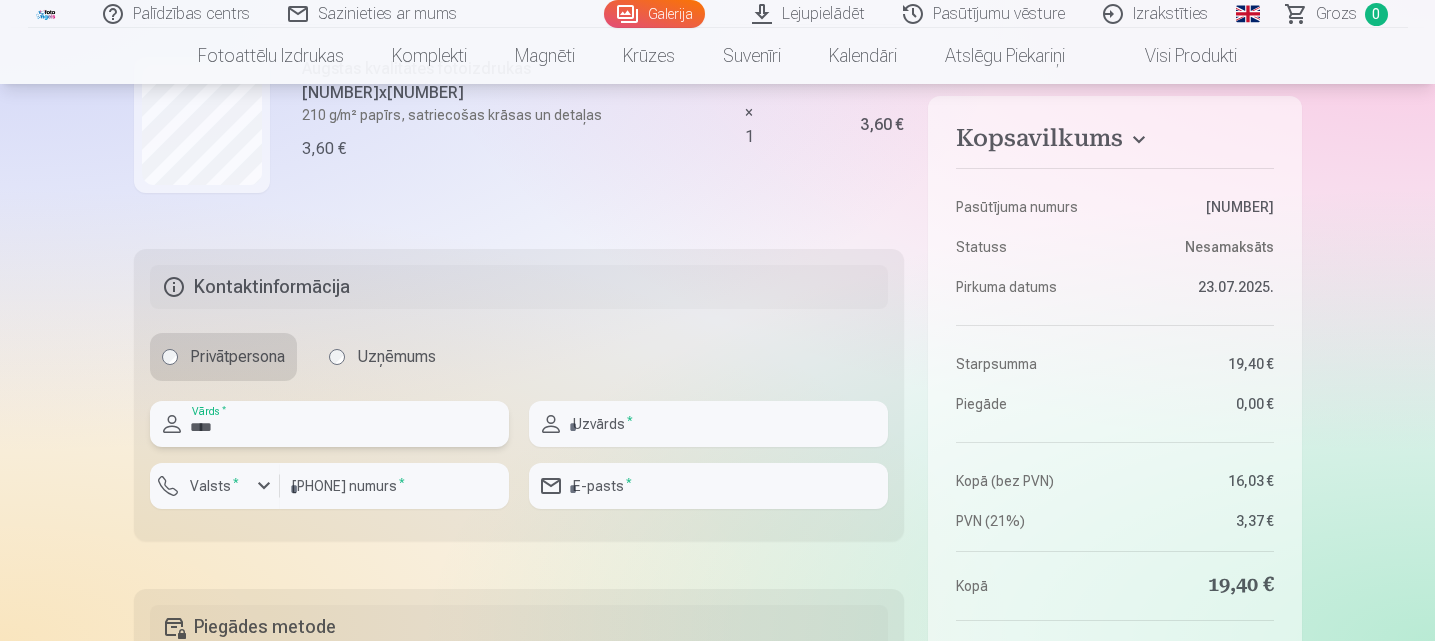 type on "****" 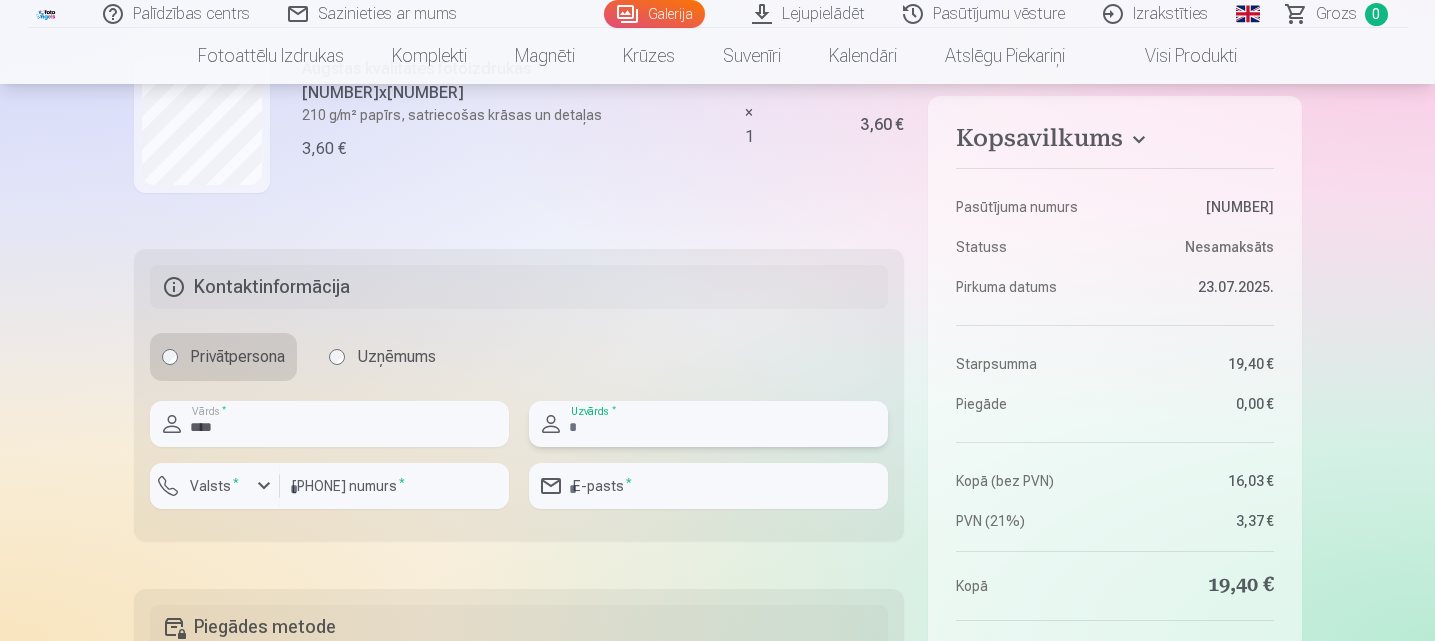 click at bounding box center (708, 424) 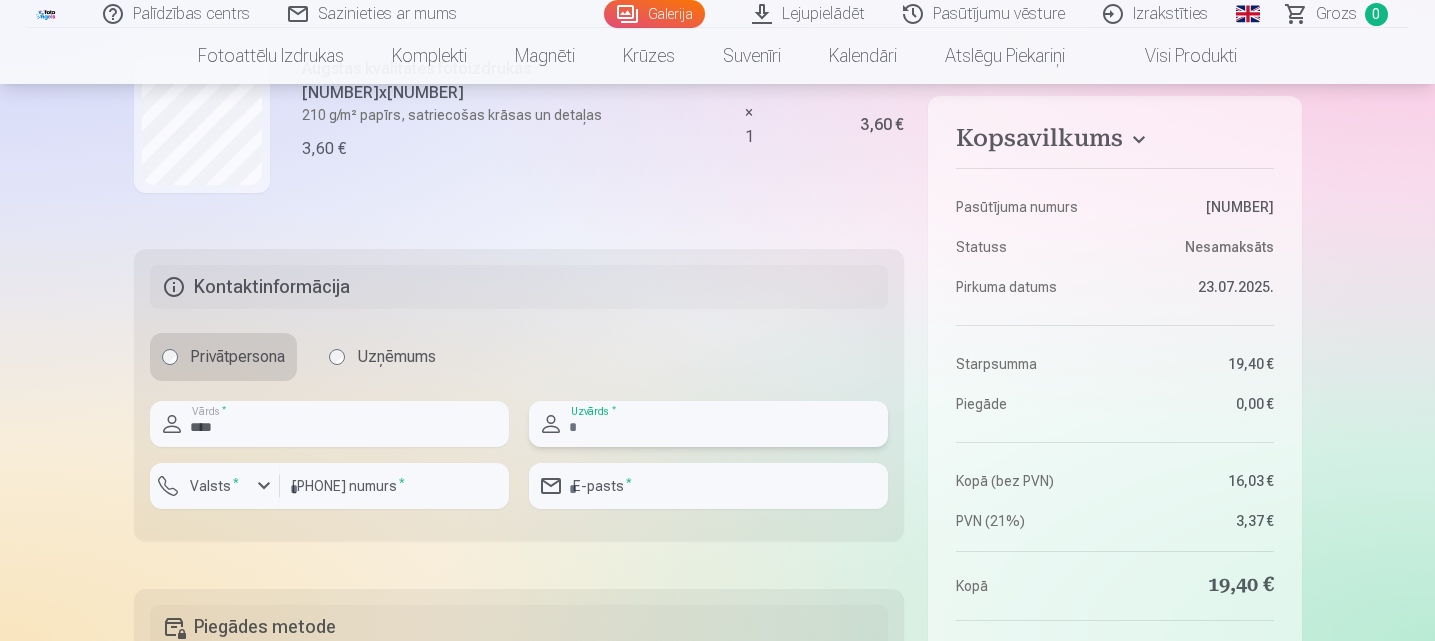 type on "*****" 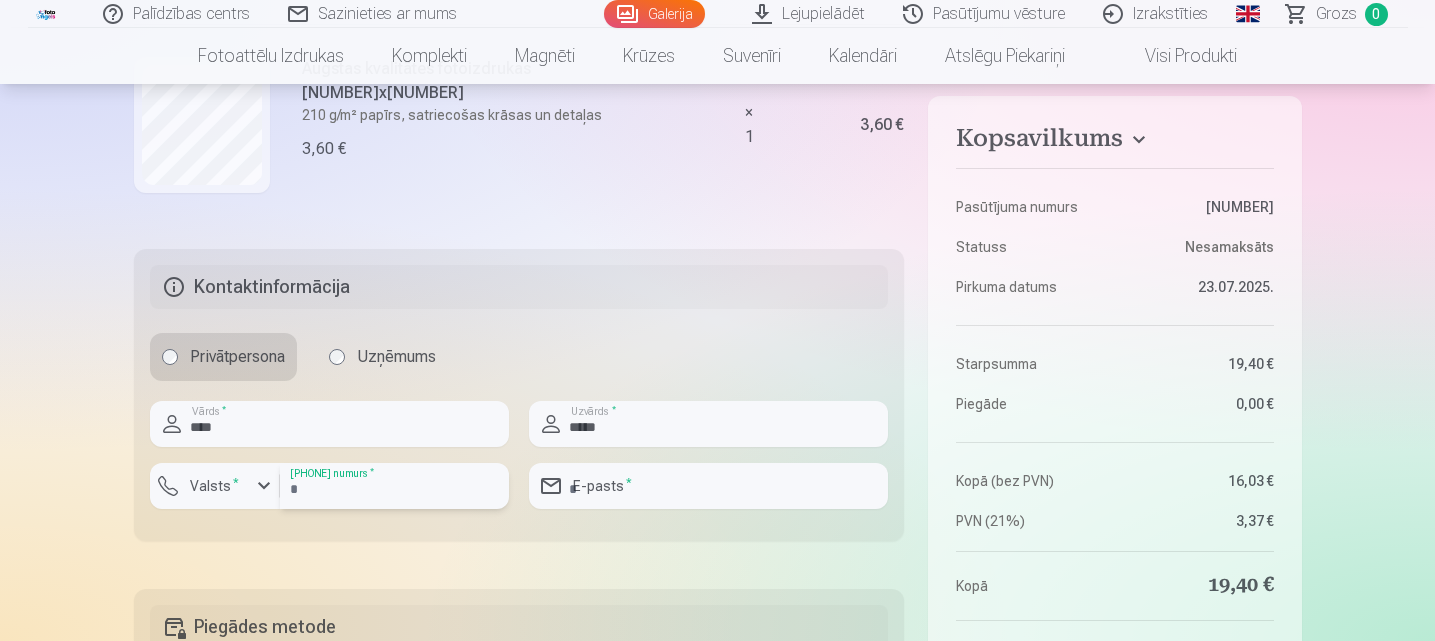 type on "********" 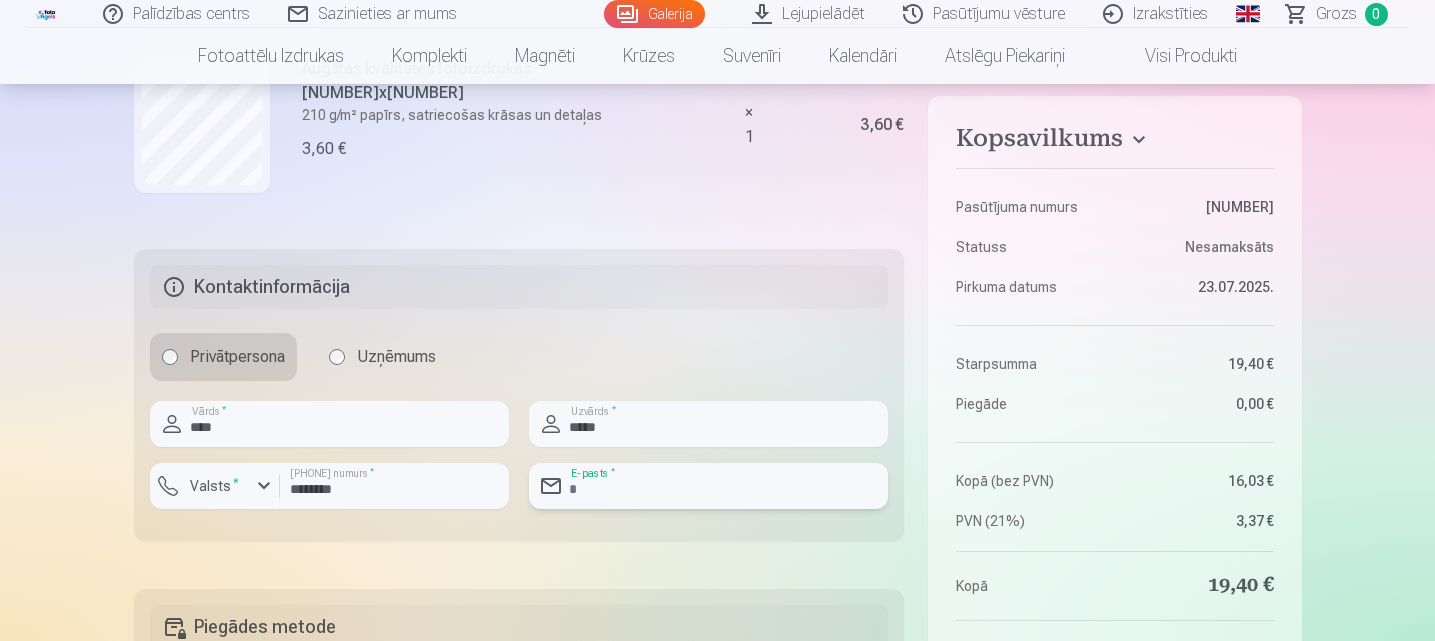 type on "**********" 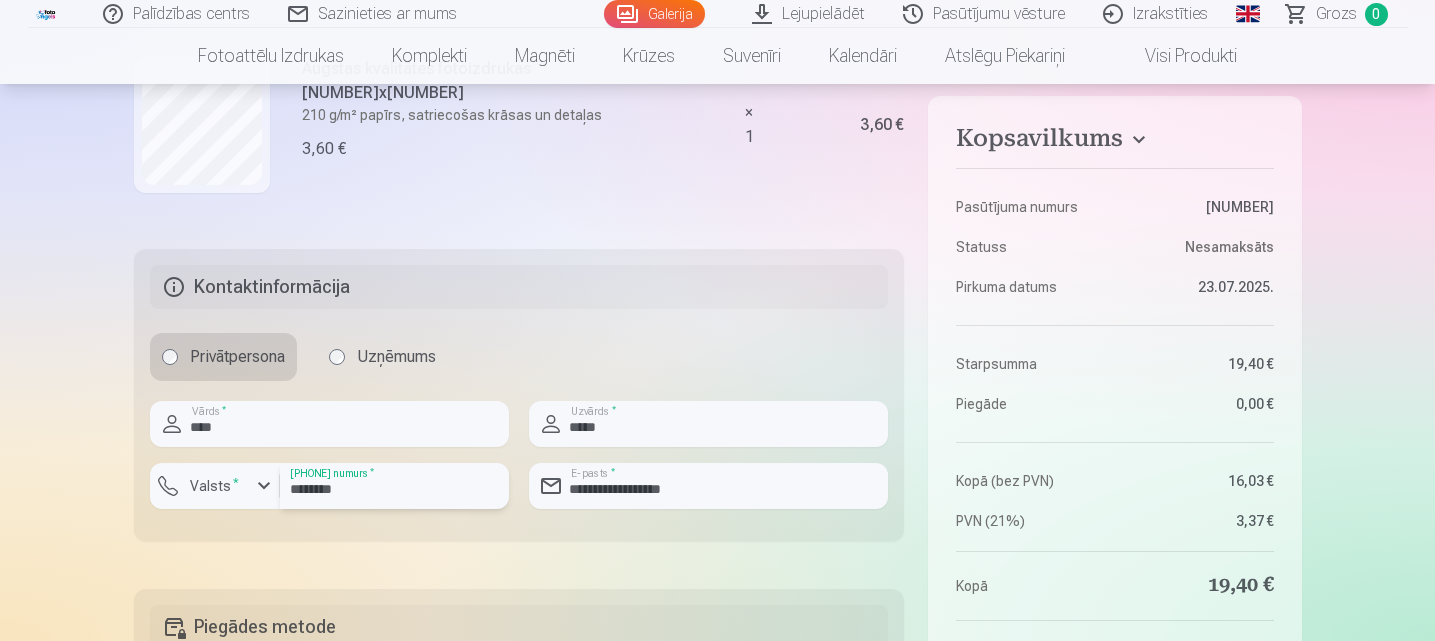 click on "********" at bounding box center (394, 486) 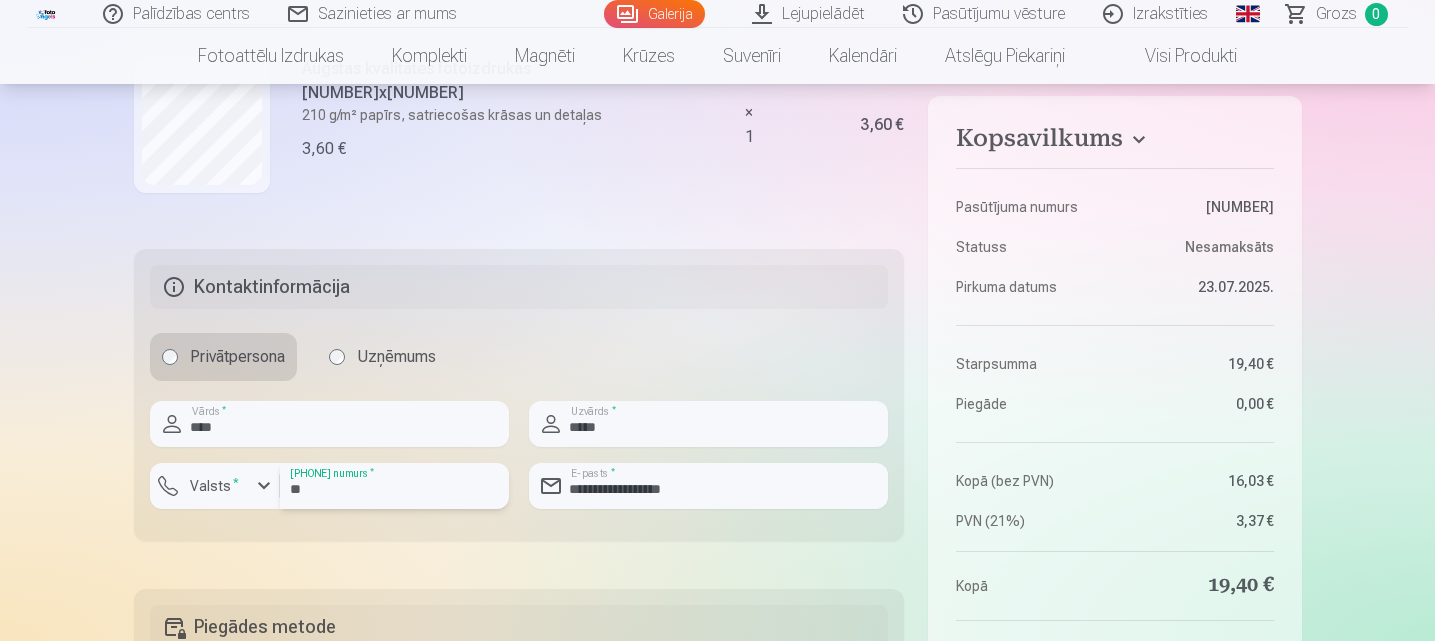 type on "*" 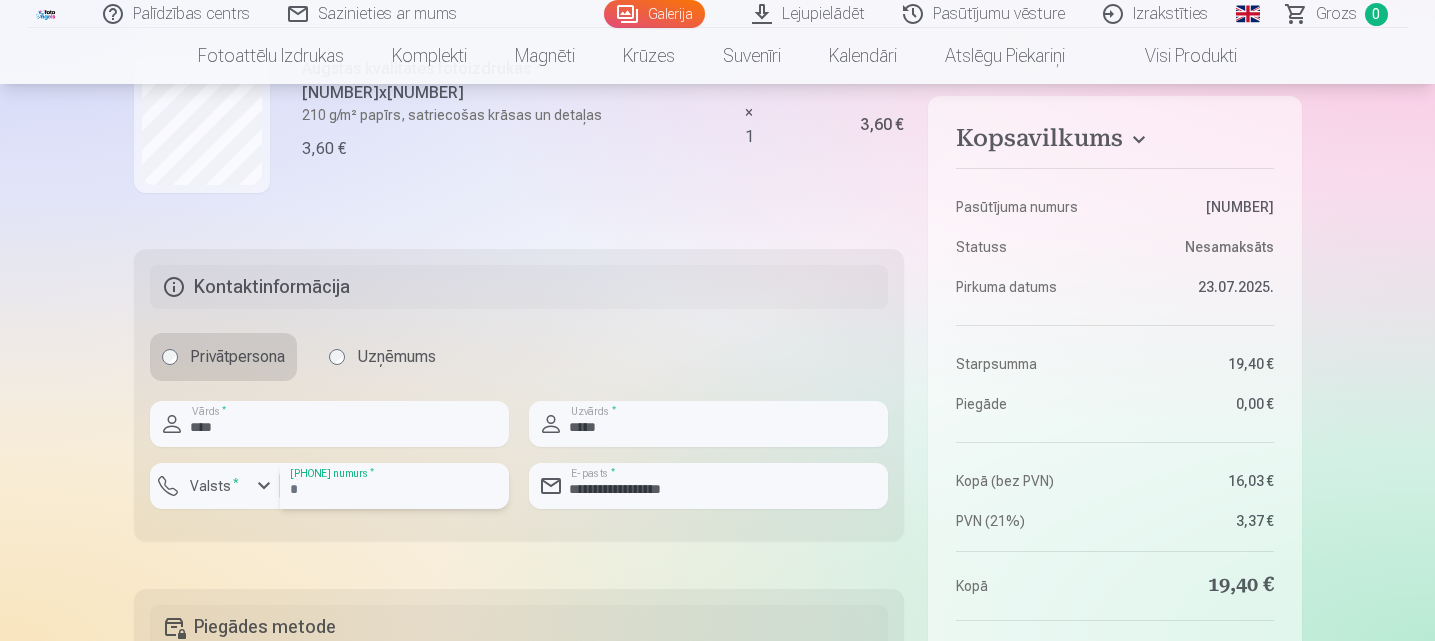 type on "*" 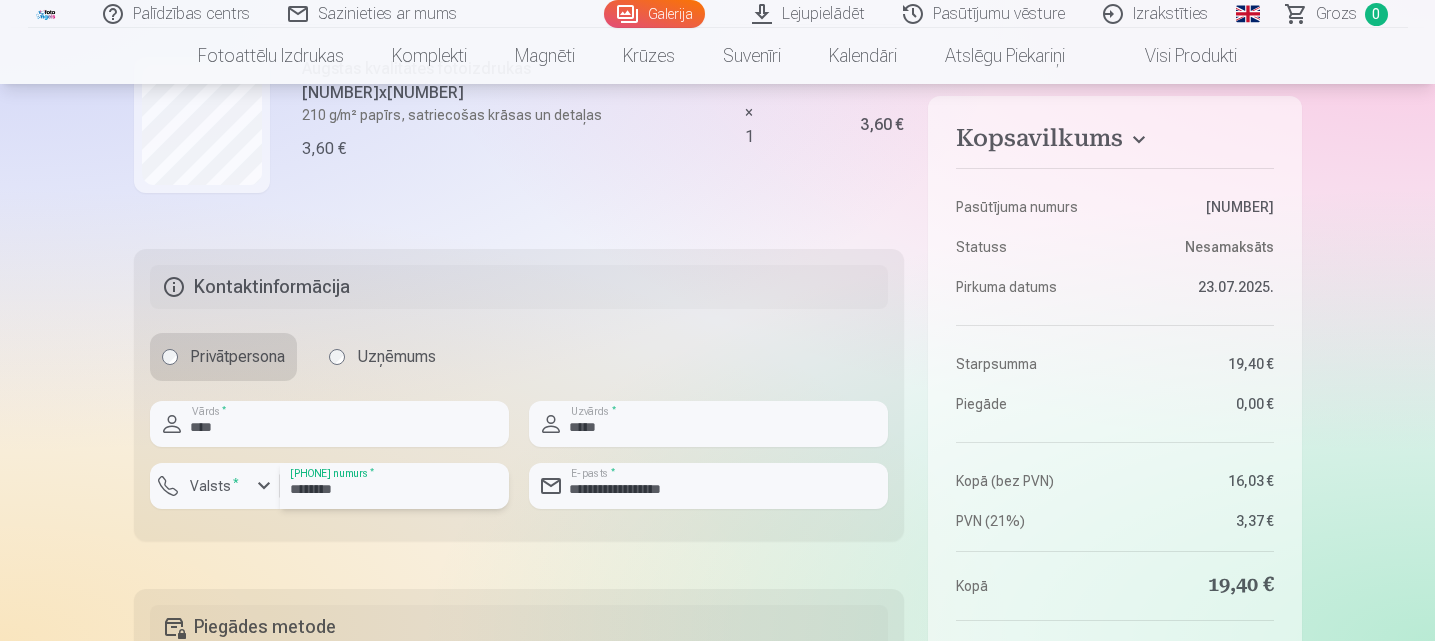 type on "********" 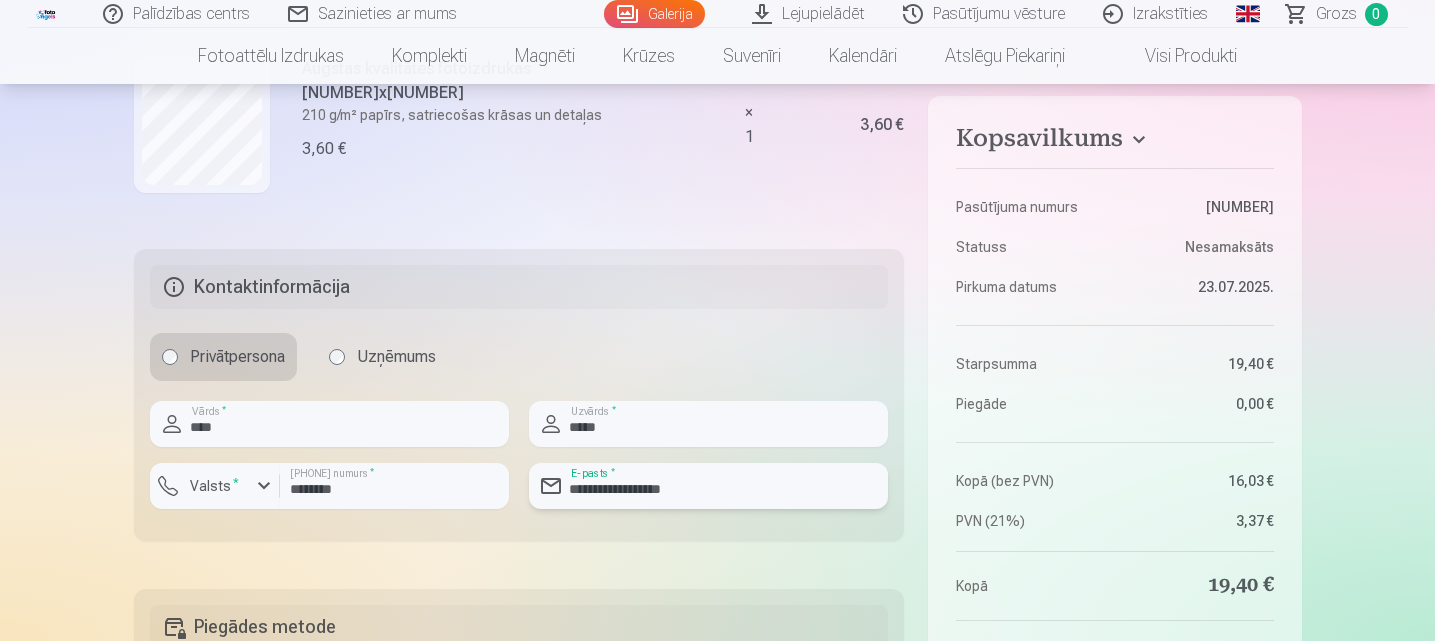 click on "**********" at bounding box center [708, 486] 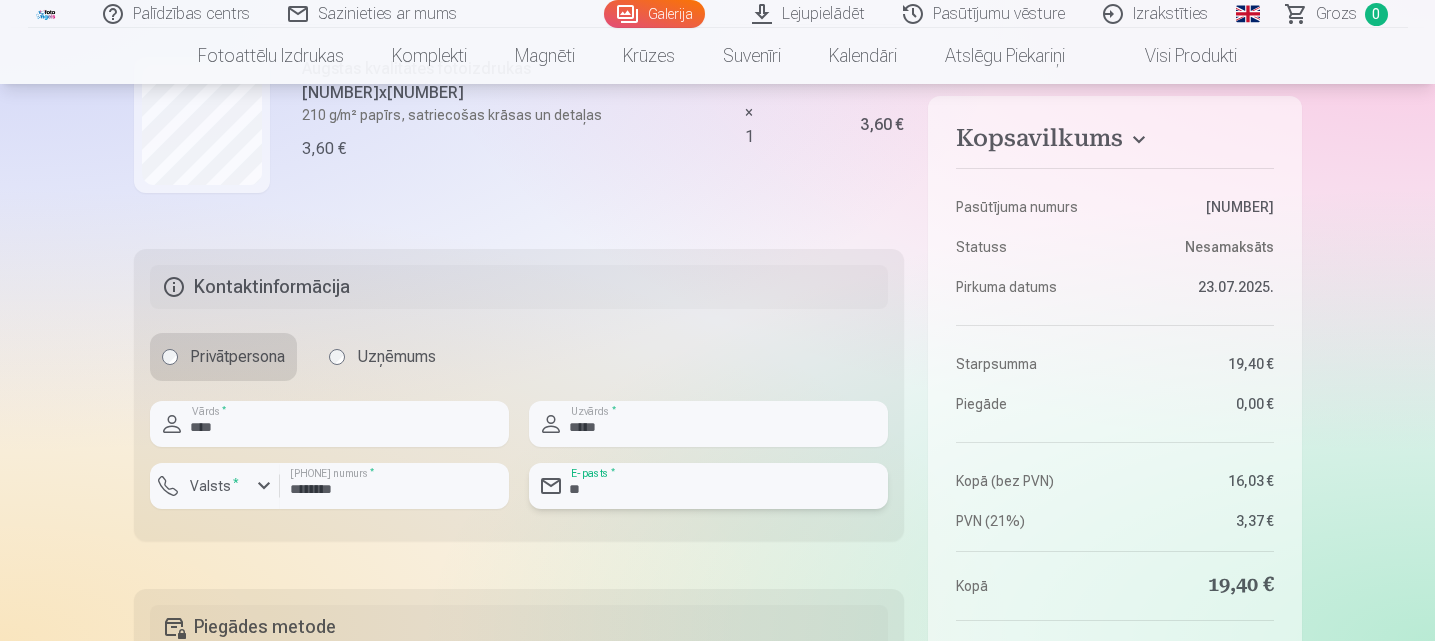 type on "*" 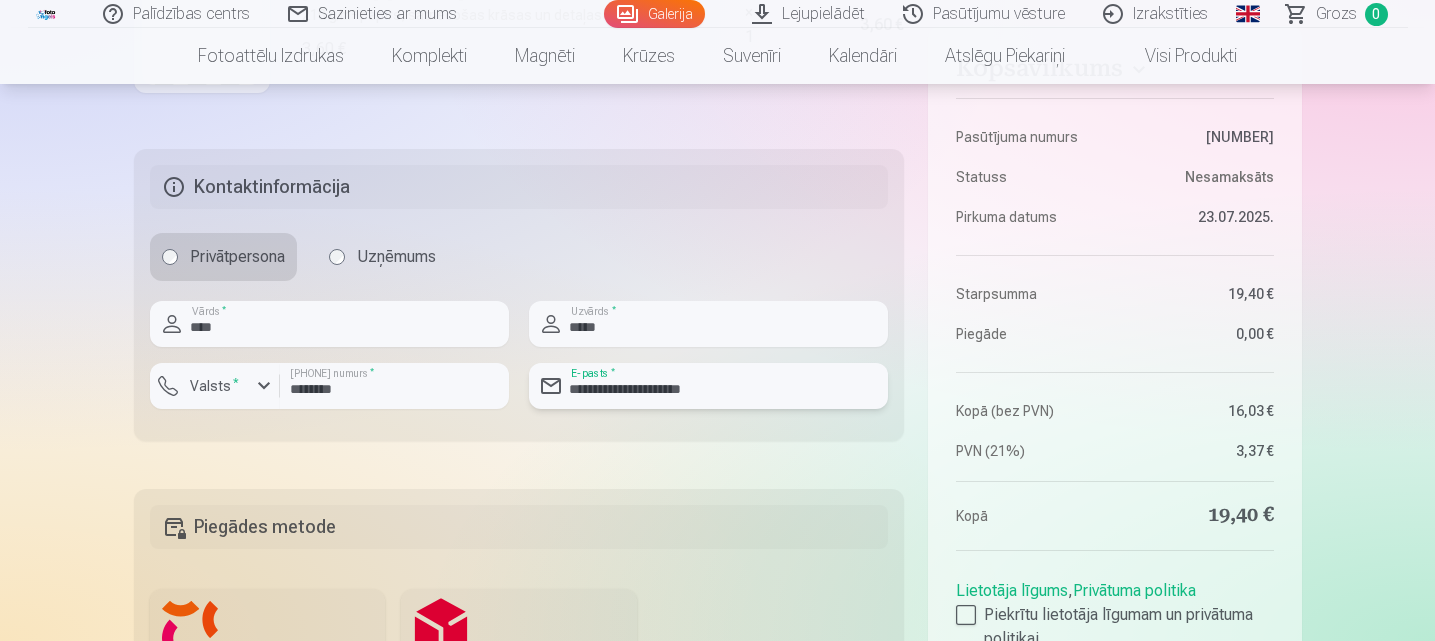 scroll, scrollTop: 1500, scrollLeft: 0, axis: vertical 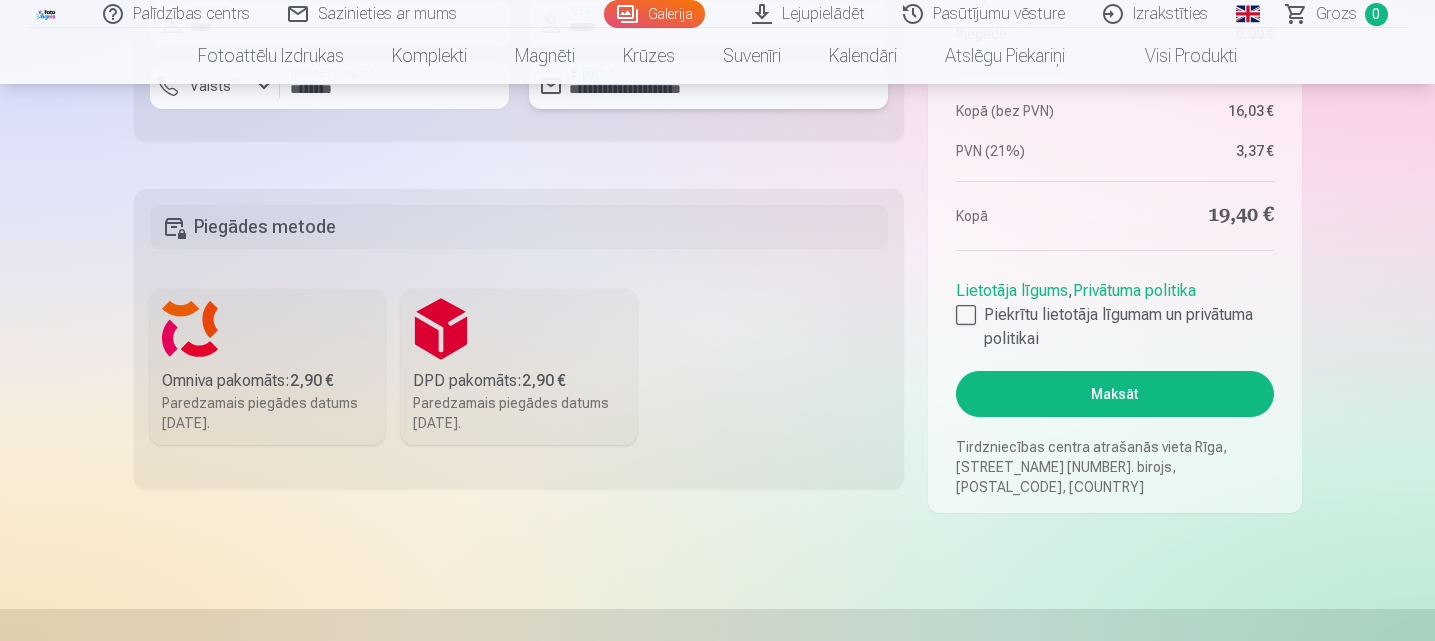 type on "**********" 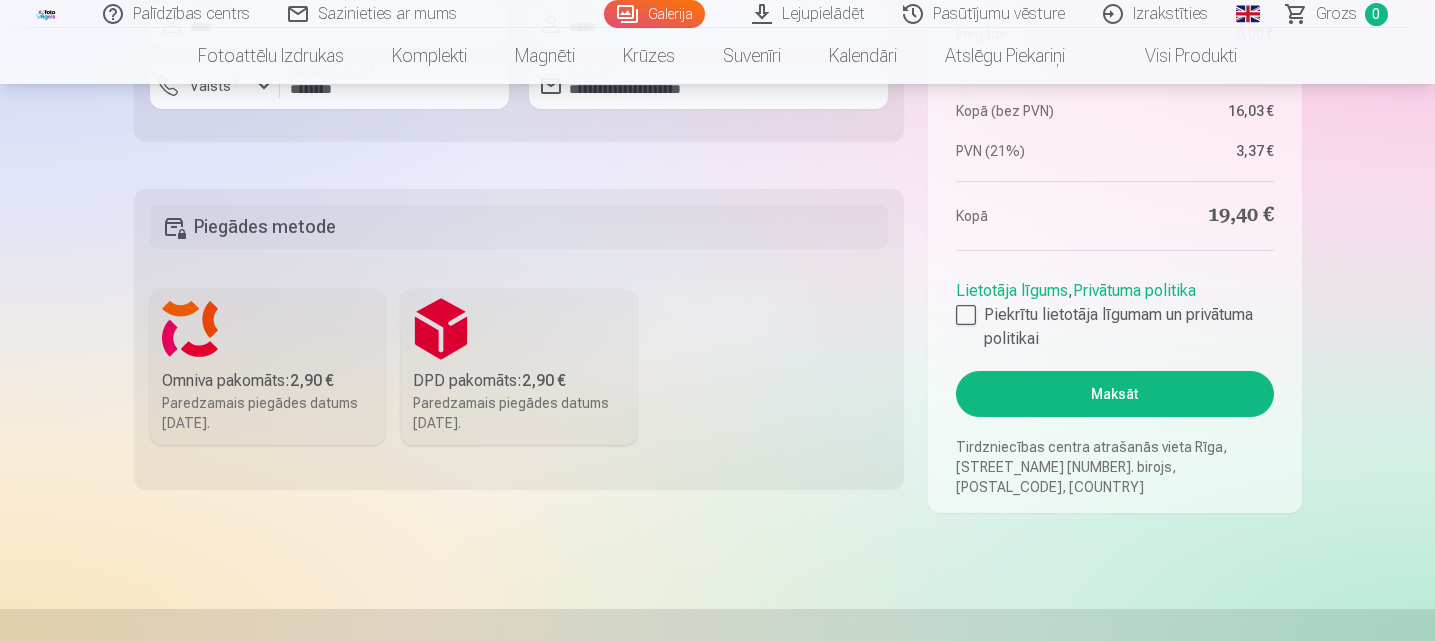 click on "DPD pakomāts : [PRICE] Paredzamais piegādes datums [DATE]" at bounding box center (519, 367) 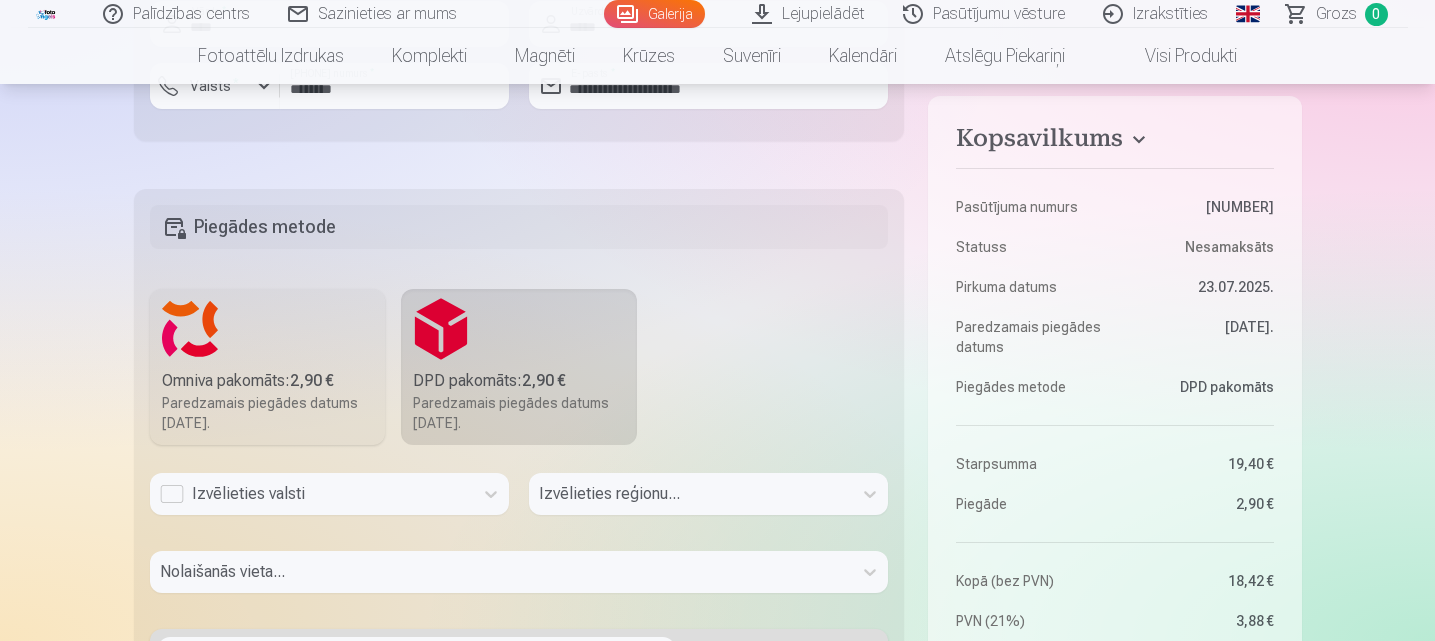 scroll, scrollTop: 1600, scrollLeft: 0, axis: vertical 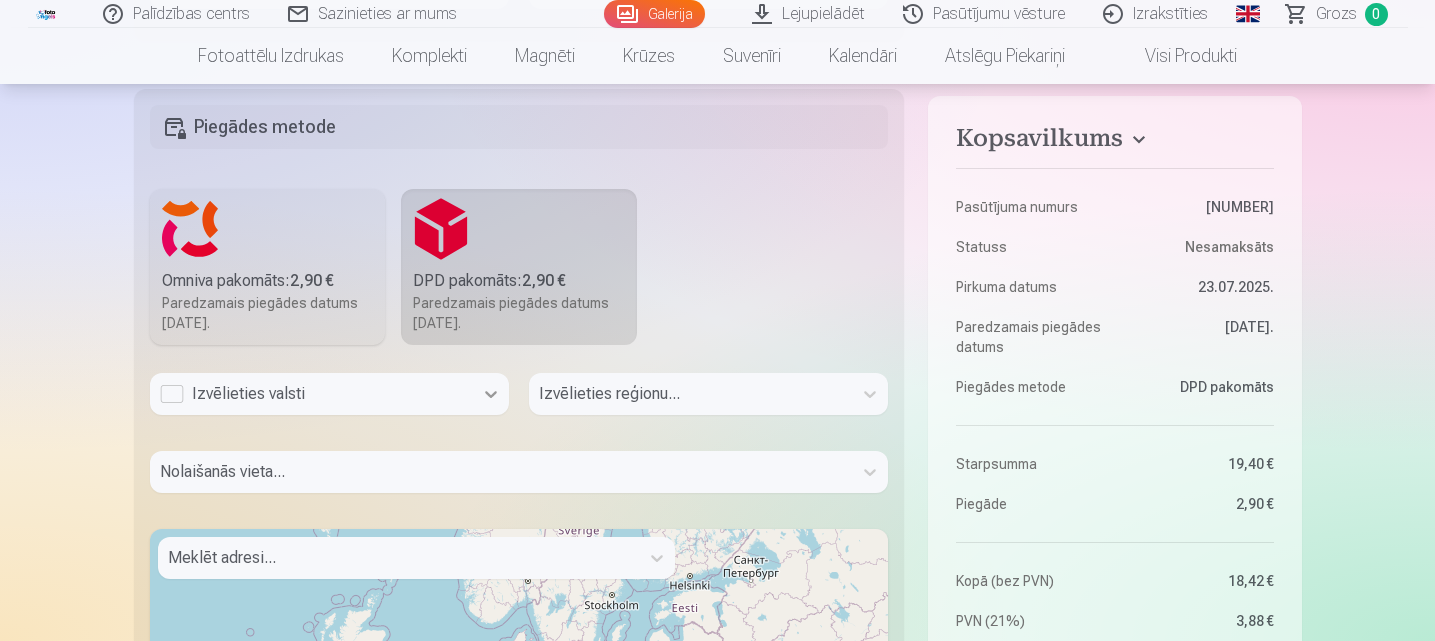 click 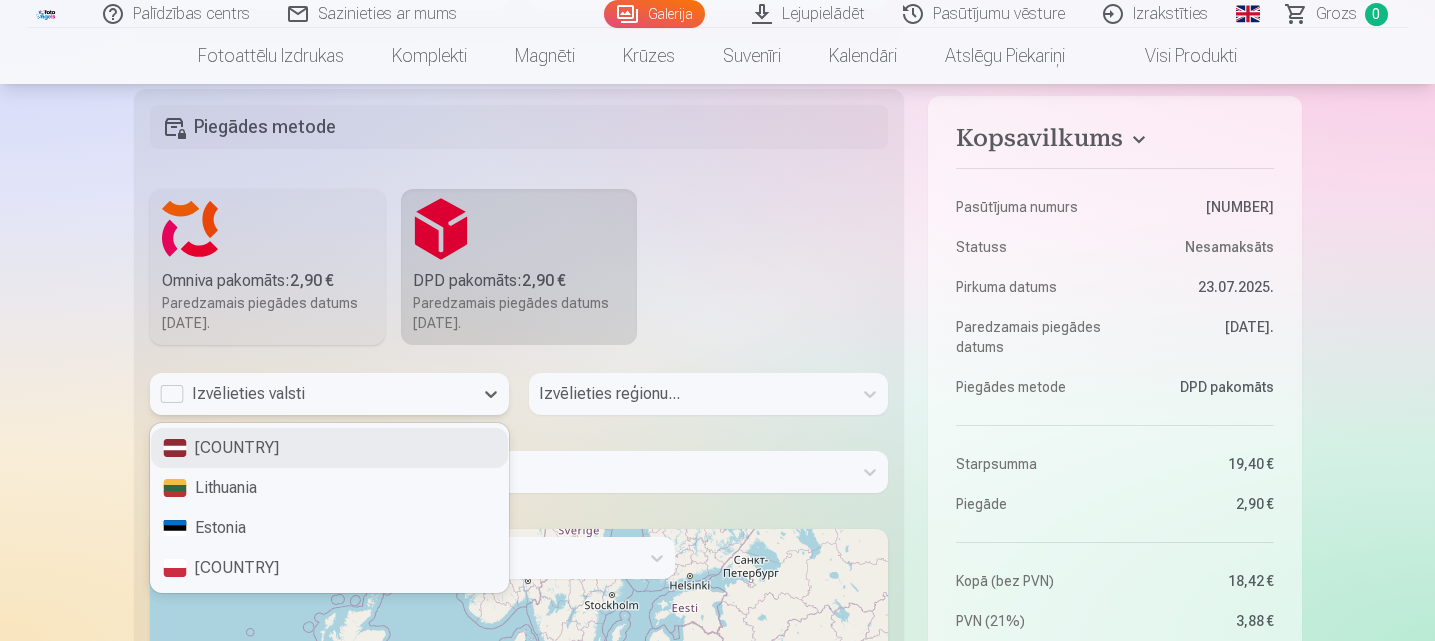 click on "[COUNTRY]" at bounding box center (329, 448) 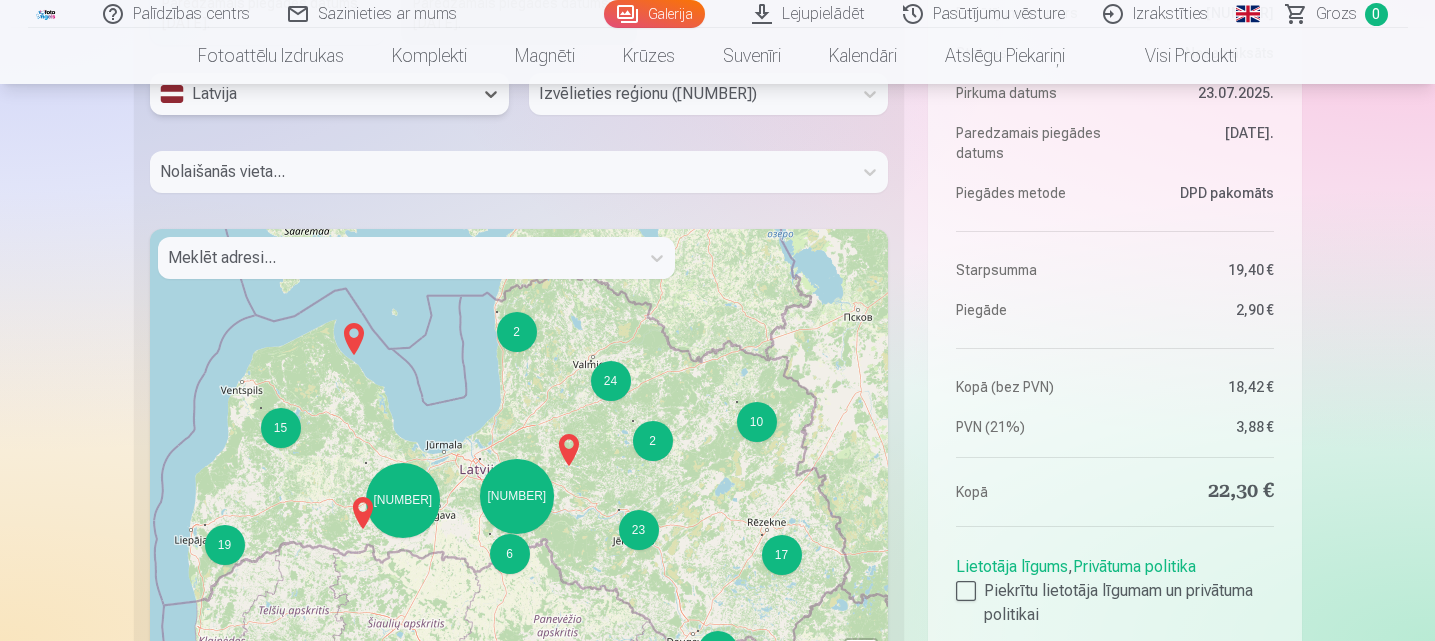 scroll, scrollTop: 1800, scrollLeft: 0, axis: vertical 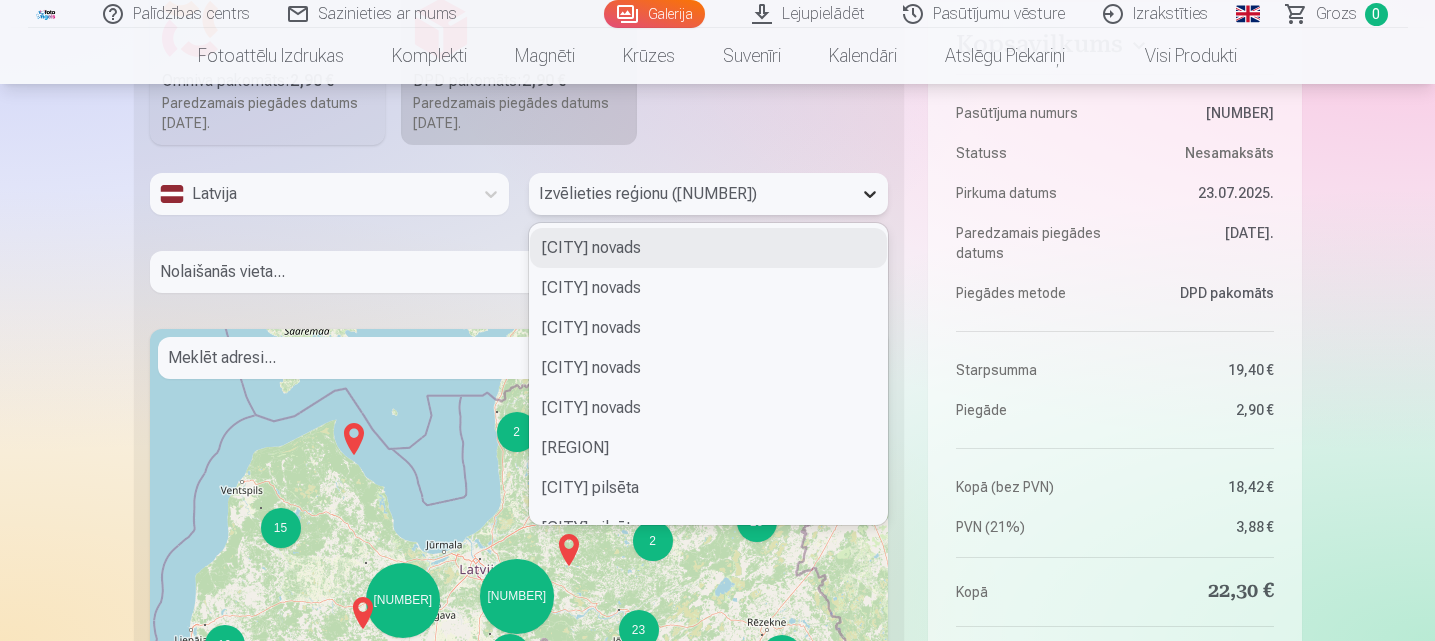 click 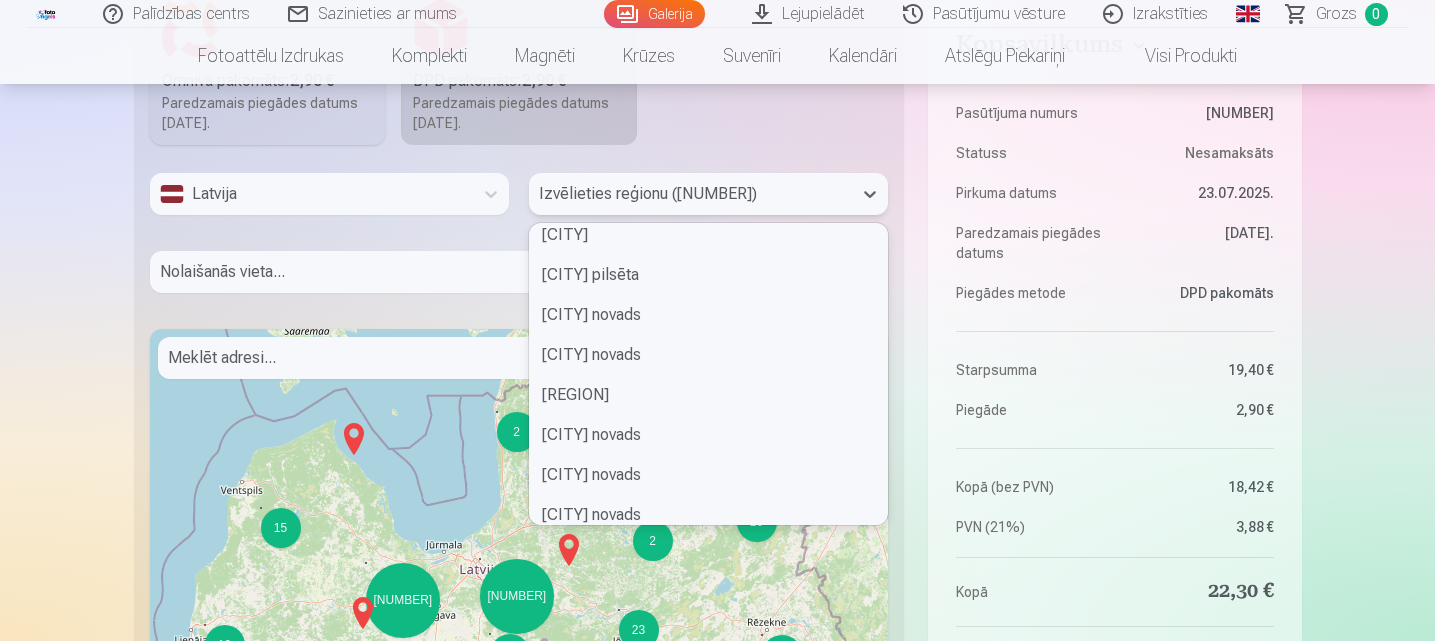 scroll, scrollTop: 300, scrollLeft: 0, axis: vertical 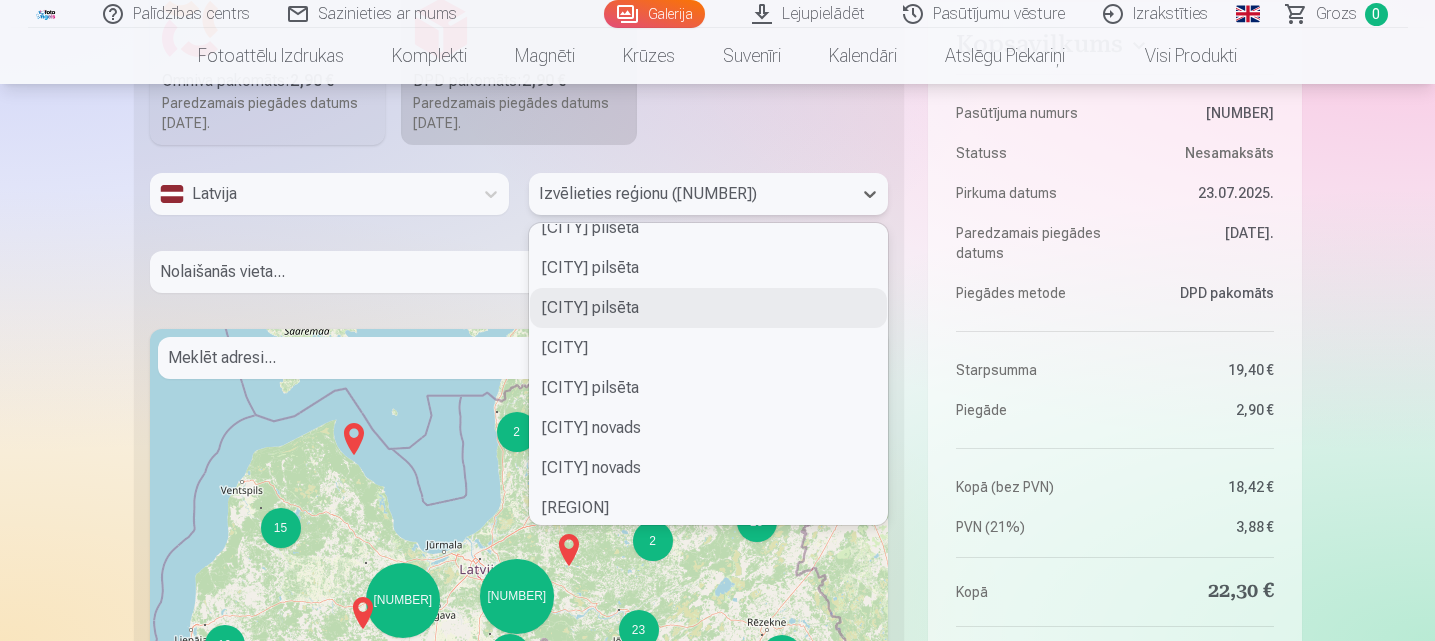 click on "[CITY] pilsēta" at bounding box center [590, 307] 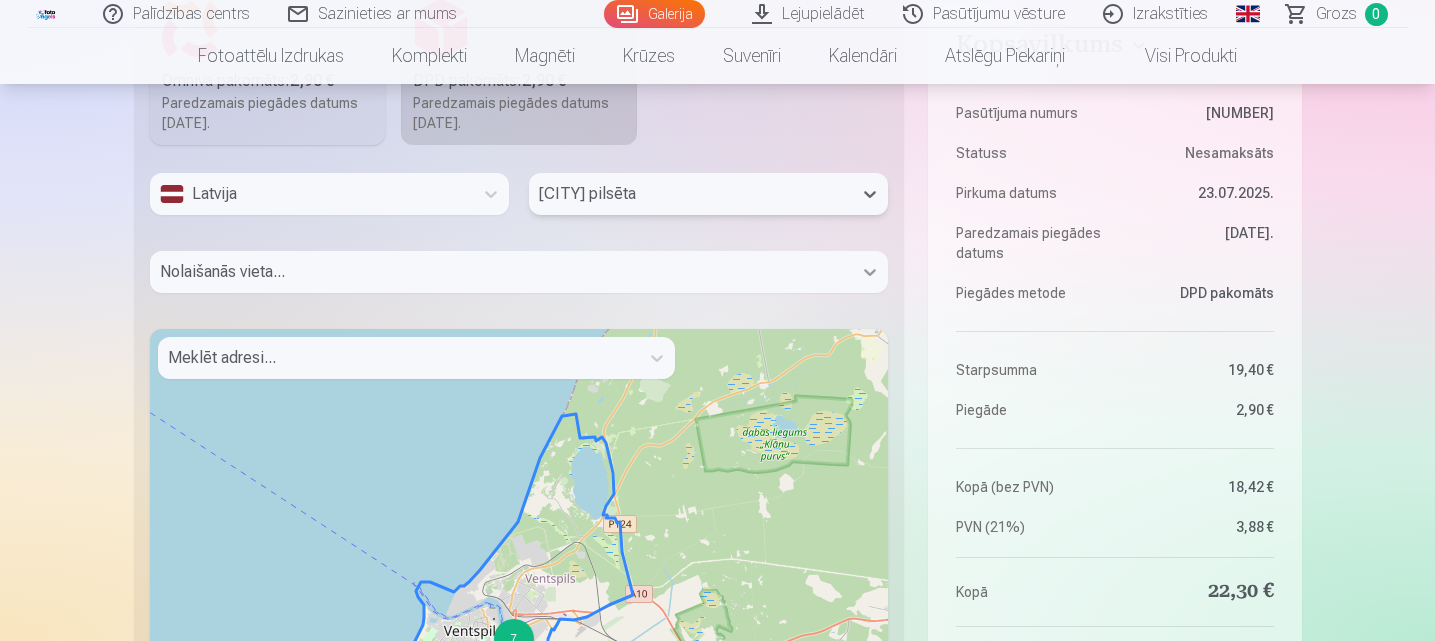 click 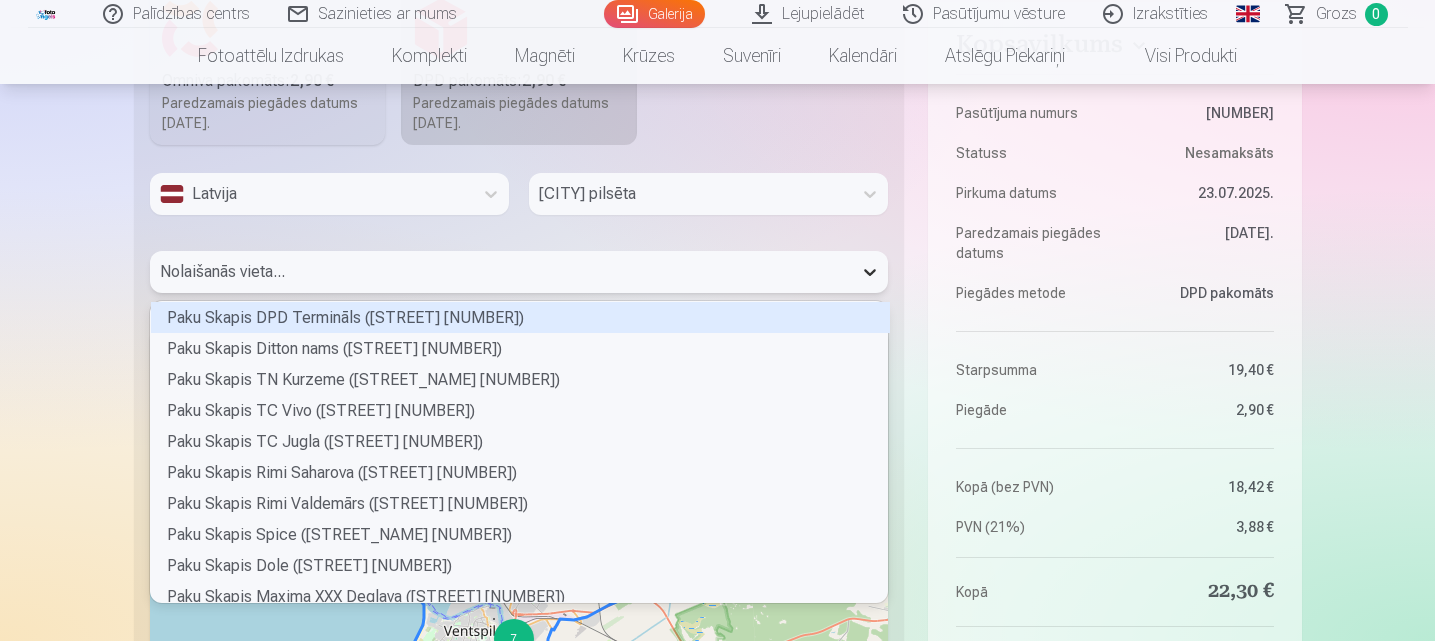 scroll, scrollTop: 6, scrollLeft: 6, axis: both 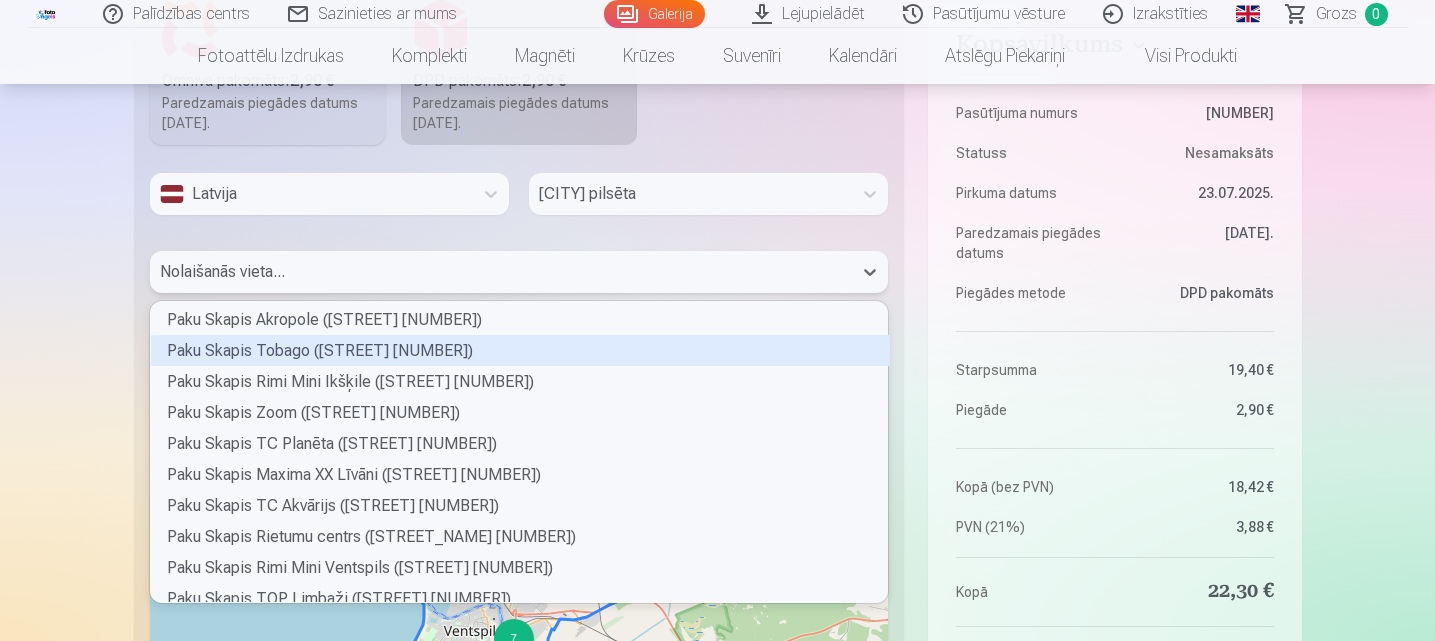 click on "Paku Skapis Tobago ([STREET] [NUMBER])" at bounding box center [520, 350] 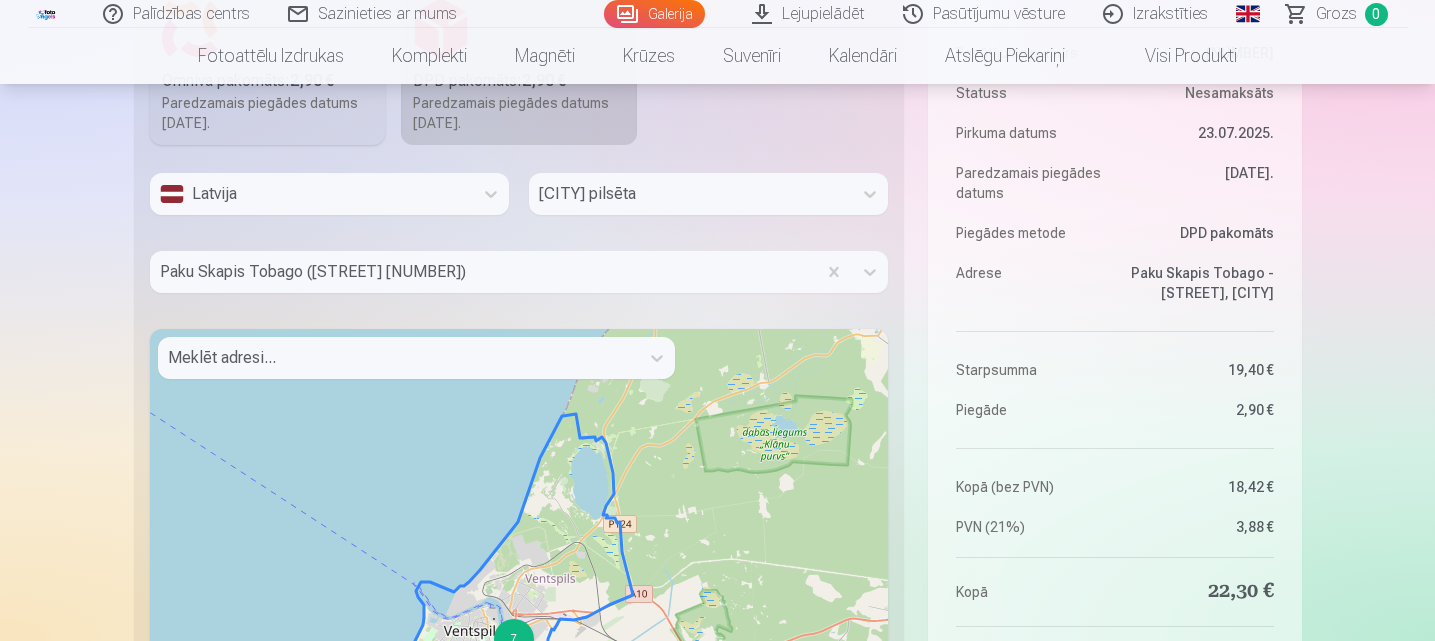 scroll, scrollTop: 2000, scrollLeft: 0, axis: vertical 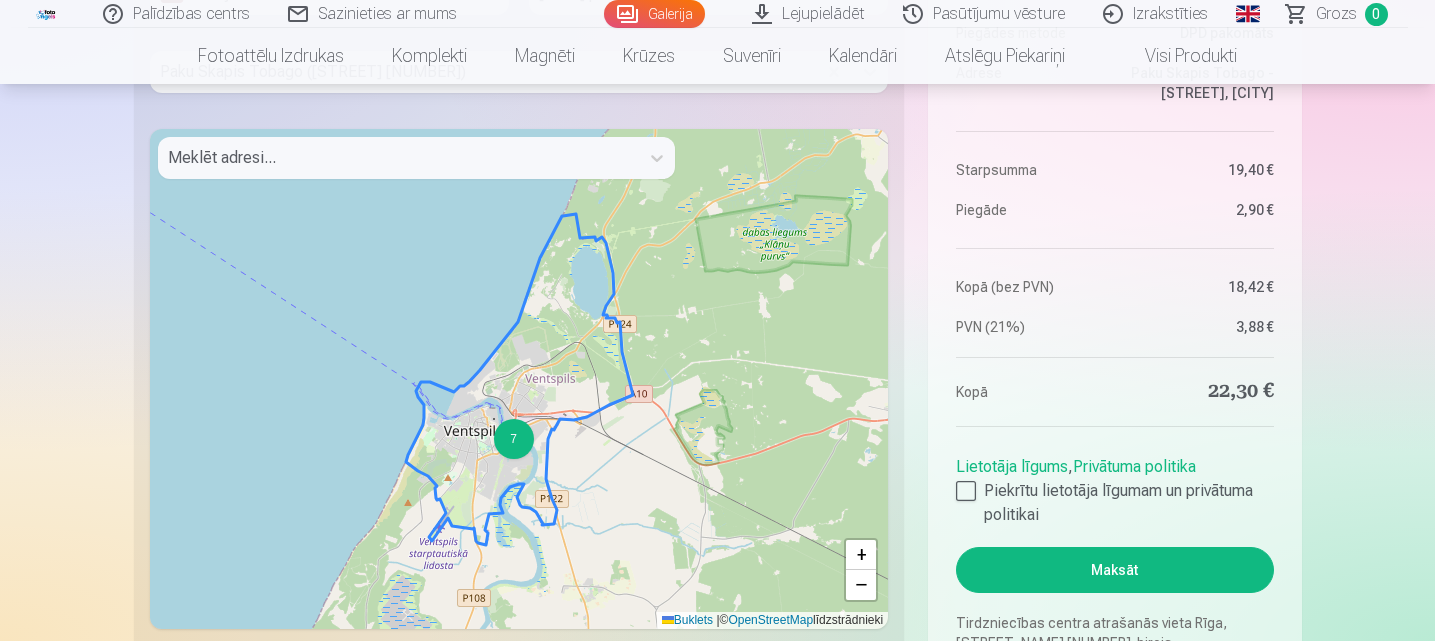 click on "Maksāt" at bounding box center [1114, 570] 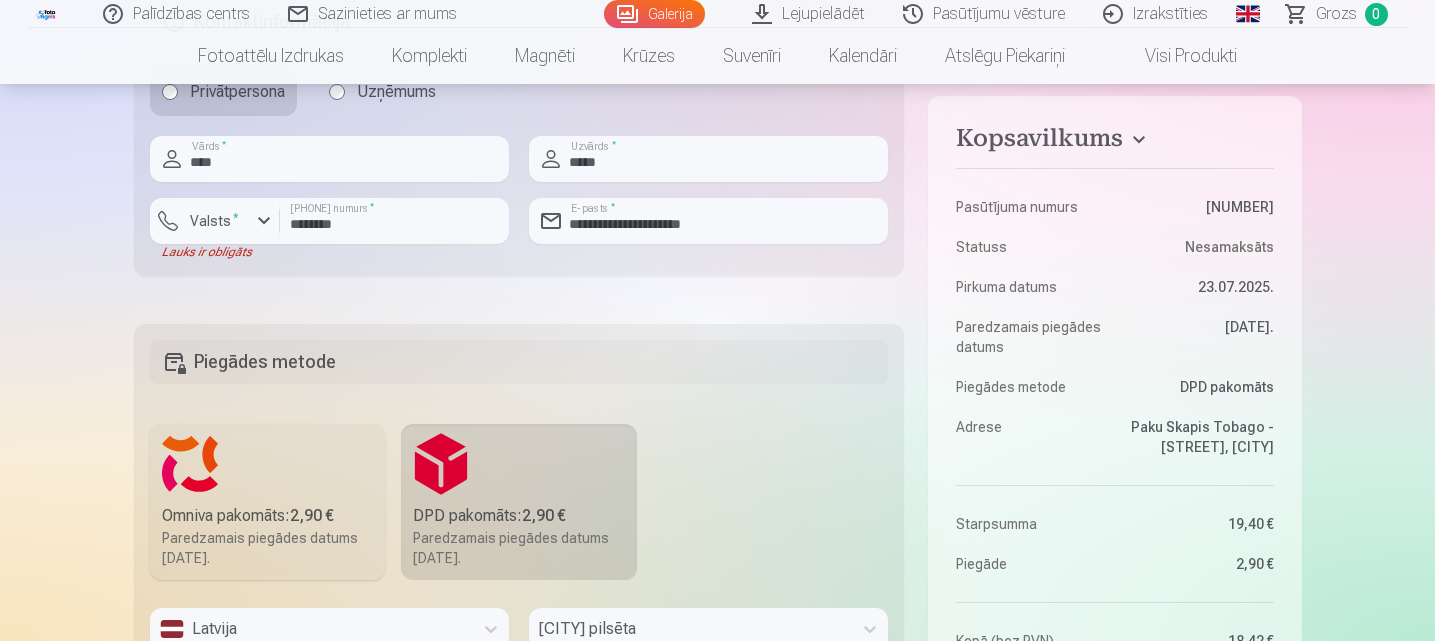 scroll, scrollTop: 1300, scrollLeft: 0, axis: vertical 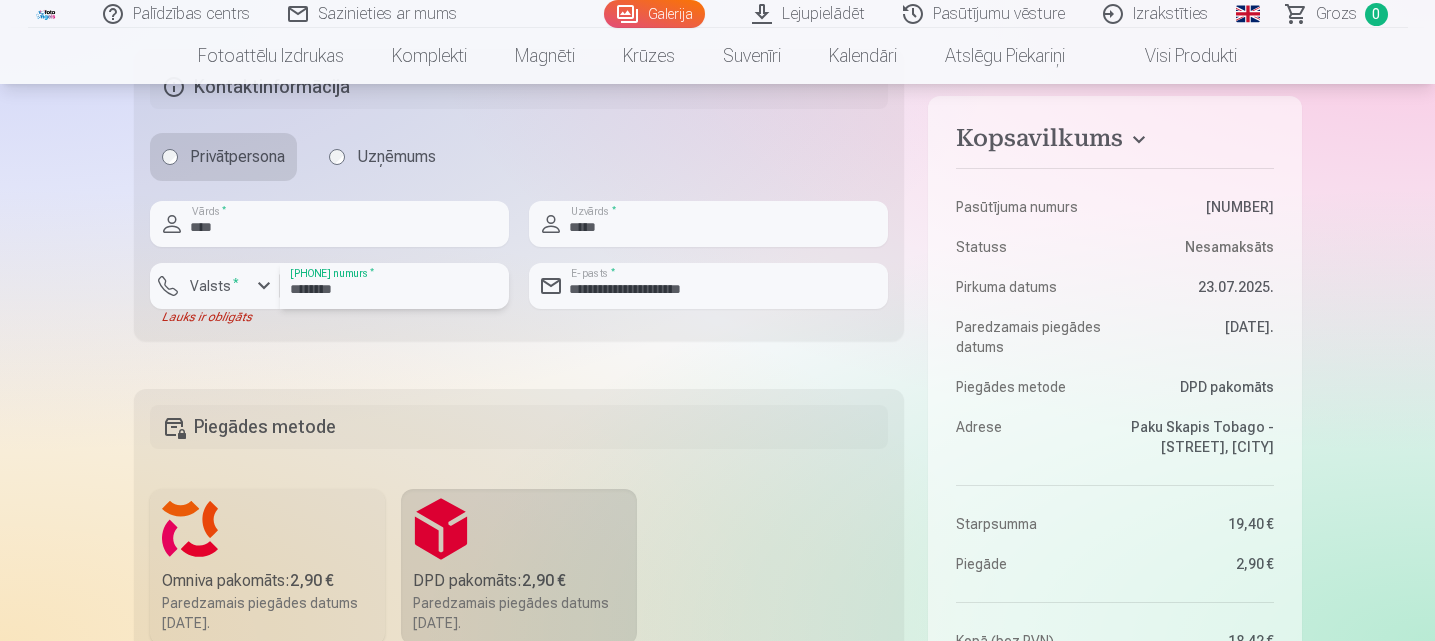 click on "********" at bounding box center [394, 286] 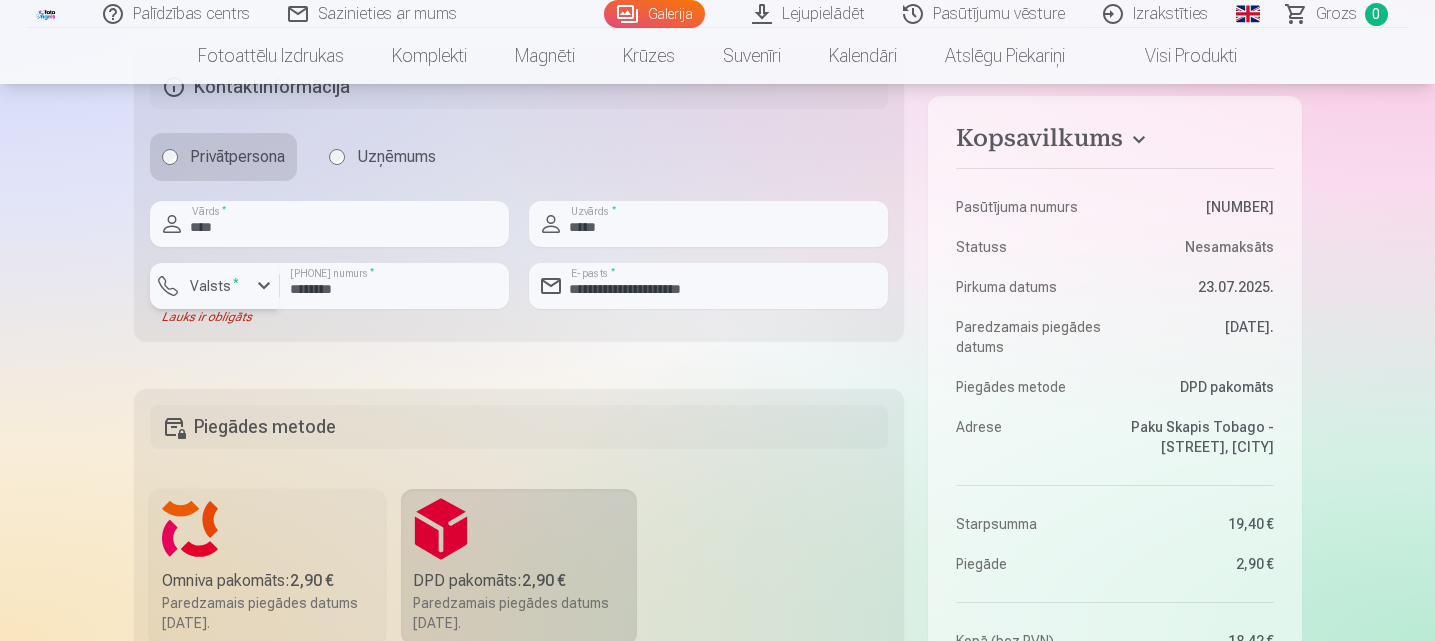 click at bounding box center [264, 286] 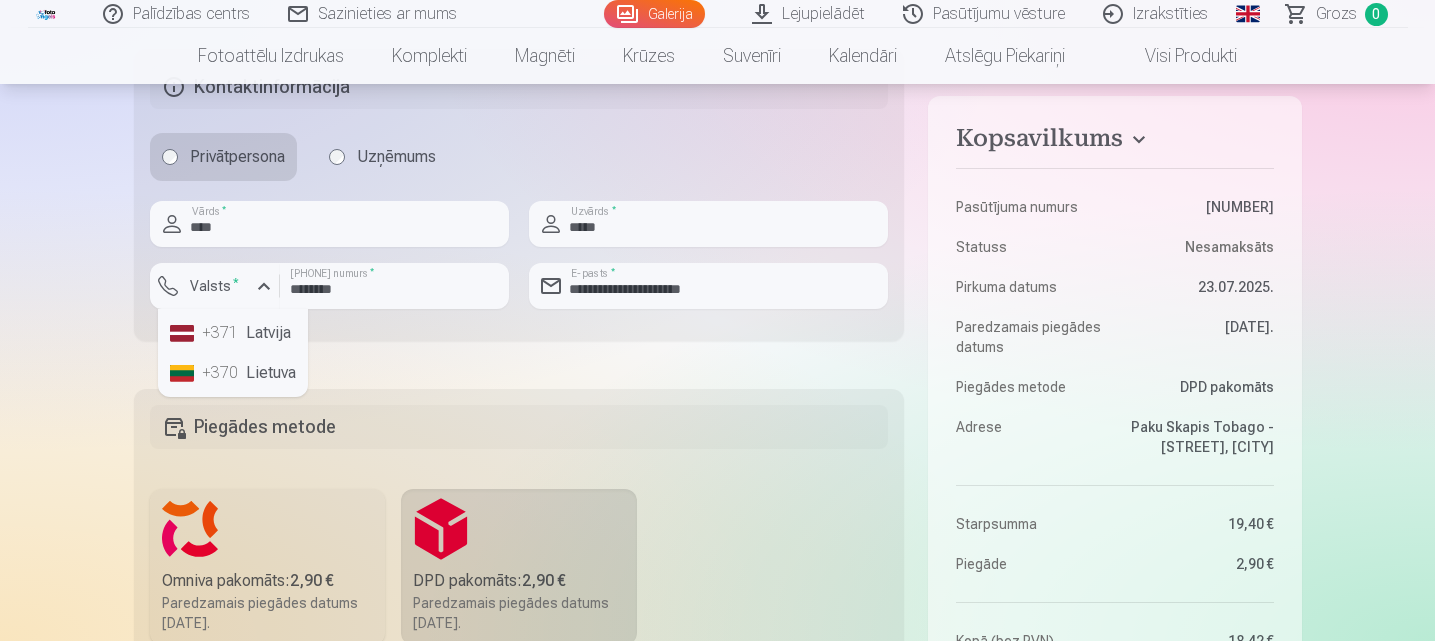 click on "Latvija" at bounding box center (268, 332) 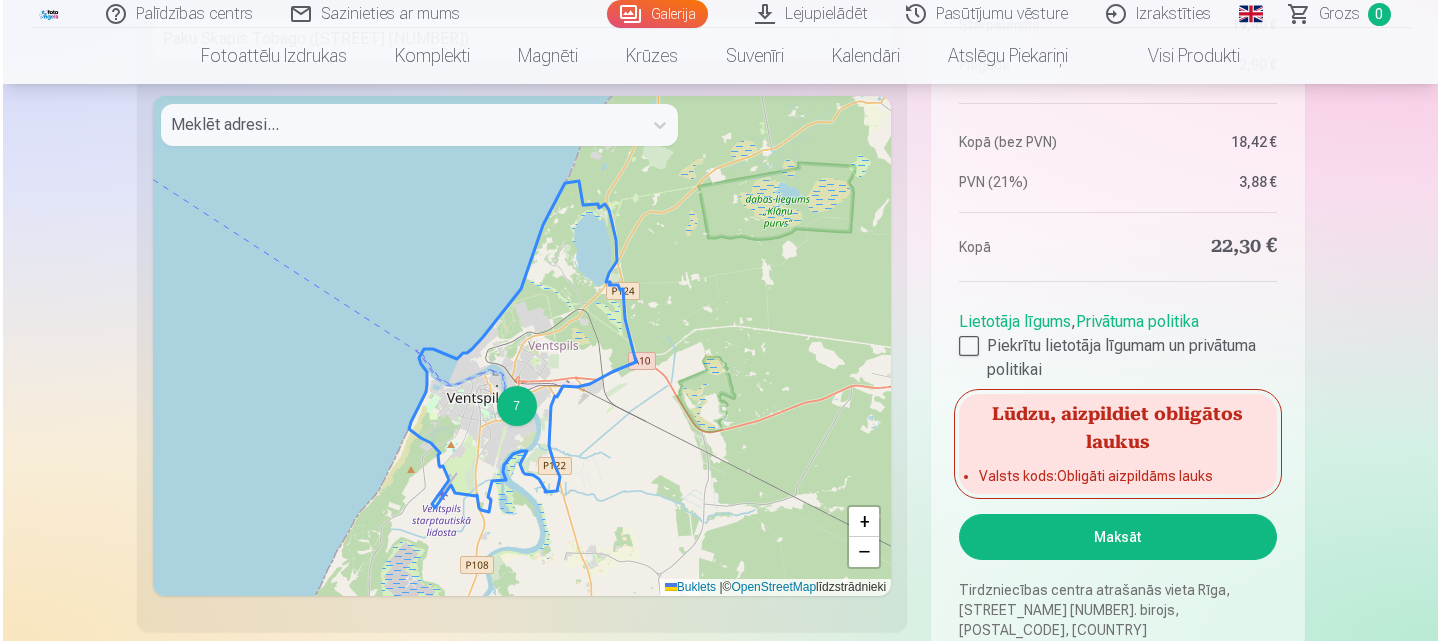 scroll, scrollTop: 2100, scrollLeft: 0, axis: vertical 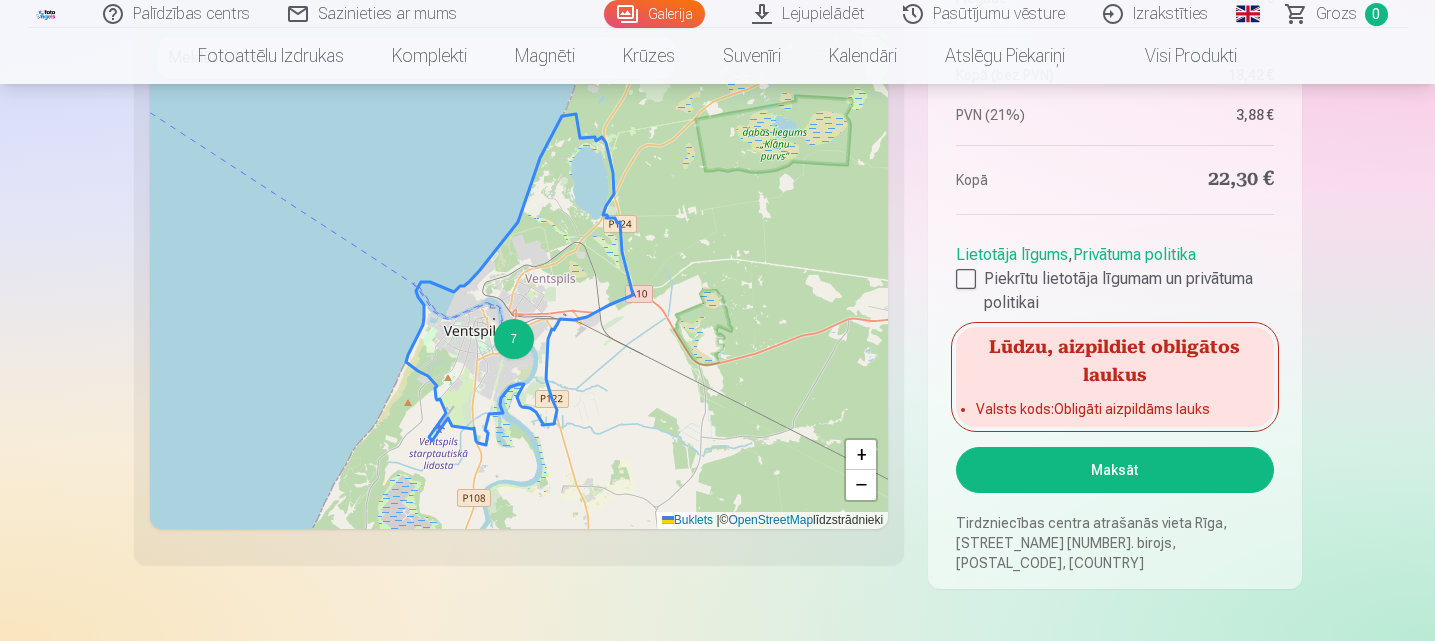 click on "Maksāt" at bounding box center [1114, 470] 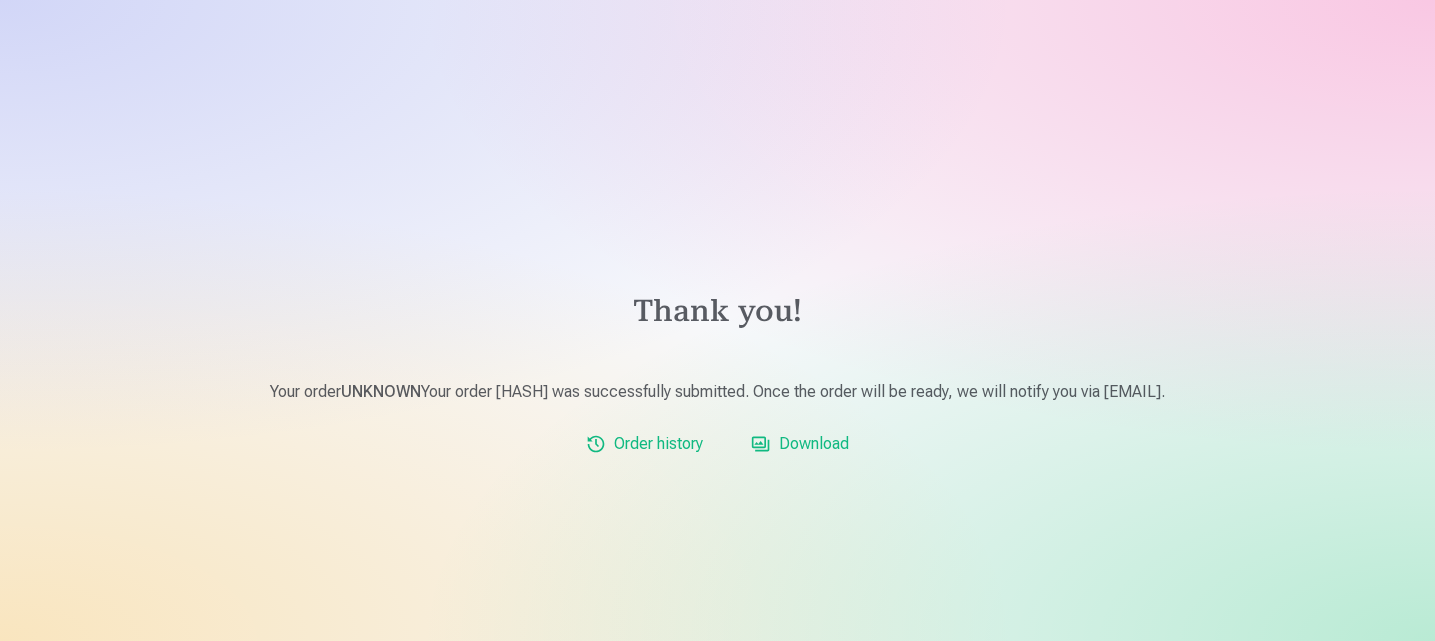 scroll, scrollTop: 0, scrollLeft: 0, axis: both 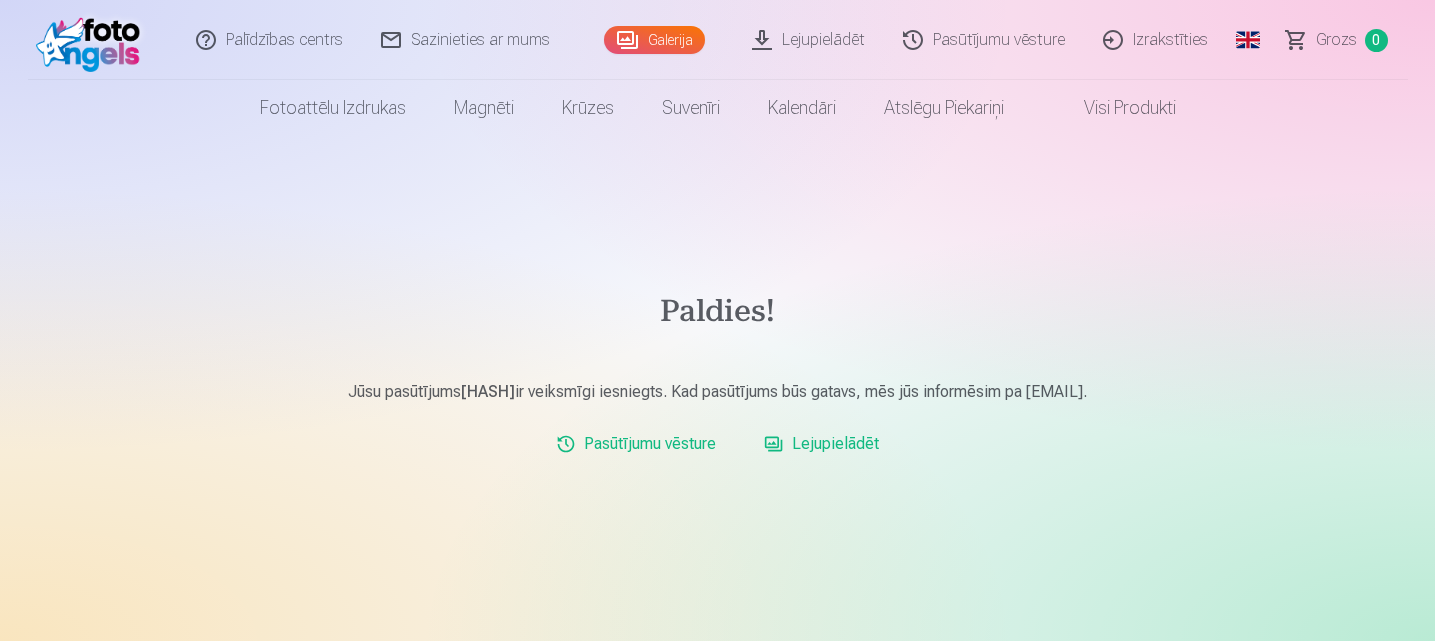 click on "Izrakstīties" at bounding box center (1170, 39) 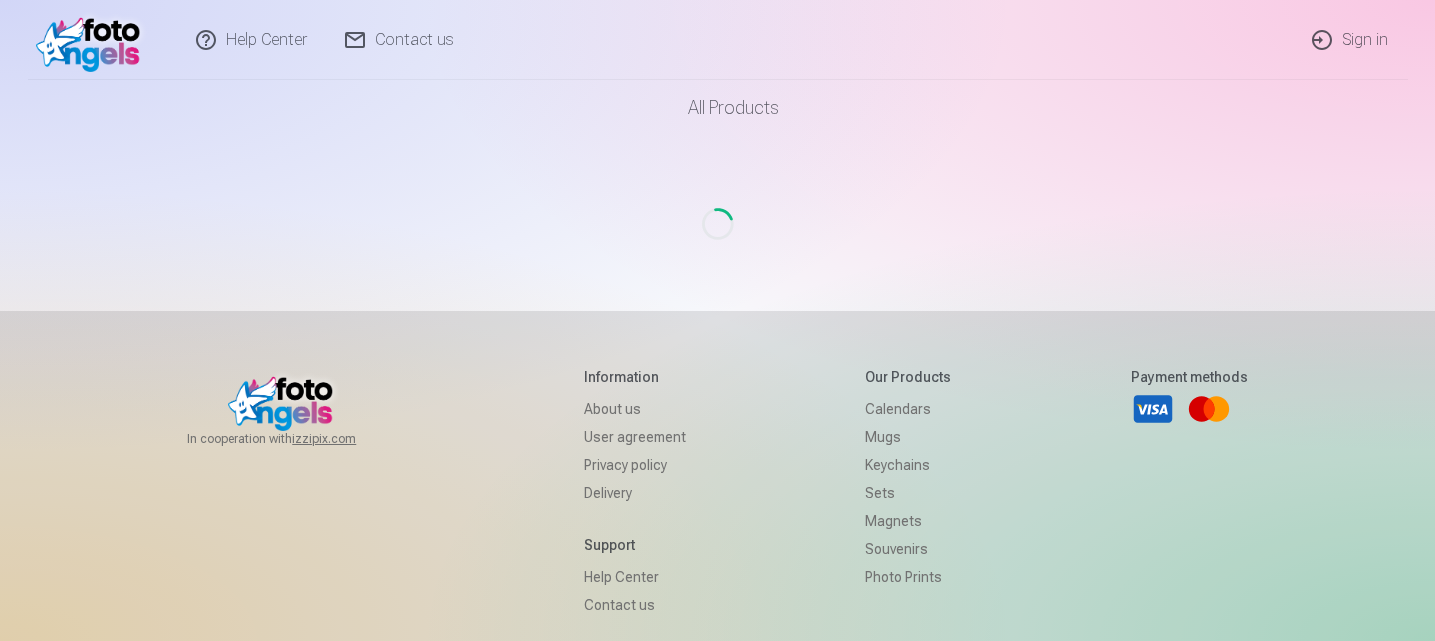 scroll, scrollTop: 0, scrollLeft: 0, axis: both 